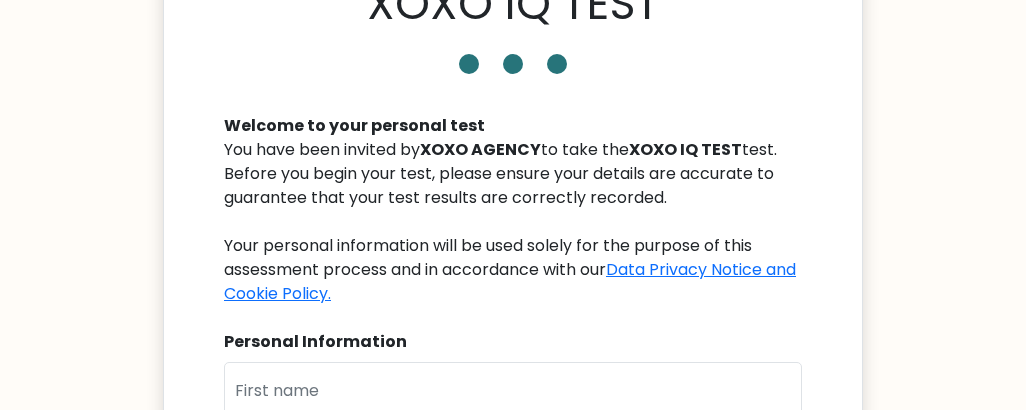 scroll, scrollTop: 300, scrollLeft: 0, axis: vertical 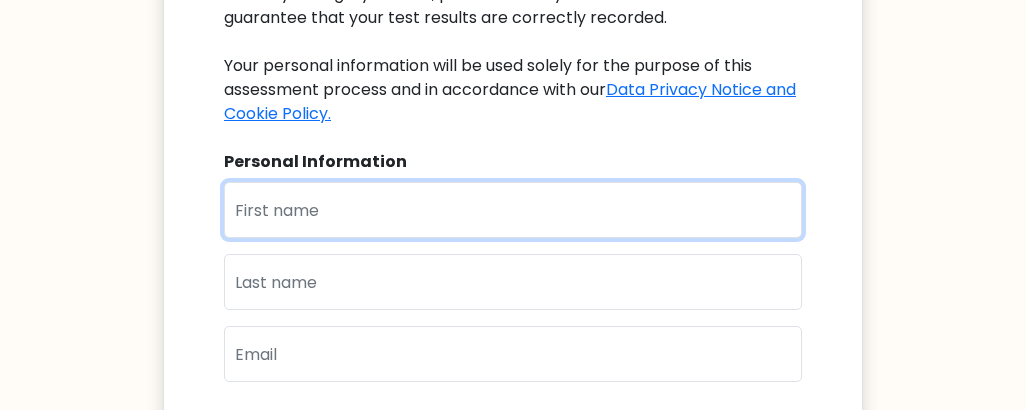 click at bounding box center (513, 210) 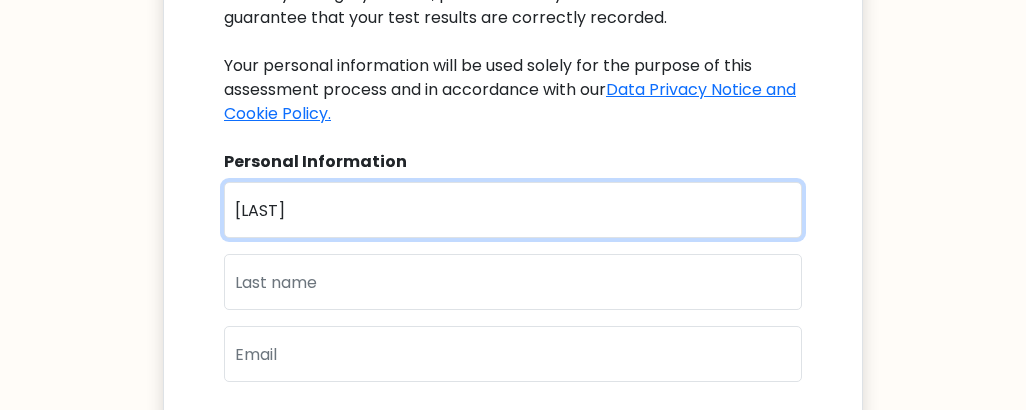 type on "Princess" 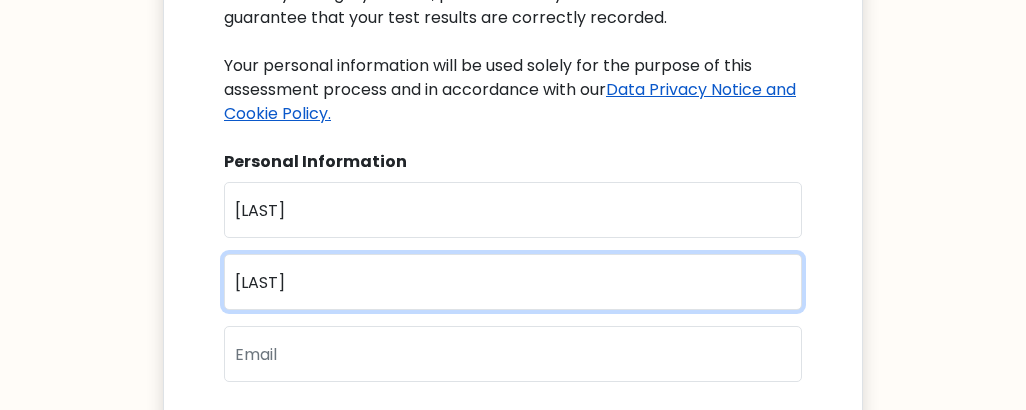 type on "Villanueva" 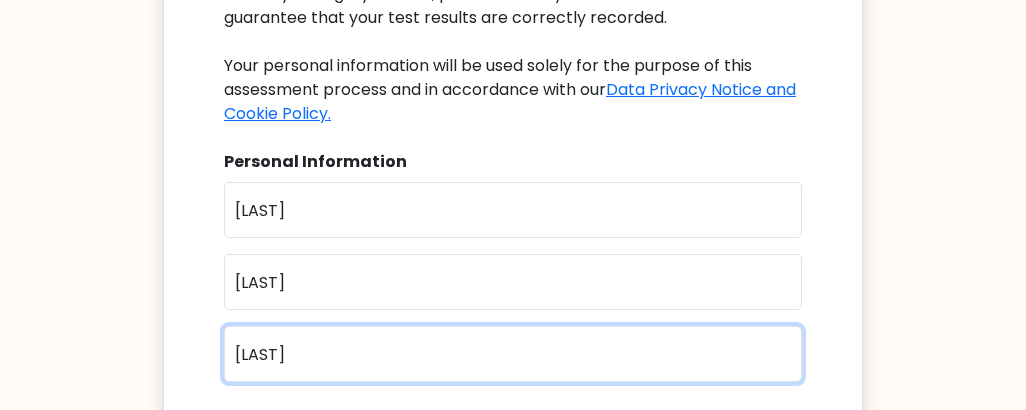 type on "pinchingv@gmail.com" 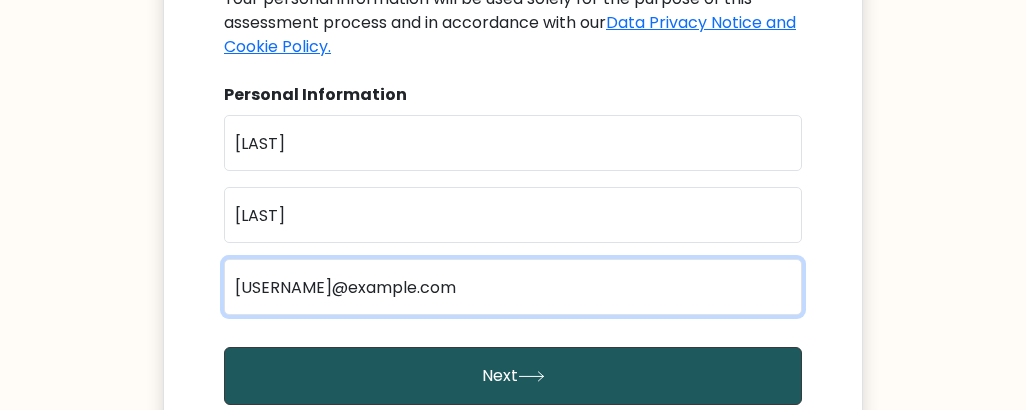 scroll, scrollTop: 500, scrollLeft: 0, axis: vertical 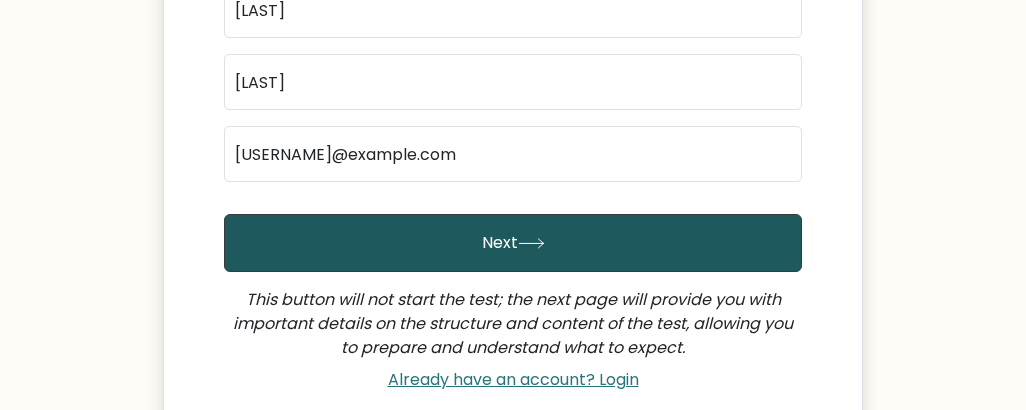 click on "Next" at bounding box center (513, 243) 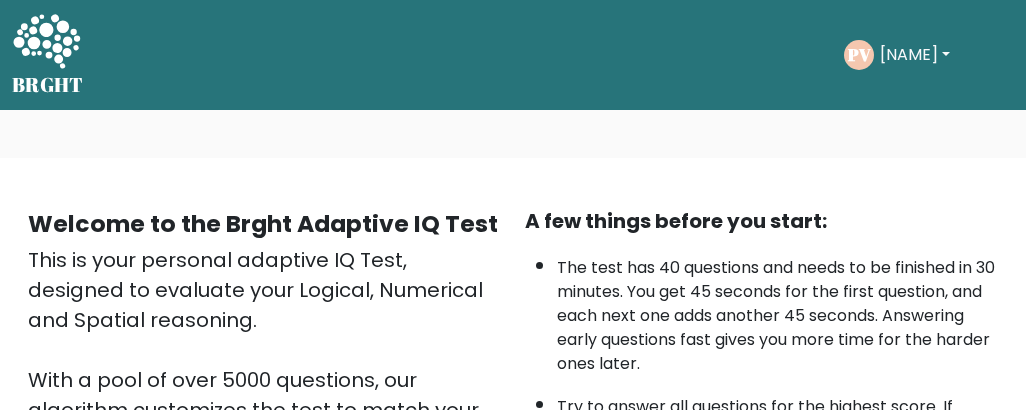 scroll, scrollTop: 0, scrollLeft: 0, axis: both 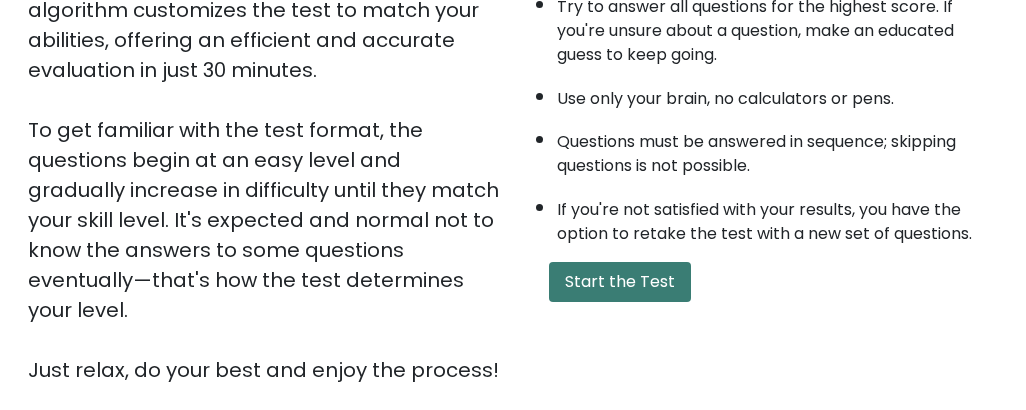 click on "Start the Test" at bounding box center [620, 282] 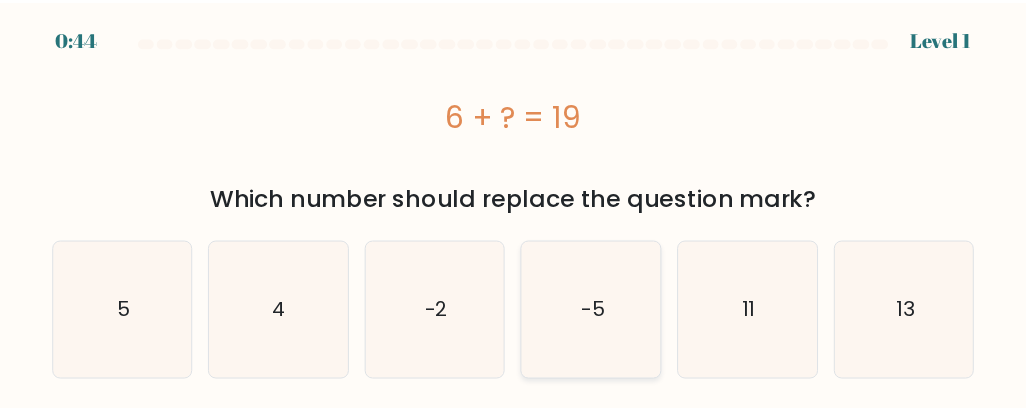 scroll, scrollTop: 0, scrollLeft: 0, axis: both 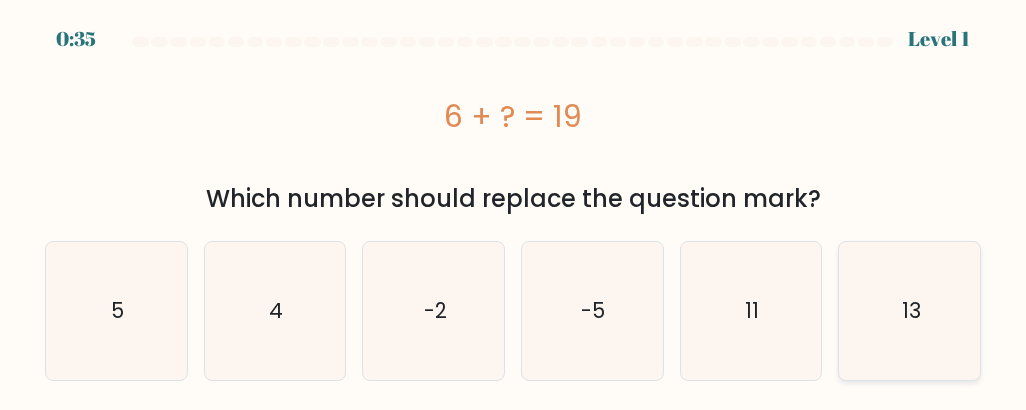 click on "13" 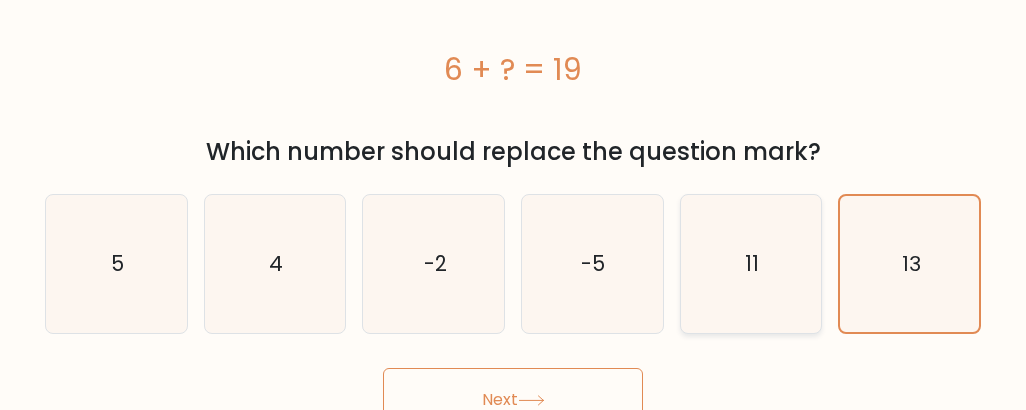 scroll, scrollTop: 69, scrollLeft: 0, axis: vertical 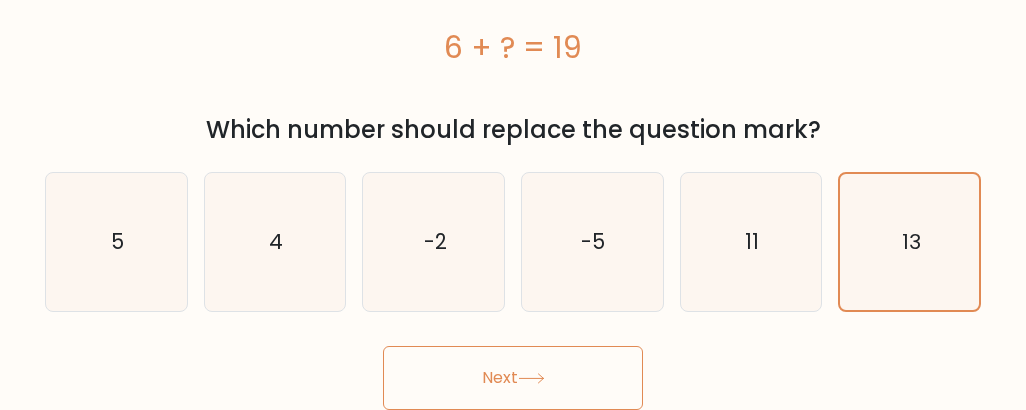 click on "Next" at bounding box center (513, 378) 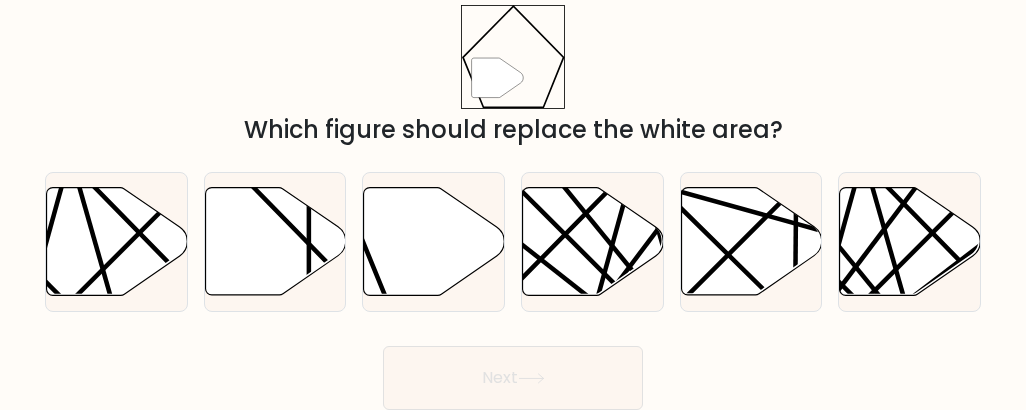 scroll, scrollTop: 50, scrollLeft: 0, axis: vertical 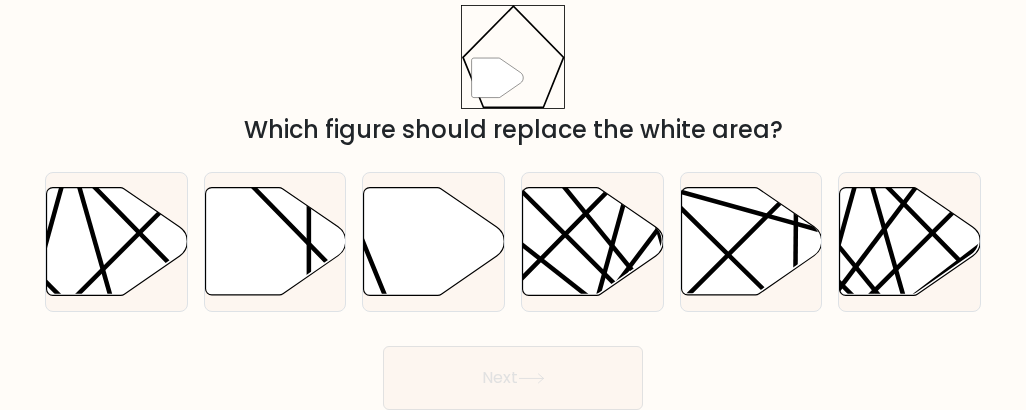 click on "Which figure should replace the white area?" at bounding box center (513, 130) 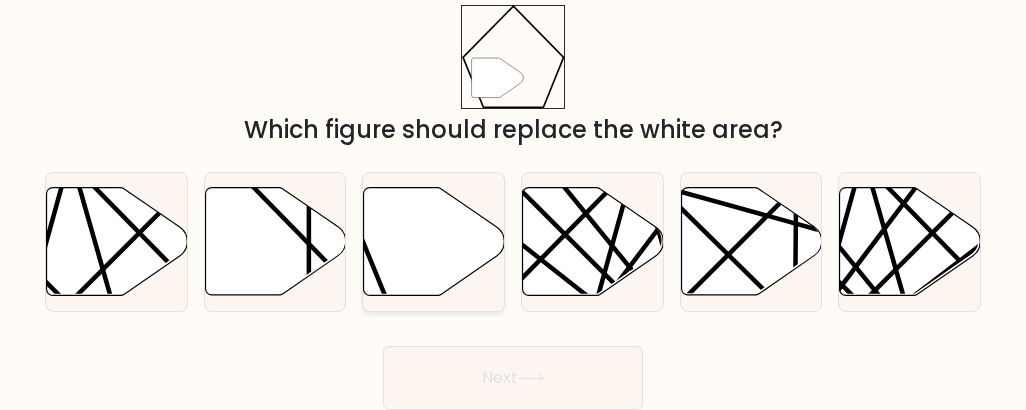click 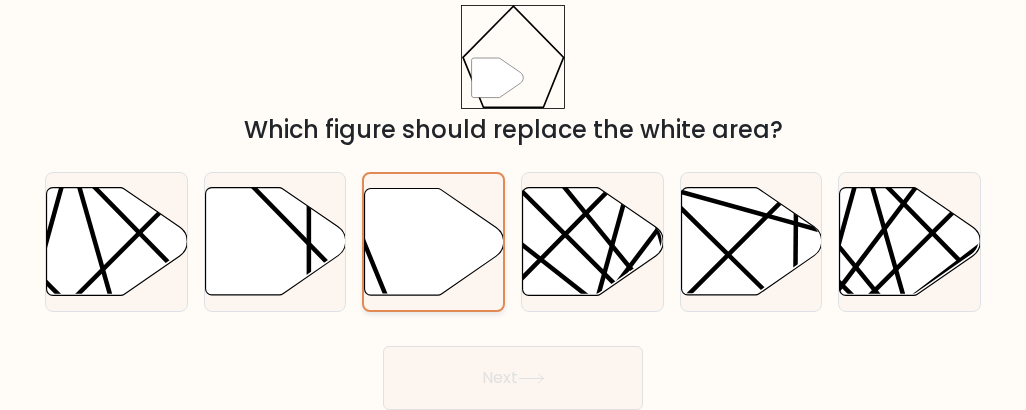 click 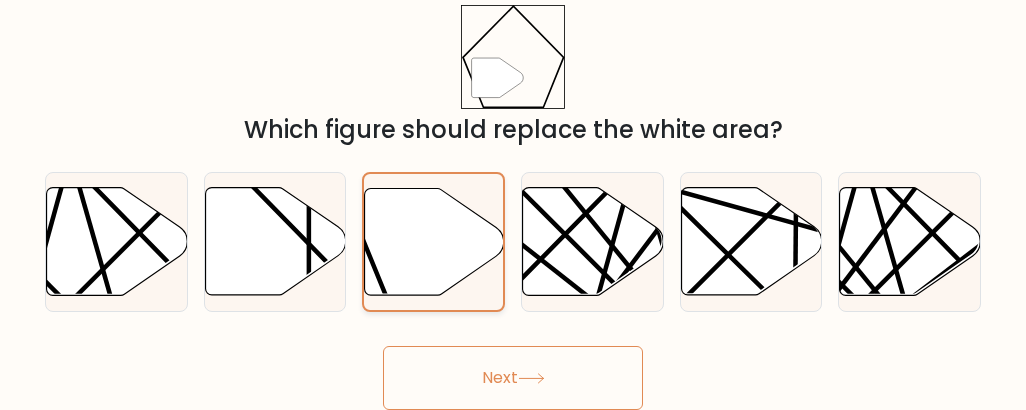 click 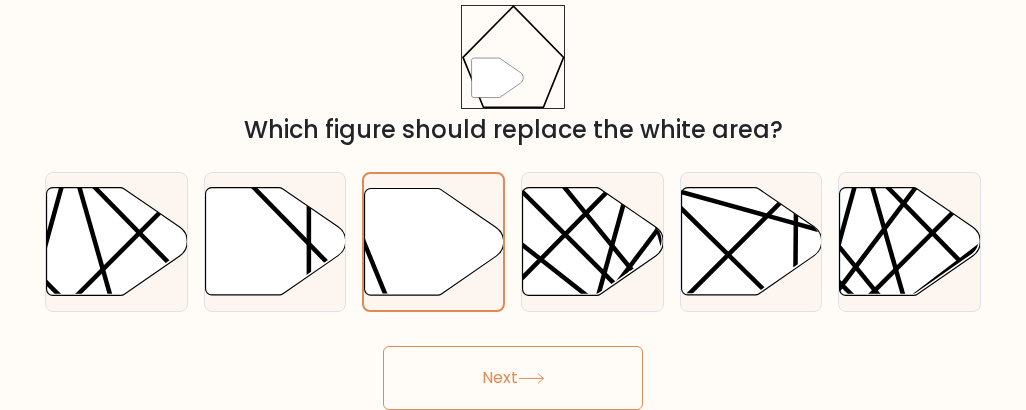 click on "Next" at bounding box center [513, 378] 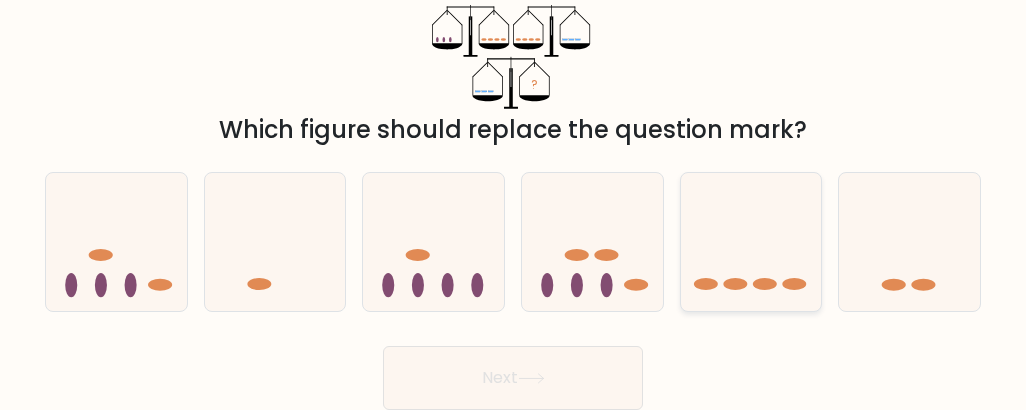 click 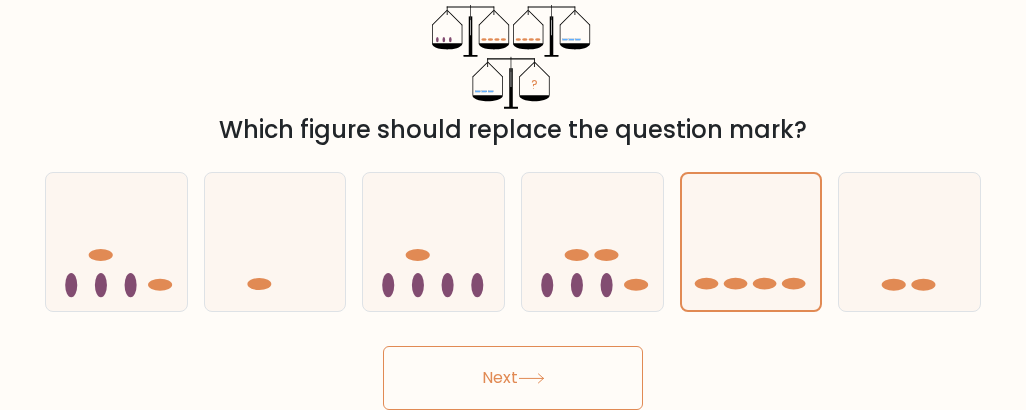 click on "Next" at bounding box center (513, 378) 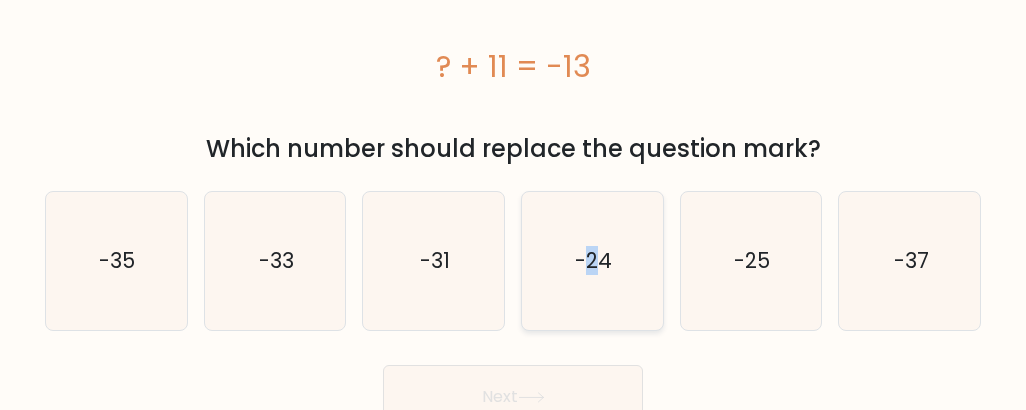 click on "-24" 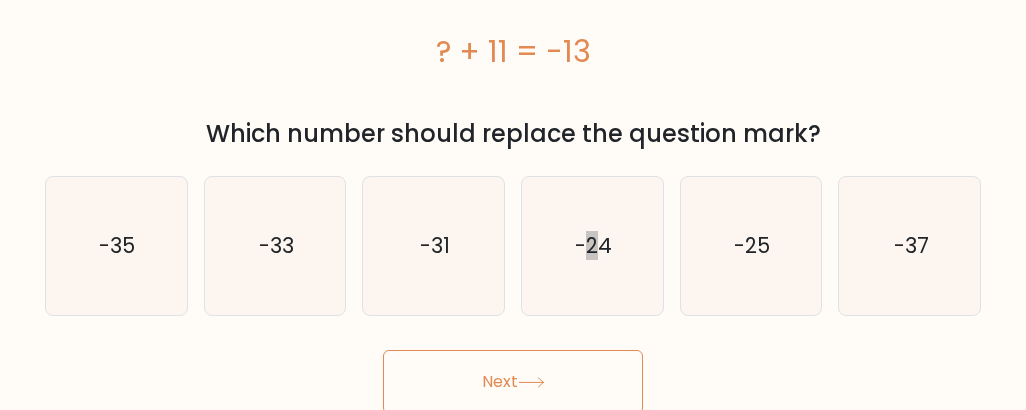 scroll, scrollTop: 69, scrollLeft: 0, axis: vertical 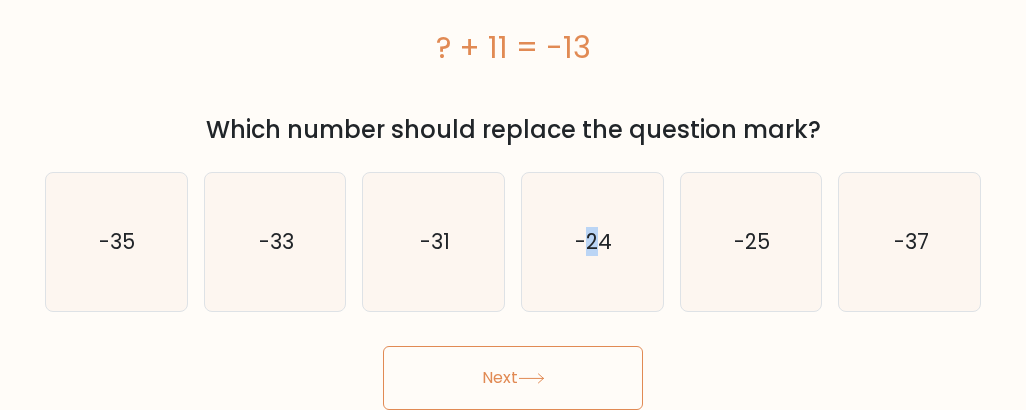 click on "Next" at bounding box center (513, 378) 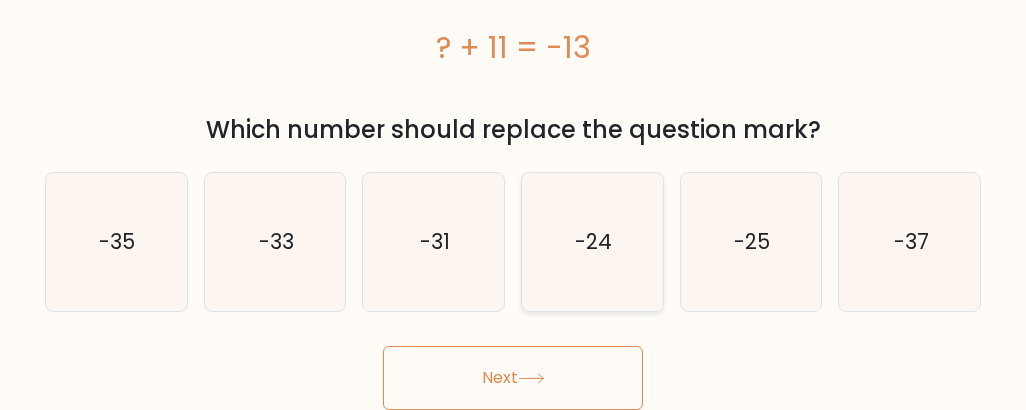 click on "-24" 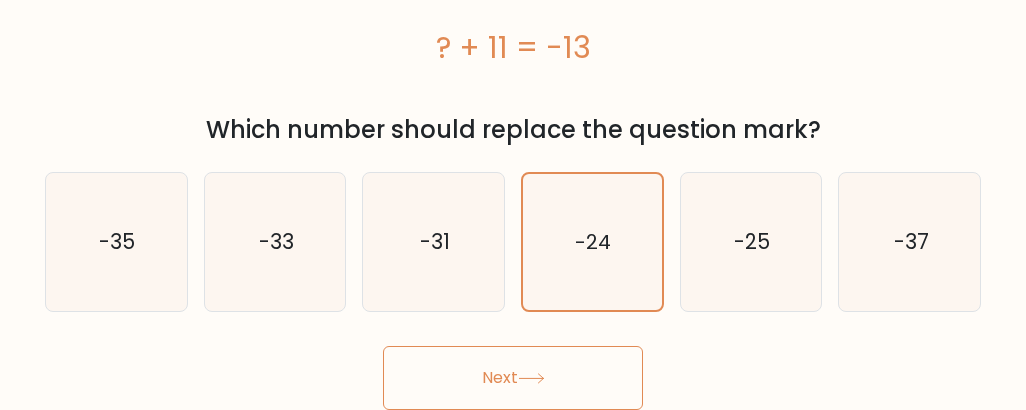 click on "Next" at bounding box center [513, 378] 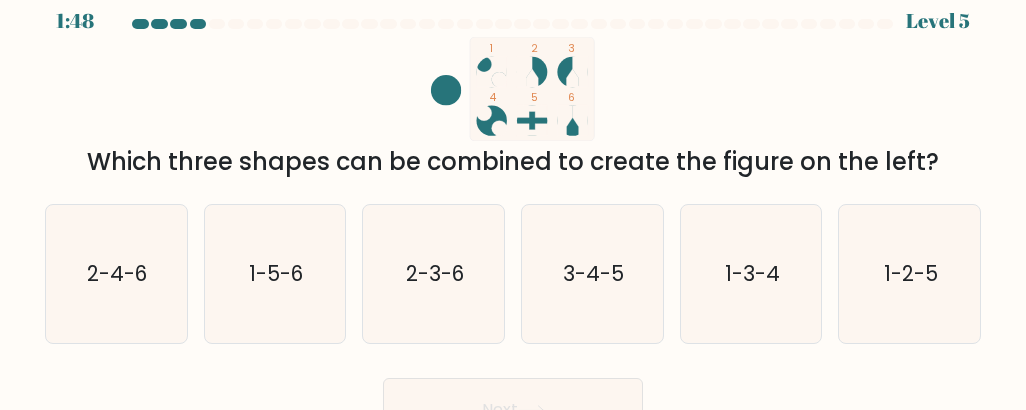scroll, scrollTop: 0, scrollLeft: 0, axis: both 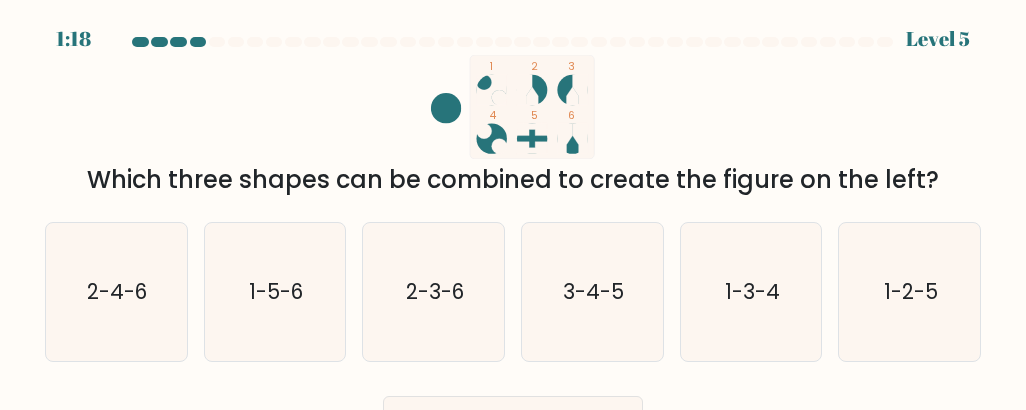 click at bounding box center [513, 248] 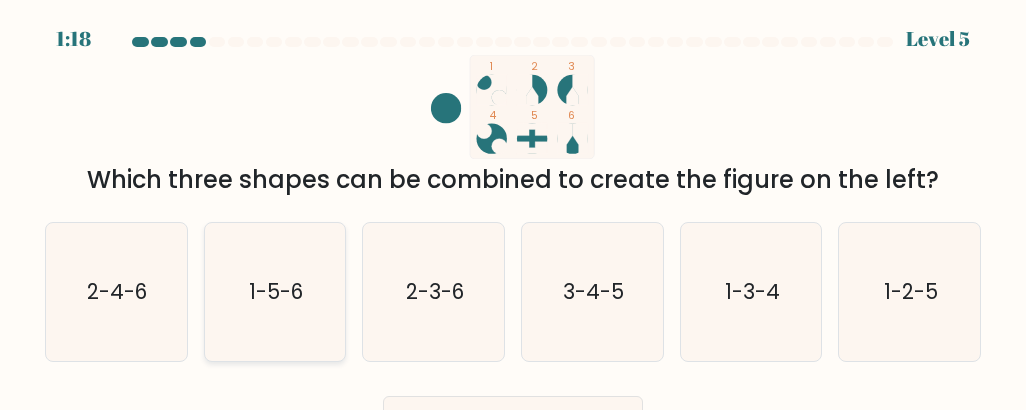 drag, startPoint x: 253, startPoint y: 370, endPoint x: 316, endPoint y: 357, distance: 64.327286 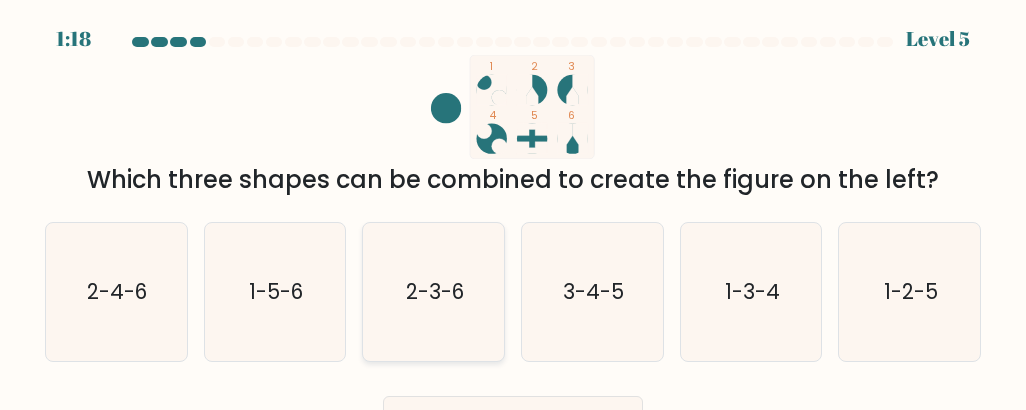 click on "2-3-6" 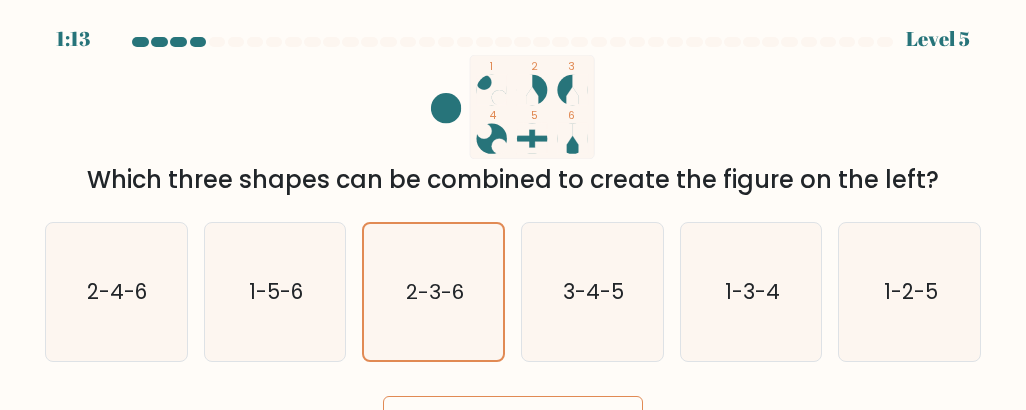 click on "Next" at bounding box center [513, 428] 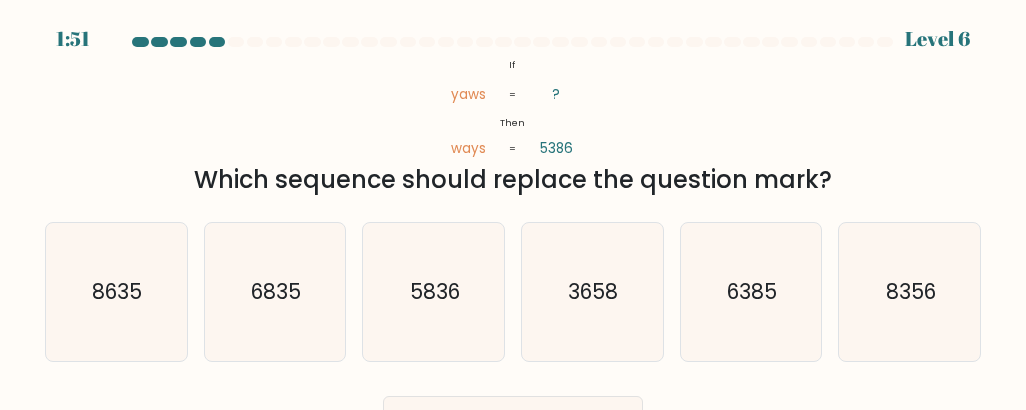 click on "@import url('https://fonts.googleapis.com/css?family=Abril+Fatface:400,100,100italic,300,300italic,400italic,500,500italic,700,700italic,900,900italic');           If       Then       yaws       ways       ?       5386       =       =
Which sequence should replace the question mark?" at bounding box center [513, 126] 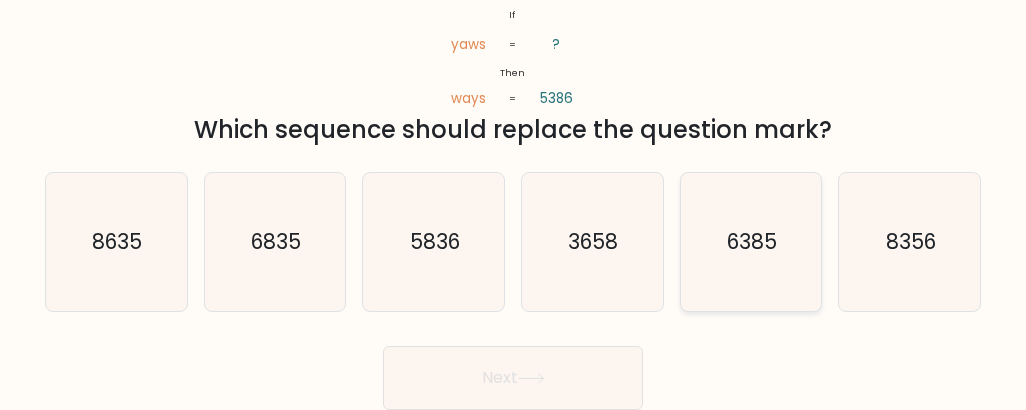 scroll, scrollTop: 0, scrollLeft: 0, axis: both 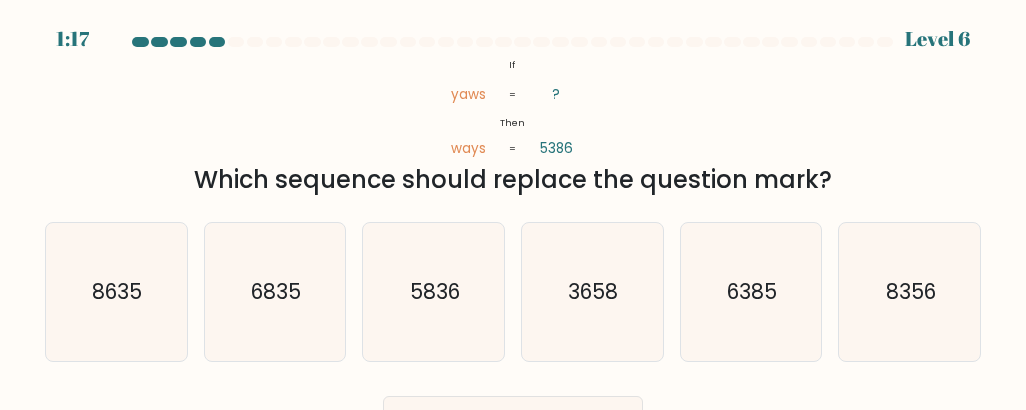 drag, startPoint x: 584, startPoint y: 152, endPoint x: 572, endPoint y: 149, distance: 12.369317 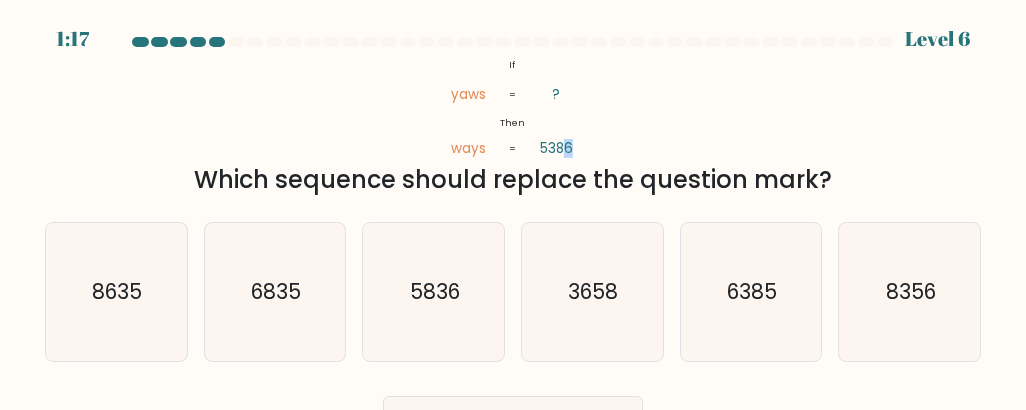 click on "5386" 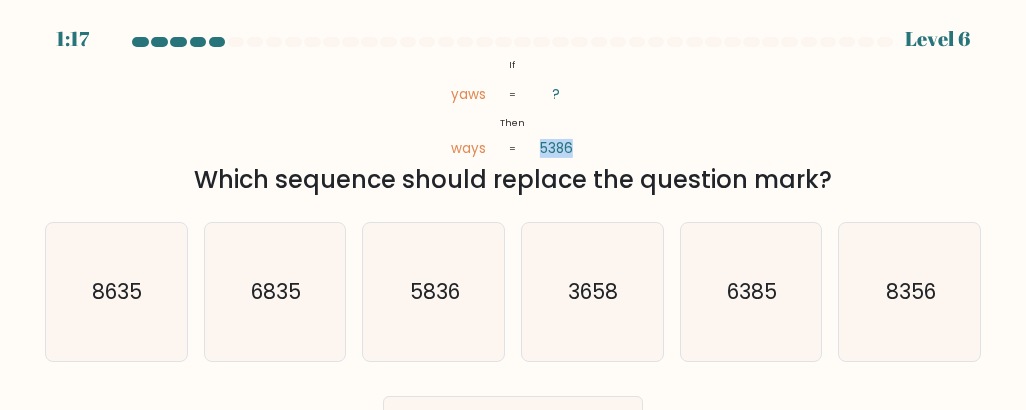 click on "@import url('https://fonts.googleapis.com/css?family=Abril+Fatface:400,100,100italic,300,300italic,400italic,500,500italic,700,700italic,900,900italic');           If       Then       yaws       ways       ?       5386       =       =" 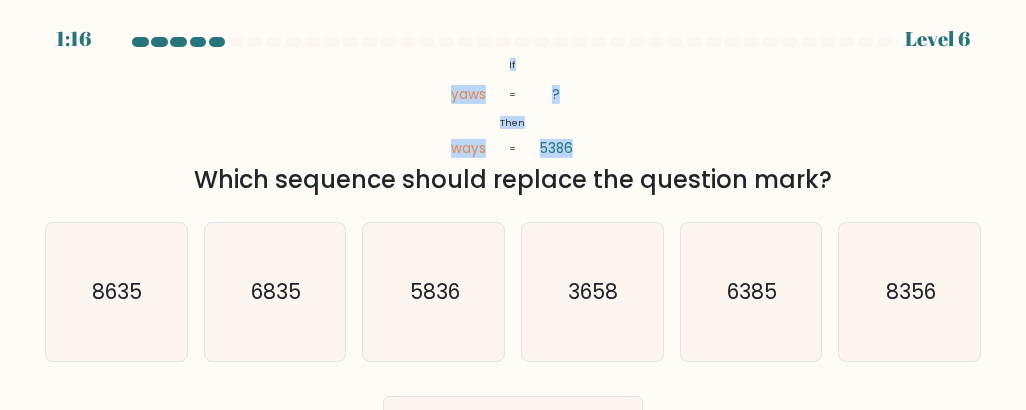 drag, startPoint x: 530, startPoint y: 125, endPoint x: 498, endPoint y: 63, distance: 69.77106 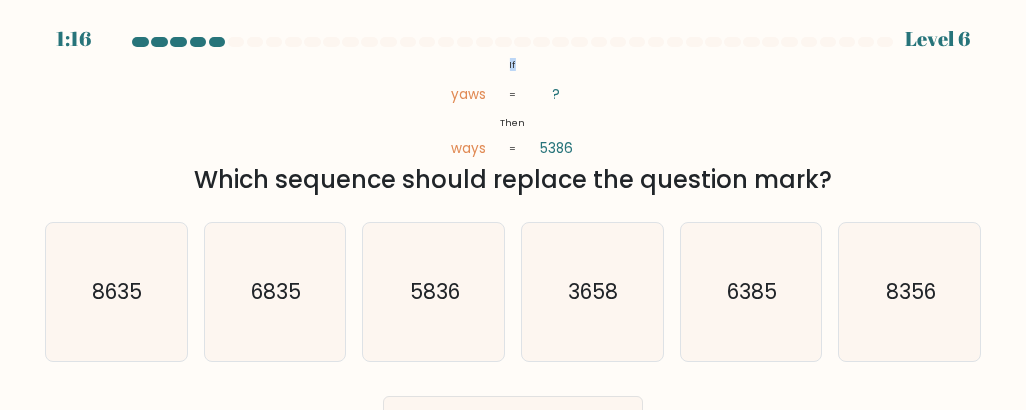 click on "@import url('https://fonts.googleapis.com/css?family=Abril+Fatface:400,100,100italic,300,300italic,400italic,500,500italic,700,700italic,900,900italic');           If       Then       yaws       ways       ?       5386       =       =" 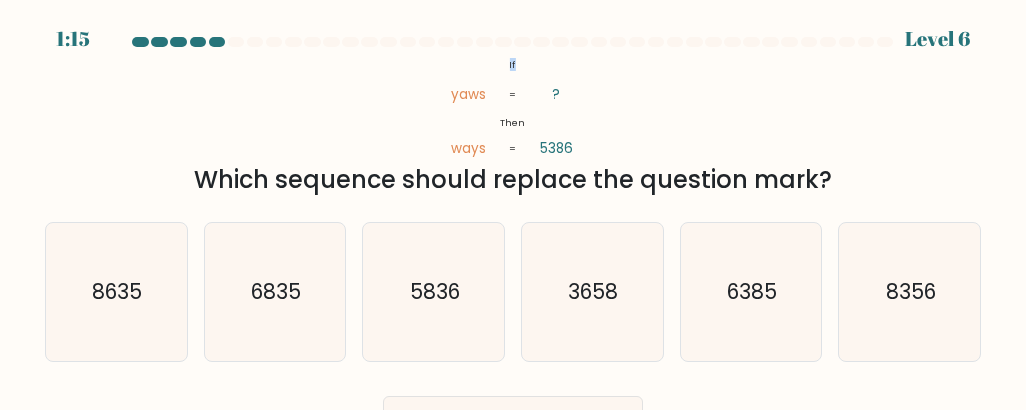 click on "@import url('https://fonts.googleapis.com/css?family=Abril+Fatface:400,100,100italic,300,300italic,400italic,500,500italic,700,700italic,900,900italic');           If       Then       yaws       ways       ?       5386       =       =" 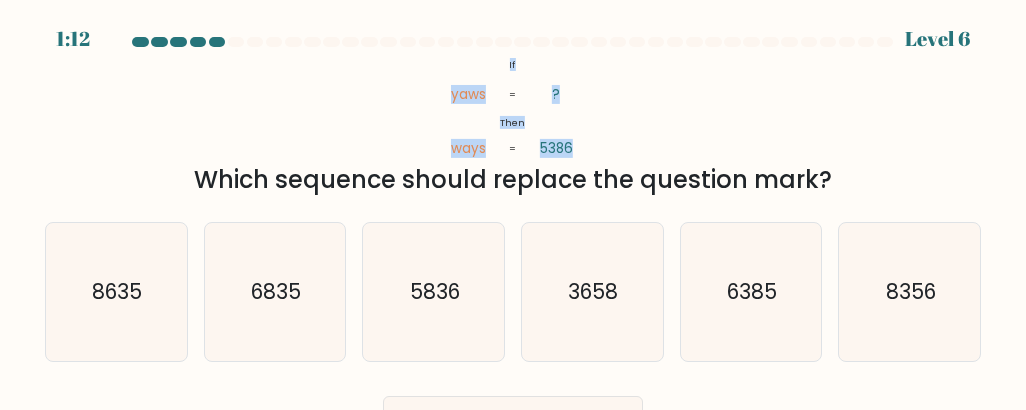 drag, startPoint x: 509, startPoint y: 62, endPoint x: 577, endPoint y: 146, distance: 108.07405 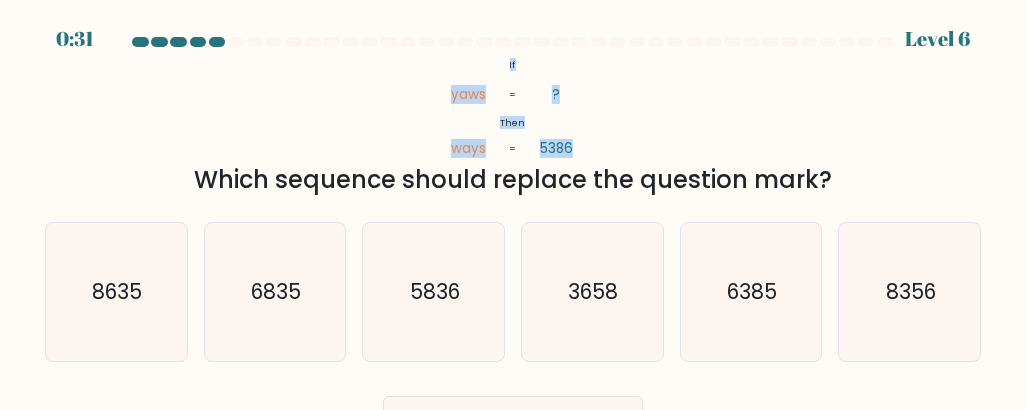 click on "@import url('https://fonts.googleapis.com/css?family=Abril+Fatface:400,100,100italic,300,300italic,400italic,500,500italic,700,700italic,900,900italic');           If       Then       yaws       ways       ?       5386       =       =
Which sequence should replace the question mark?" at bounding box center [513, 126] 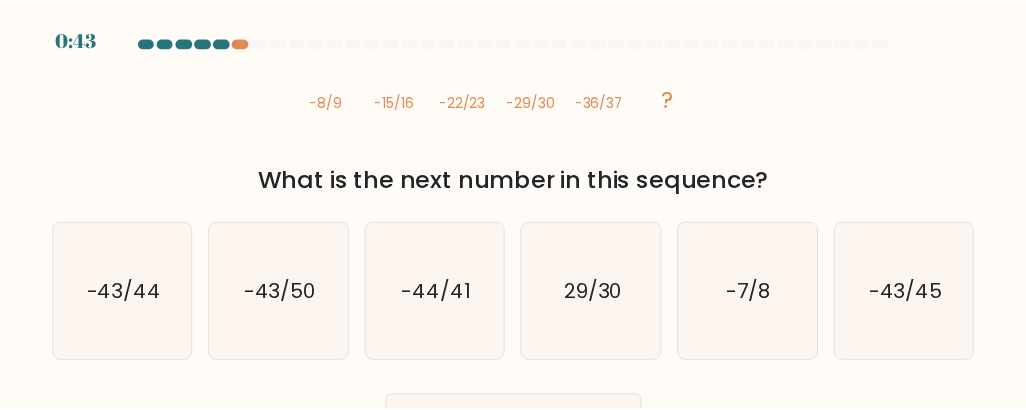 scroll, scrollTop: 0, scrollLeft: 0, axis: both 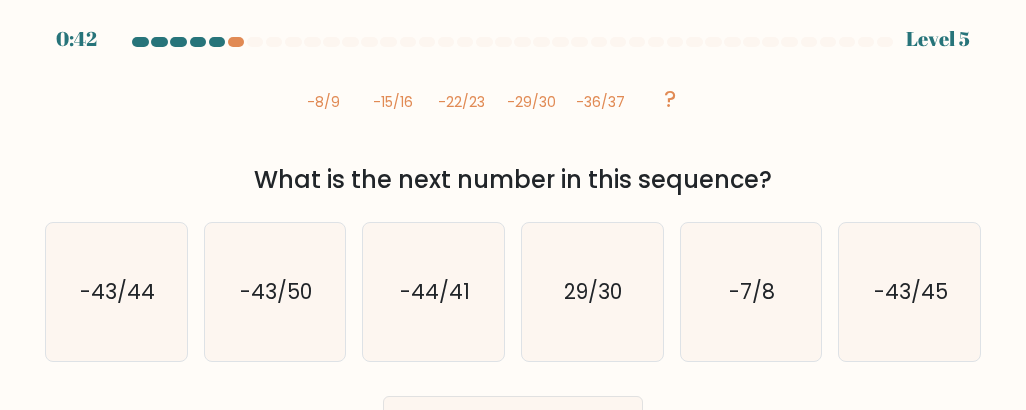click on "What is the next number in this sequence?" at bounding box center (513, 180) 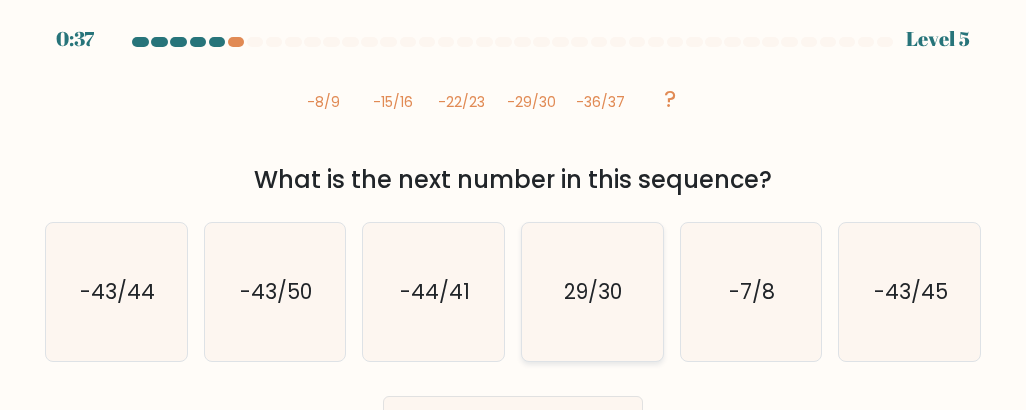 click on "29/30" 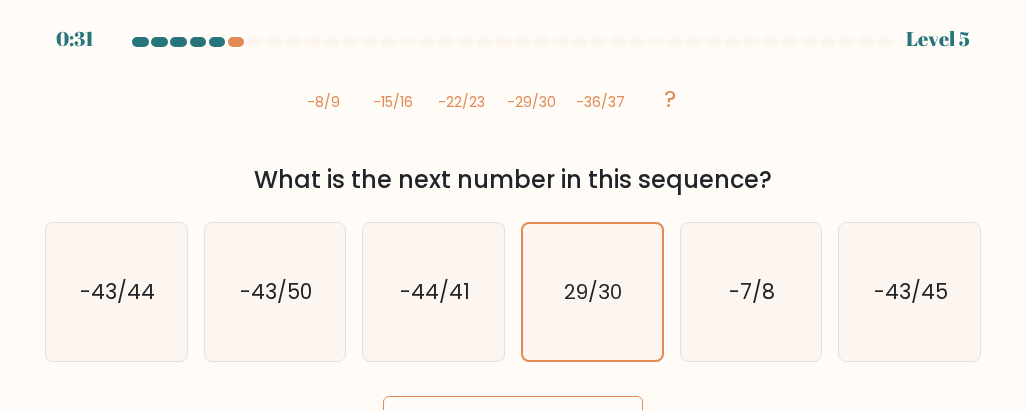 click at bounding box center (513, 248) 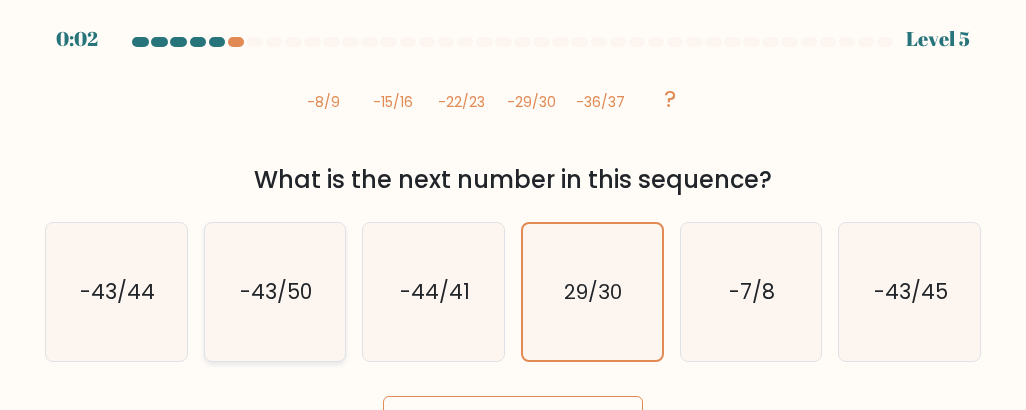 click on "-43/50" 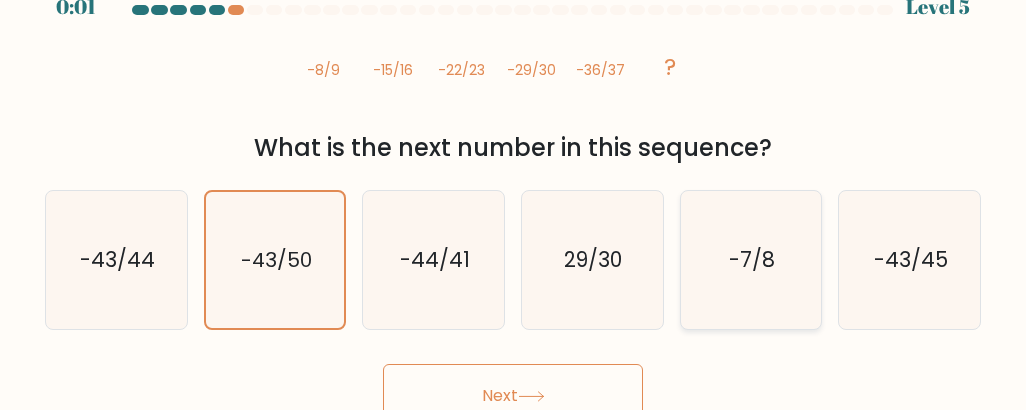 scroll, scrollTop: 50, scrollLeft: 0, axis: vertical 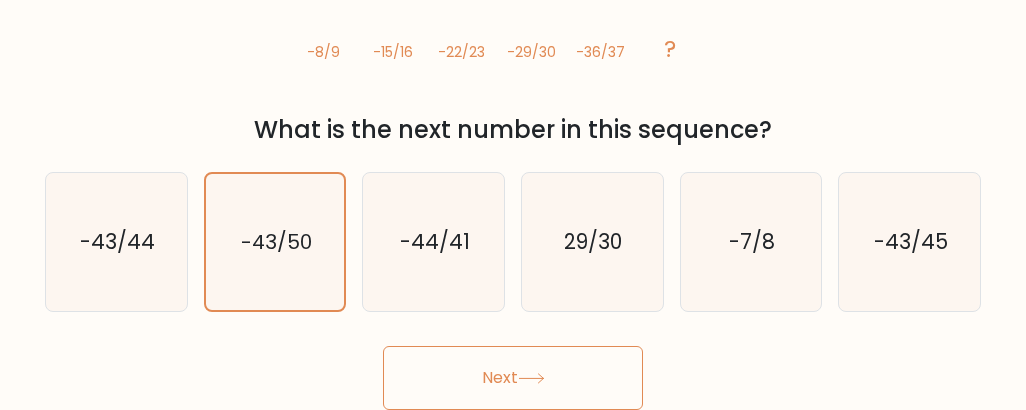 click on "Next" at bounding box center [513, 378] 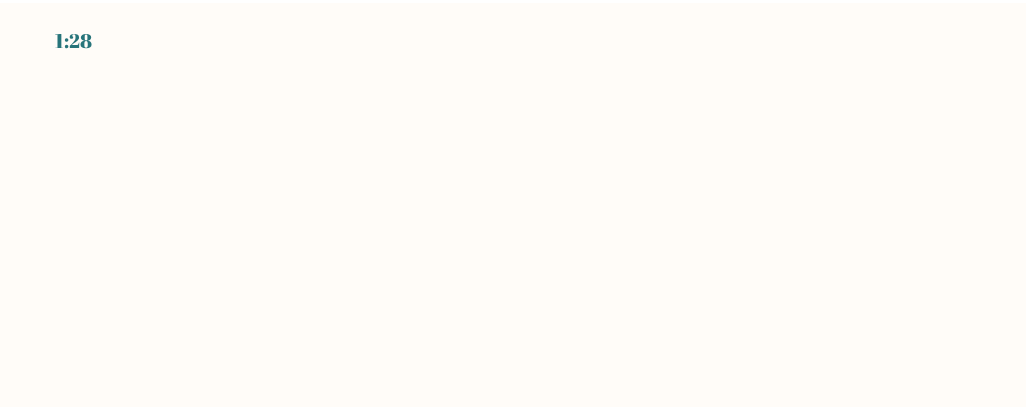 scroll, scrollTop: 0, scrollLeft: 0, axis: both 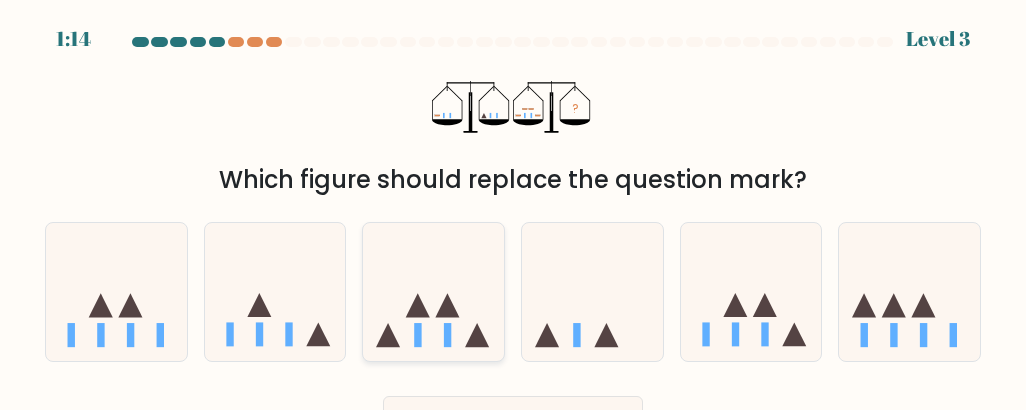click 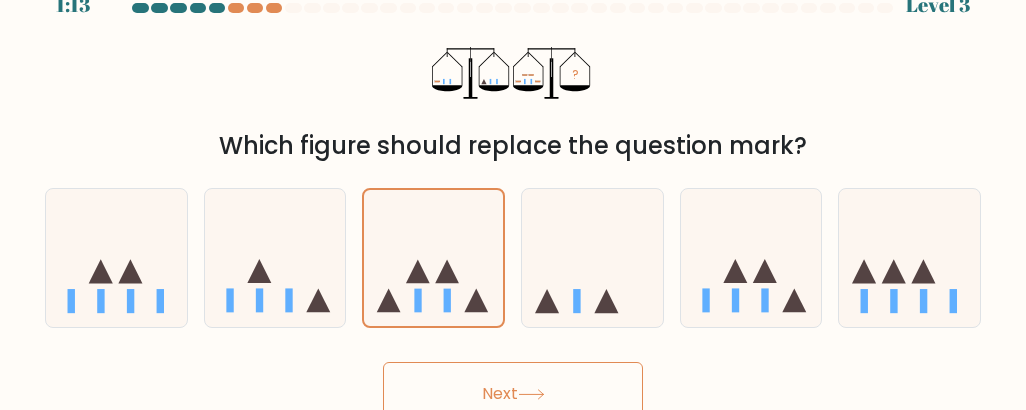 scroll, scrollTop: 50, scrollLeft: 0, axis: vertical 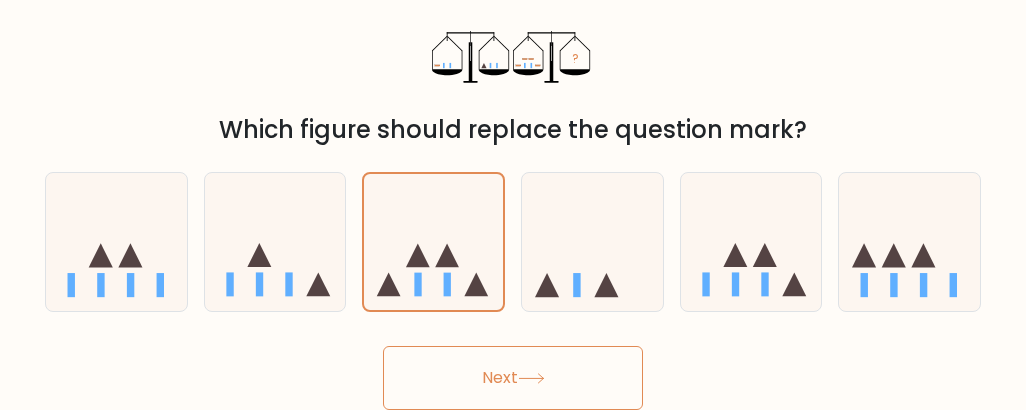 click on "Next" at bounding box center (513, 378) 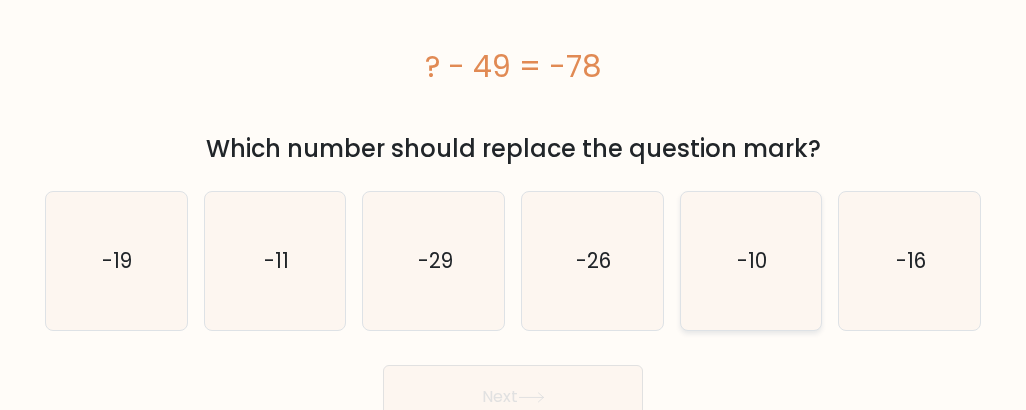 click on "-10" 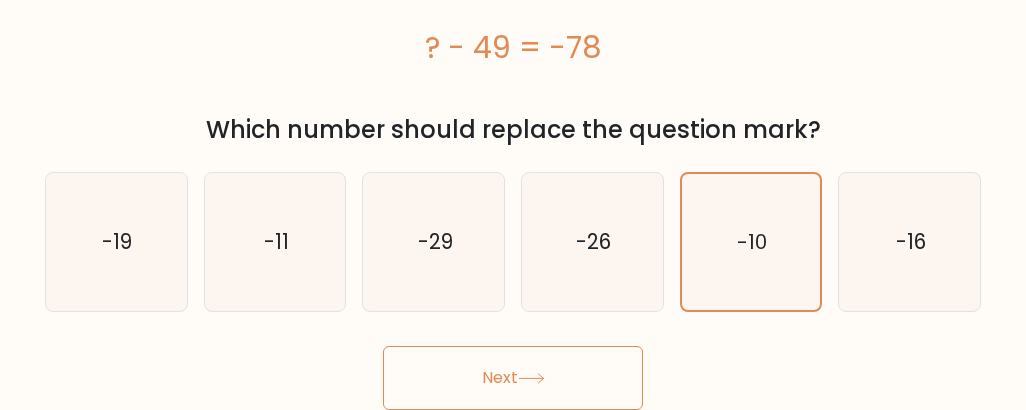 click on "Next" at bounding box center [513, 378] 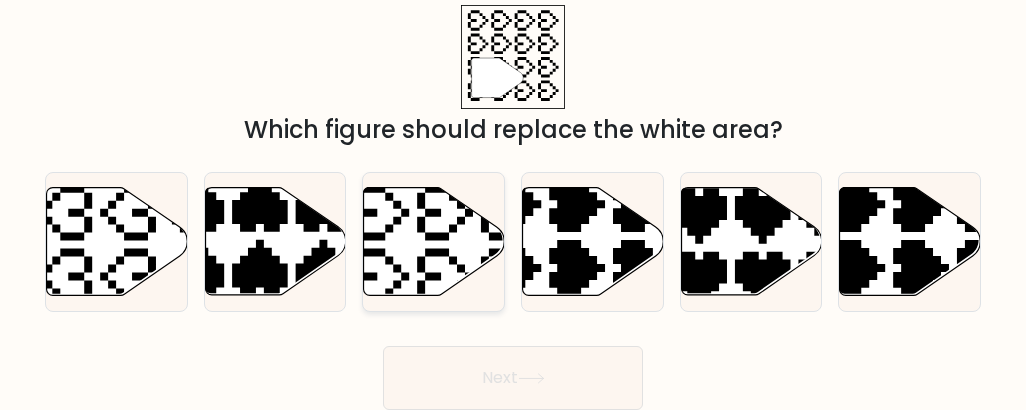 click 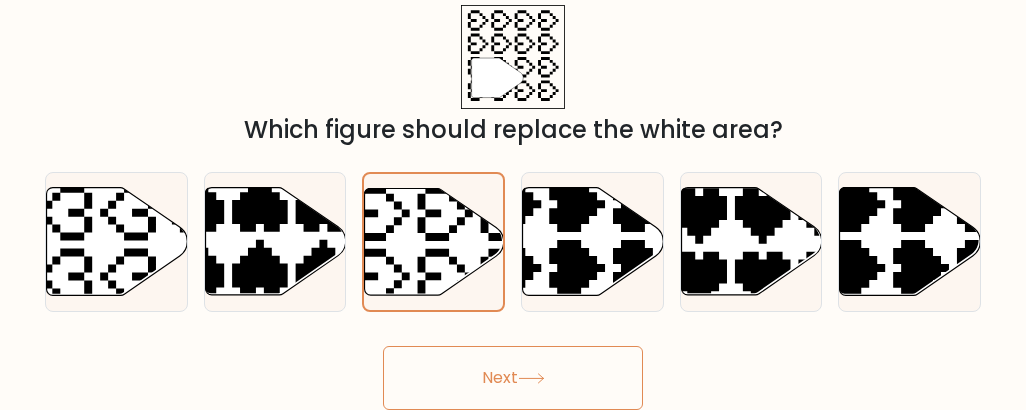 click on "Next" at bounding box center (513, 378) 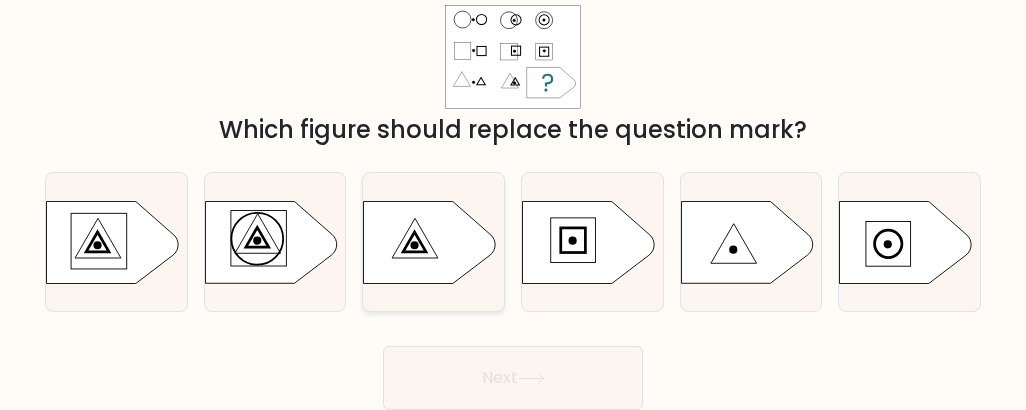 click 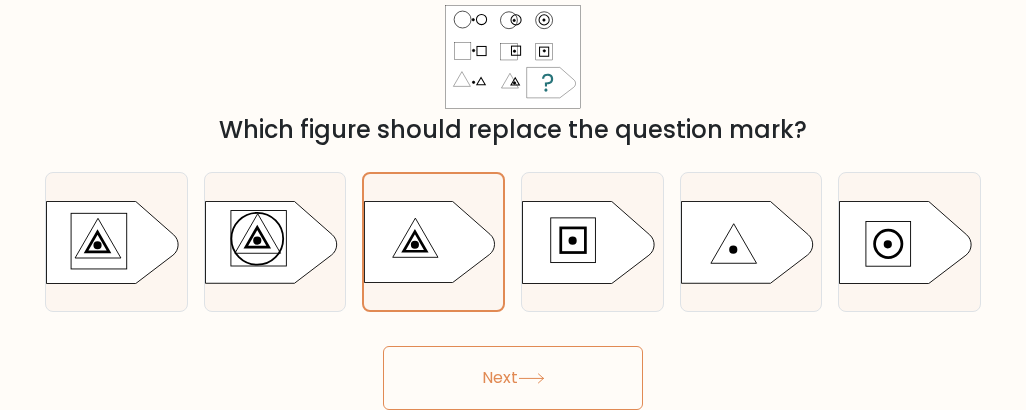 click 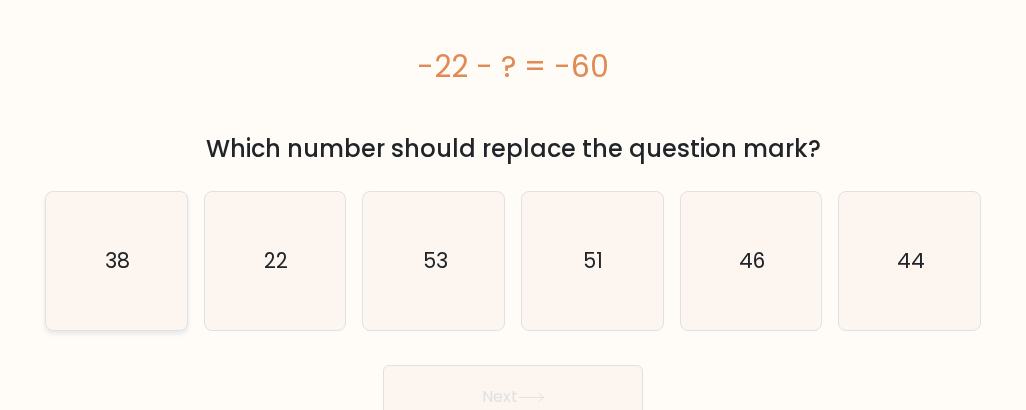 click on "38" 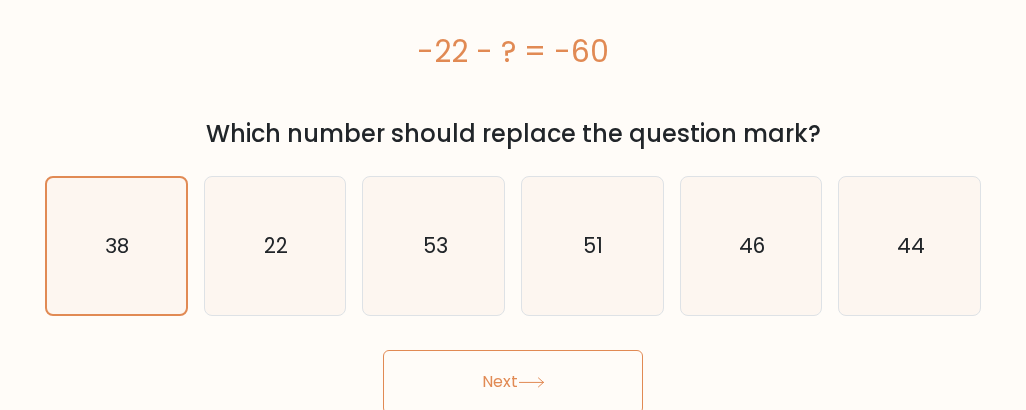 scroll, scrollTop: 69, scrollLeft: 0, axis: vertical 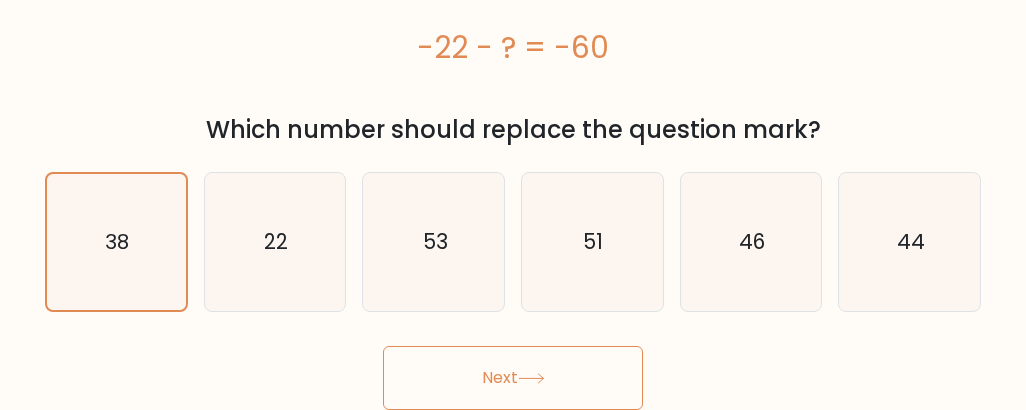 click on "Next" at bounding box center [513, 378] 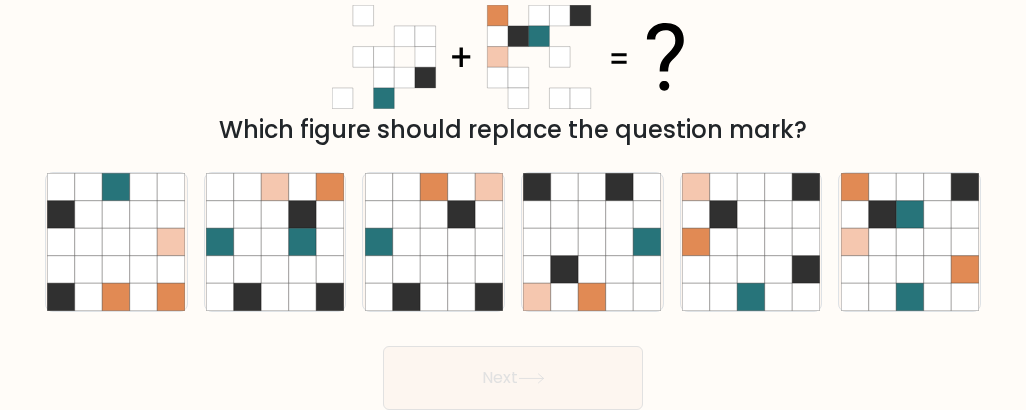 click on "Which figure should replace the question mark?" at bounding box center (513, 130) 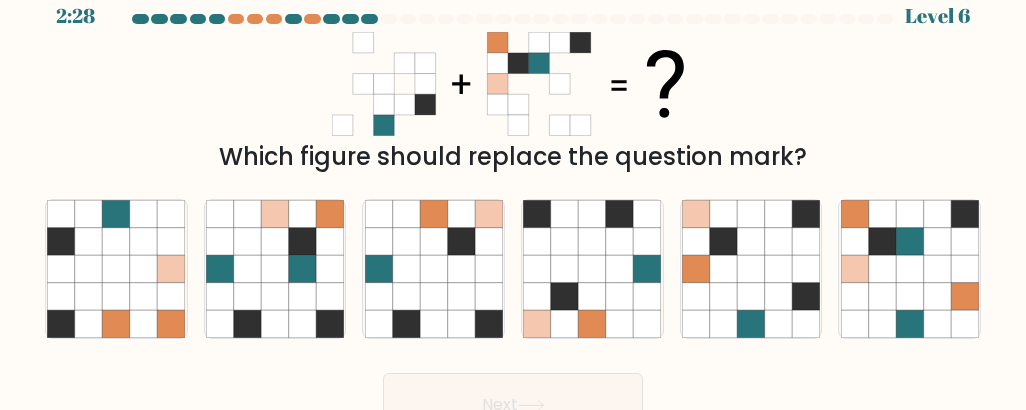scroll, scrollTop: 0, scrollLeft: 0, axis: both 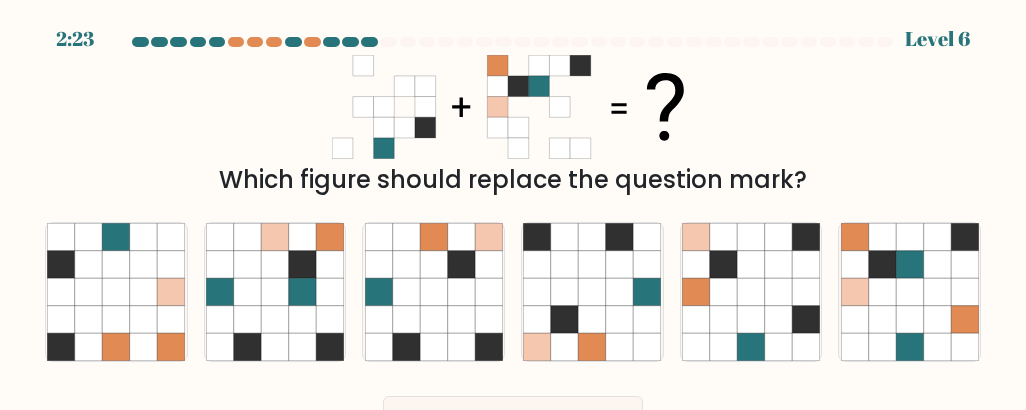 click on "Which figure should replace the question mark?" at bounding box center (513, 126) 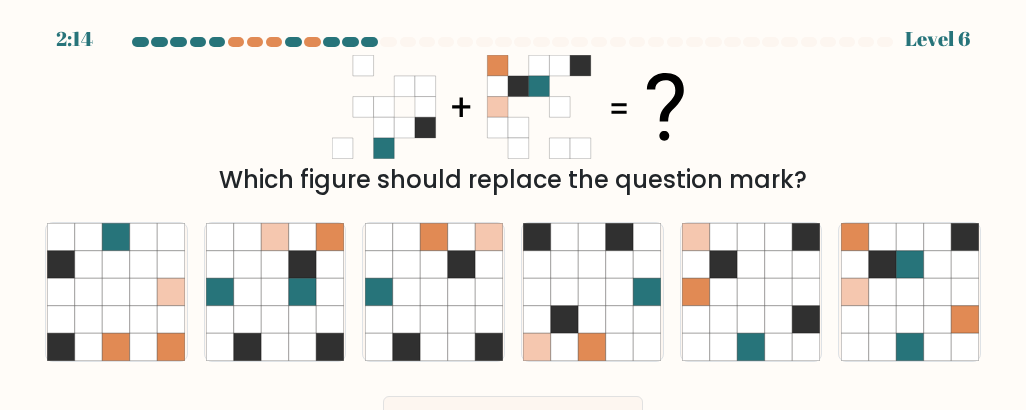 click on "Which figure should replace the question mark?" at bounding box center [513, 126] 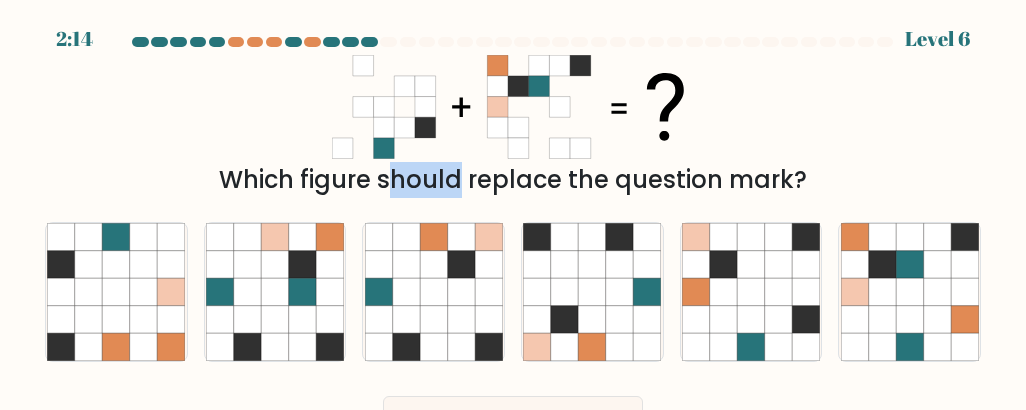 click on "Which figure should replace the question mark?" at bounding box center (513, 126) 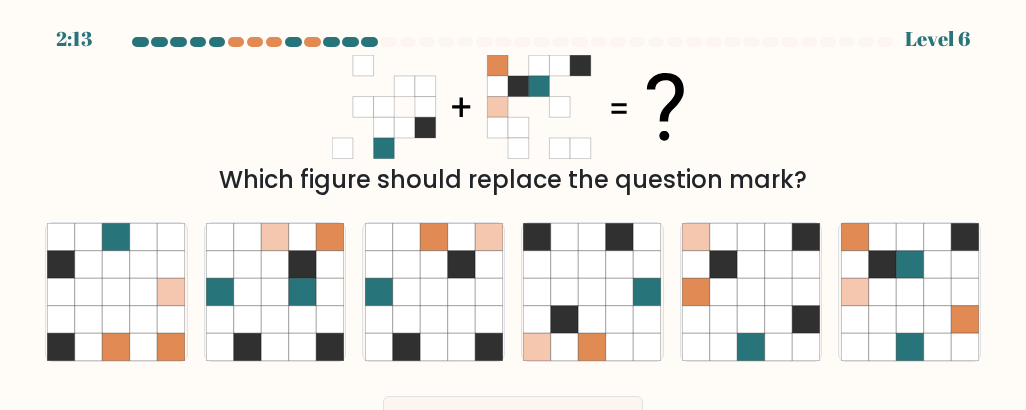 click on "Which figure should replace the question mark?" at bounding box center (513, 126) 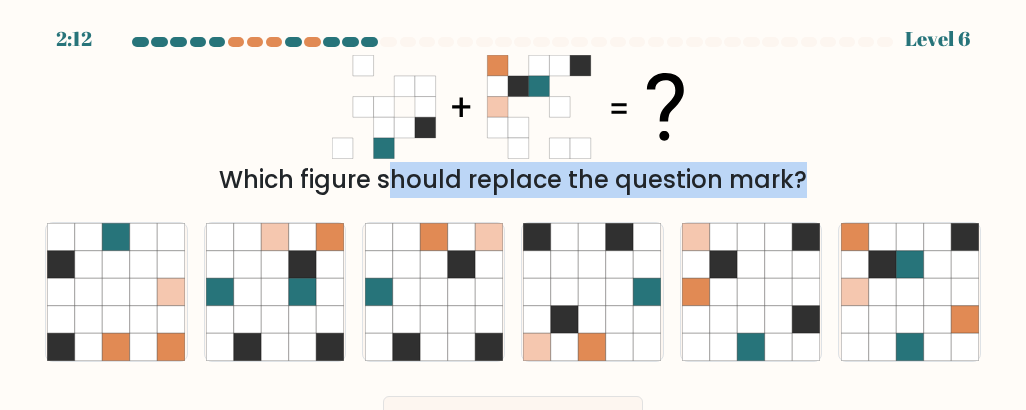 click on "Which figure should replace the question mark?" at bounding box center [513, 126] 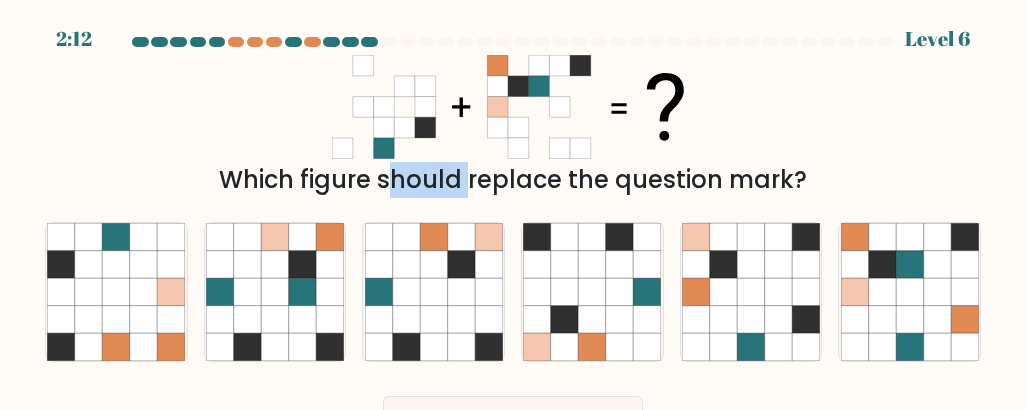 click on "Which figure should replace the question mark?" at bounding box center [513, 126] 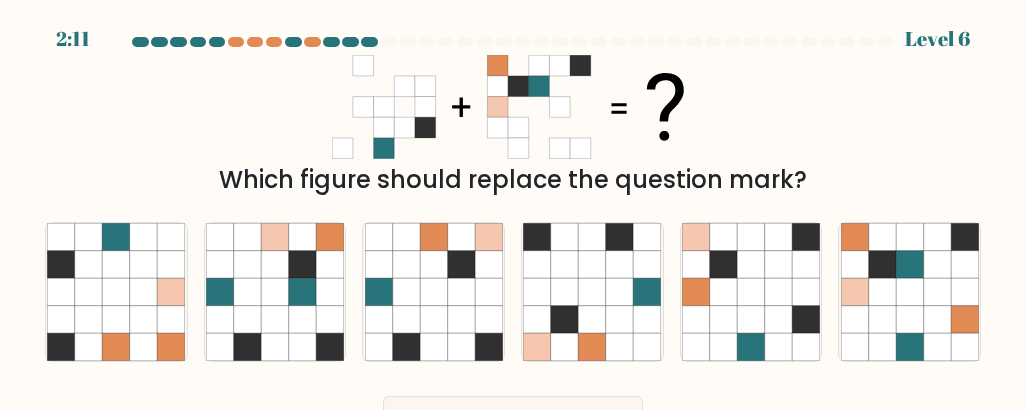 click on "Which figure should replace the question mark?" at bounding box center (513, 126) 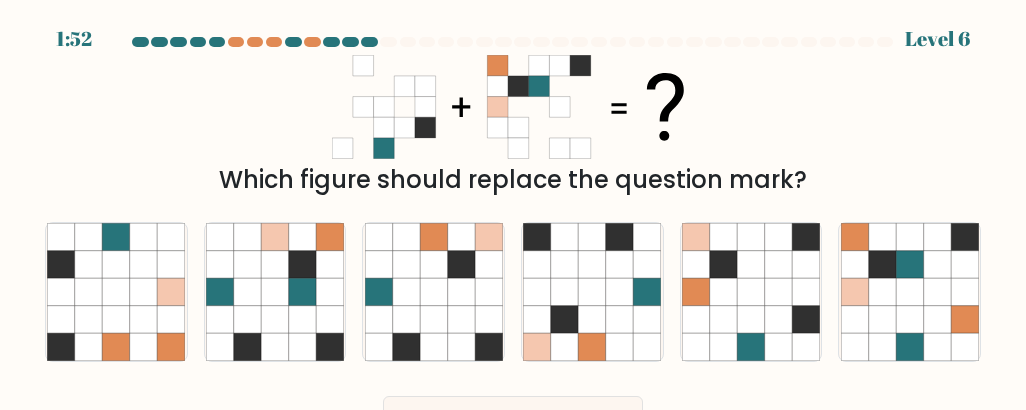 click on "Which figure should replace the question mark?" at bounding box center (513, 180) 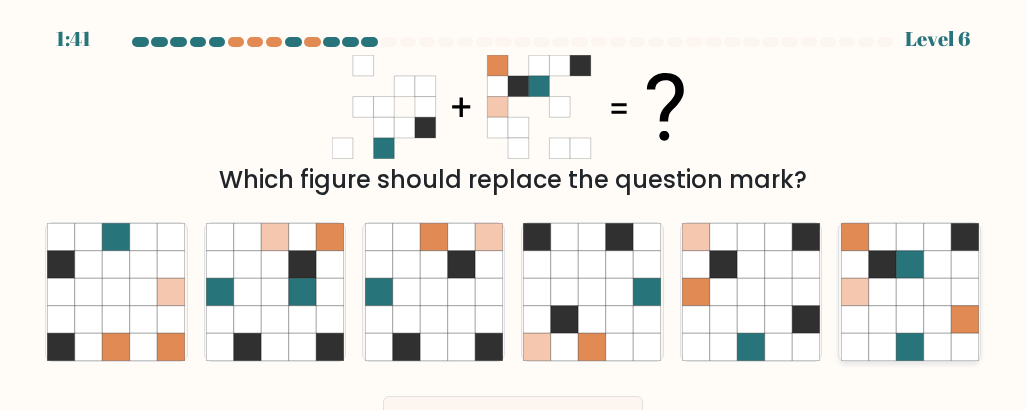 click 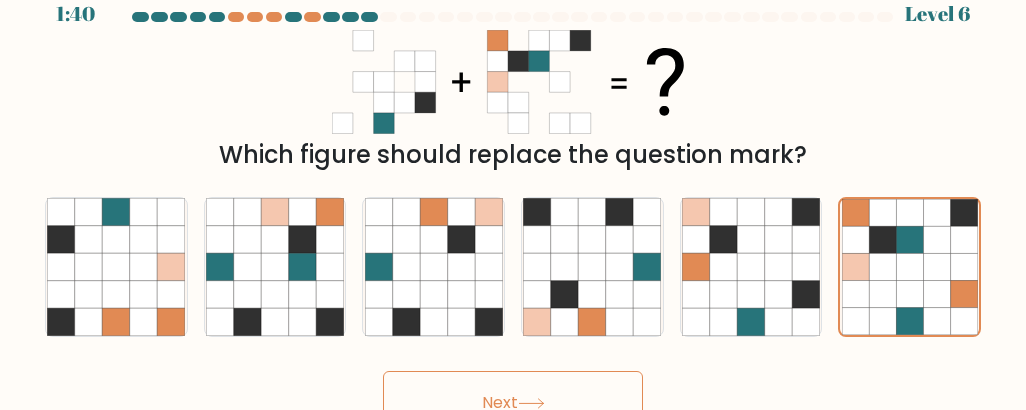 scroll, scrollTop: 50, scrollLeft: 0, axis: vertical 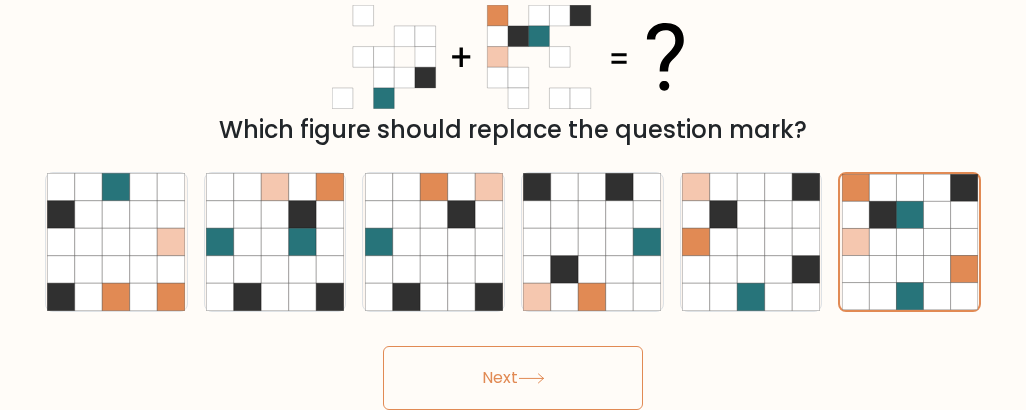 click on "Next" at bounding box center (513, 378) 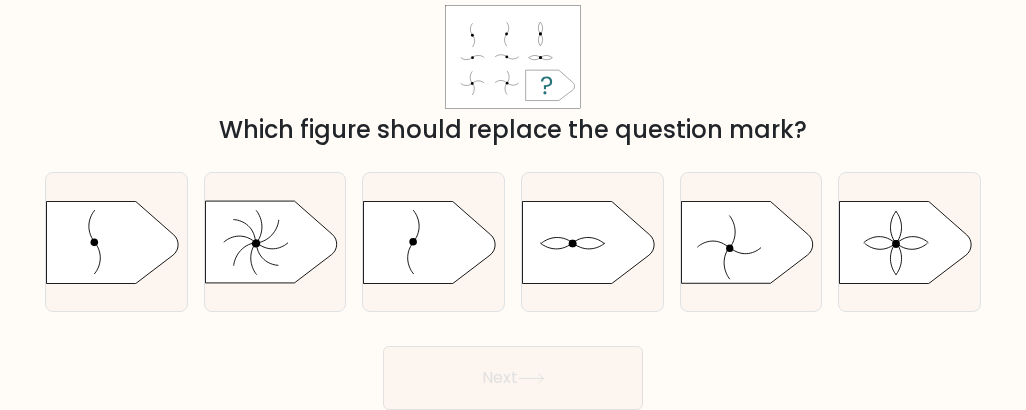 click on "Next" at bounding box center [513, 373] 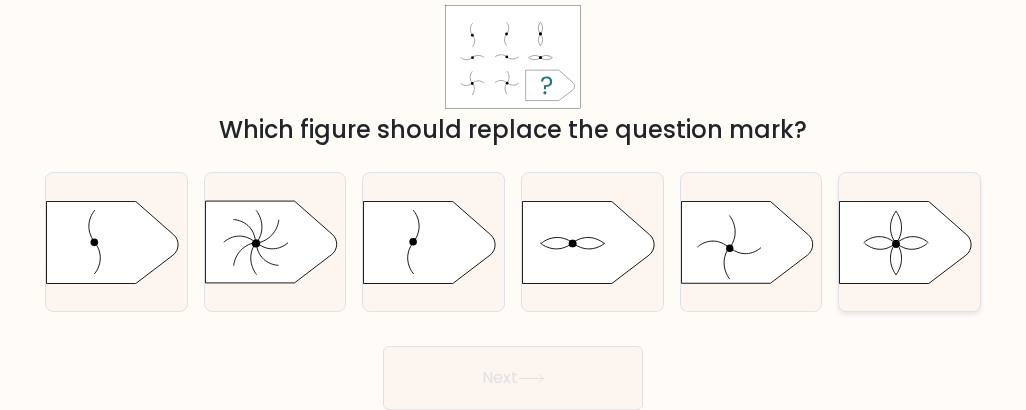 click 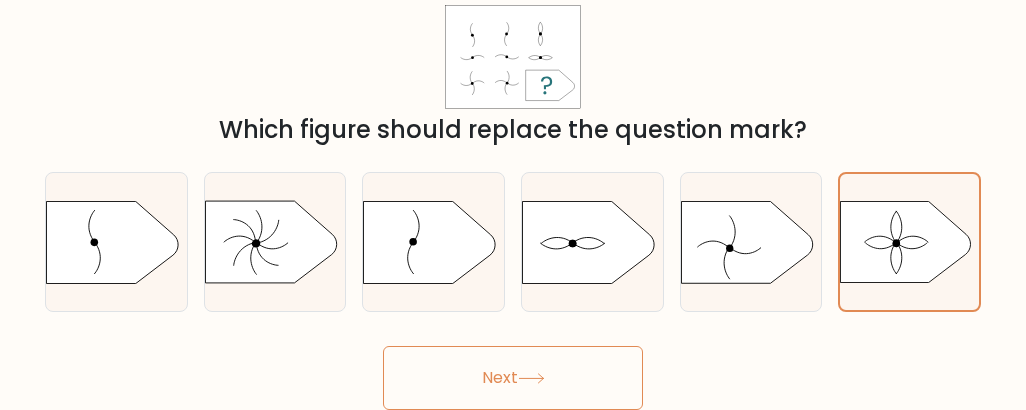 click on "Next" at bounding box center (513, 378) 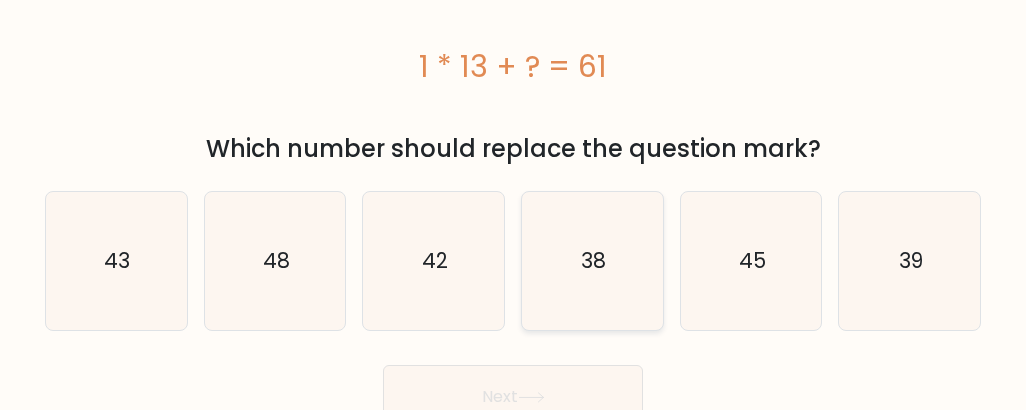 click on "38" 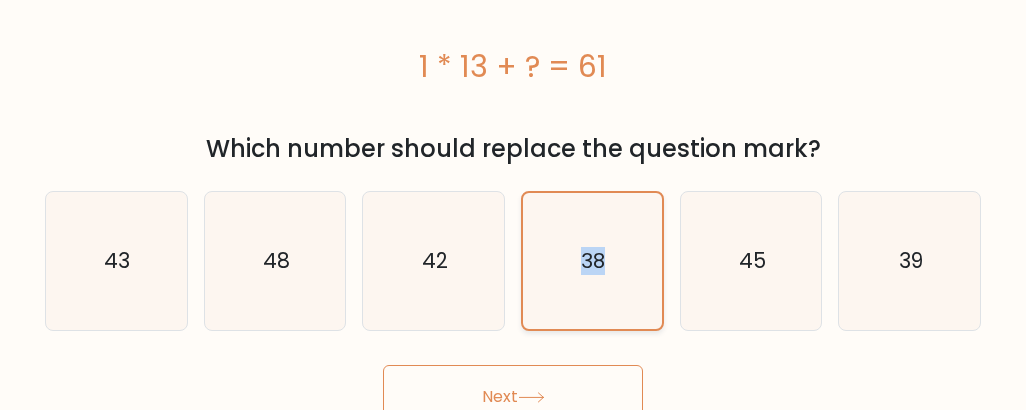 click on "38" 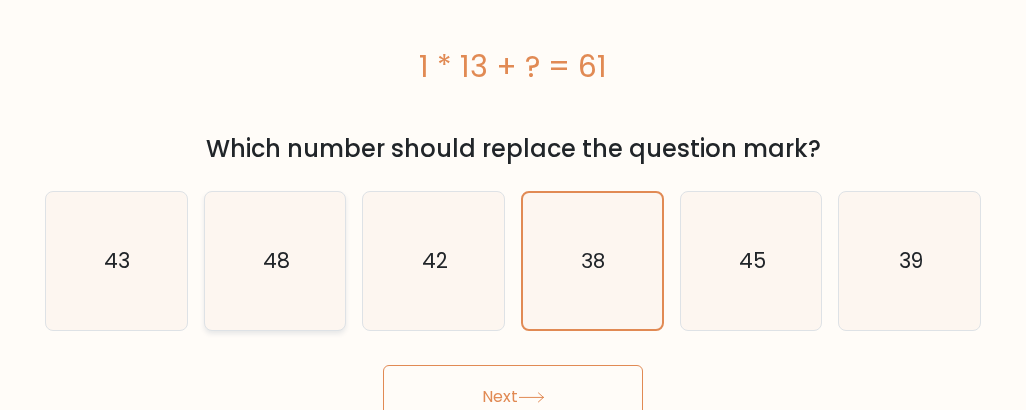 click on "48" 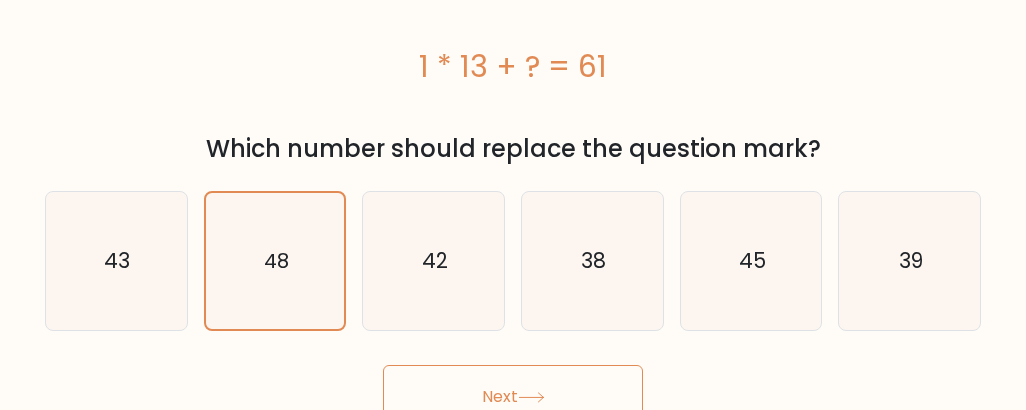 click on "Next" at bounding box center [513, 397] 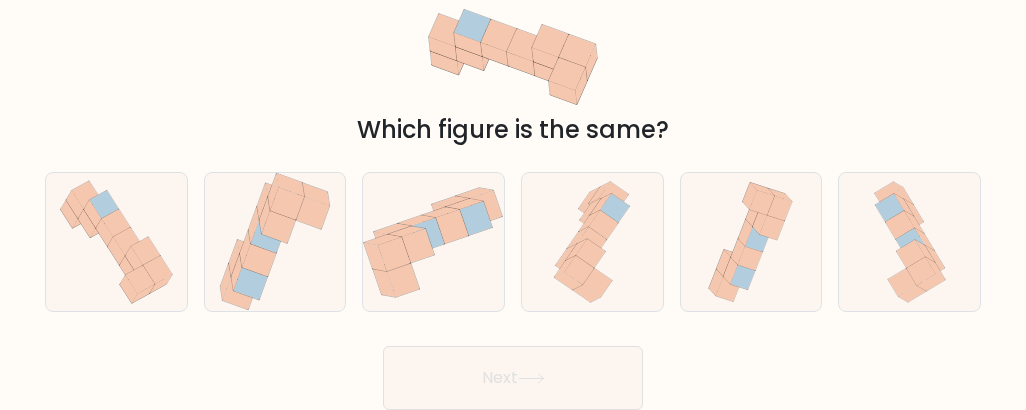 scroll, scrollTop: 0, scrollLeft: 0, axis: both 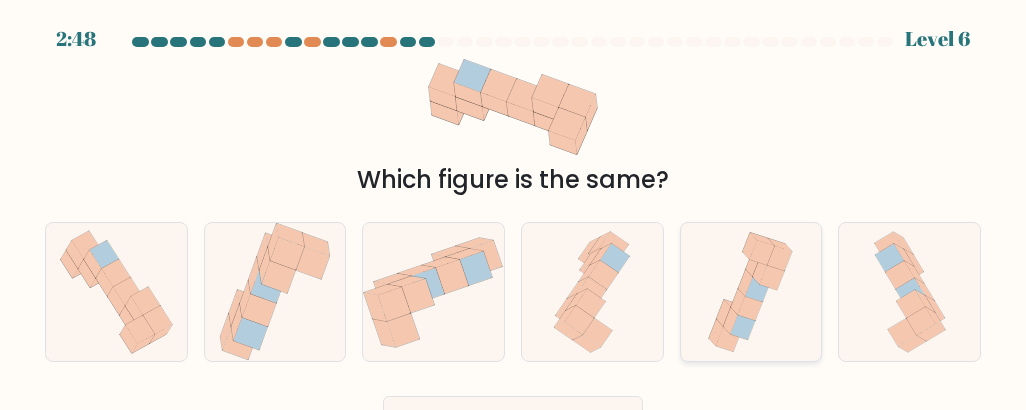 click 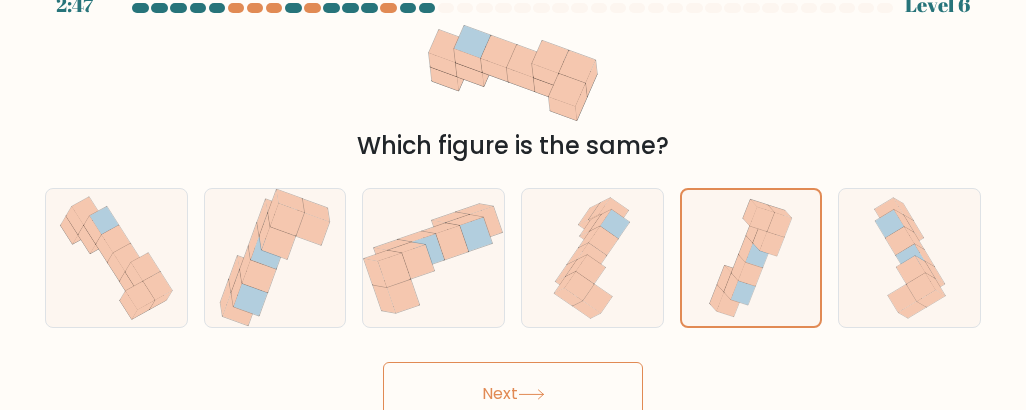 scroll, scrollTop: 50, scrollLeft: 0, axis: vertical 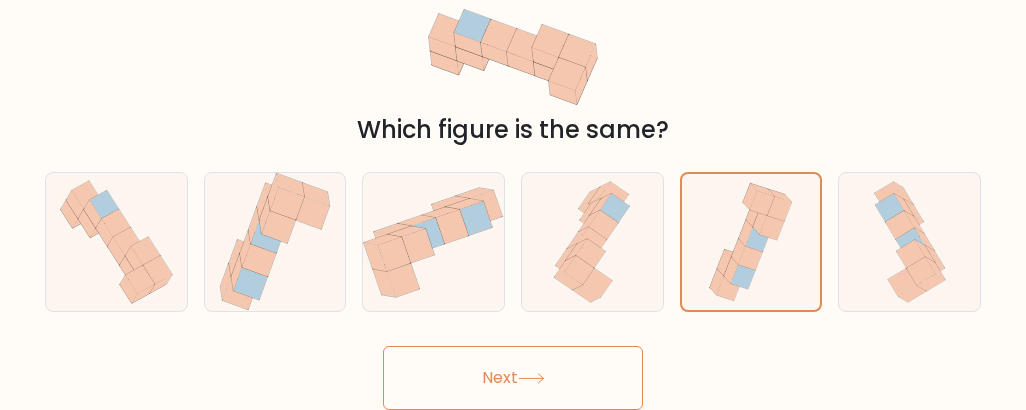 click on "Next" at bounding box center [513, 378] 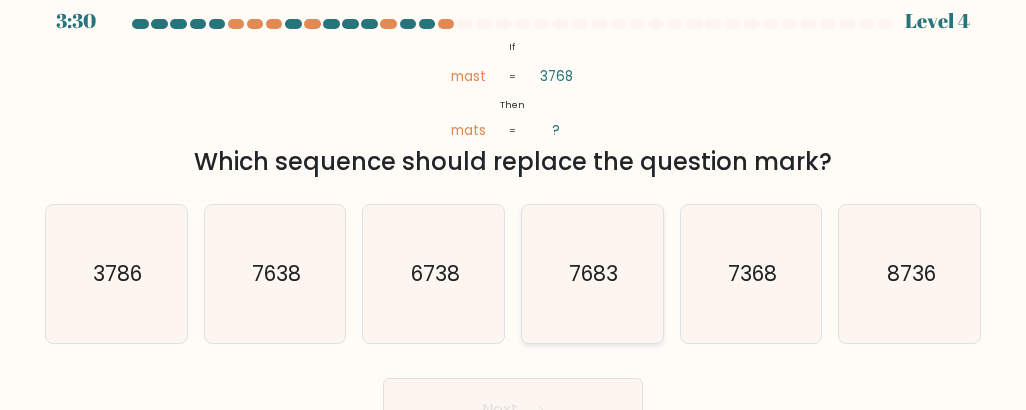 scroll, scrollTop: 0, scrollLeft: 0, axis: both 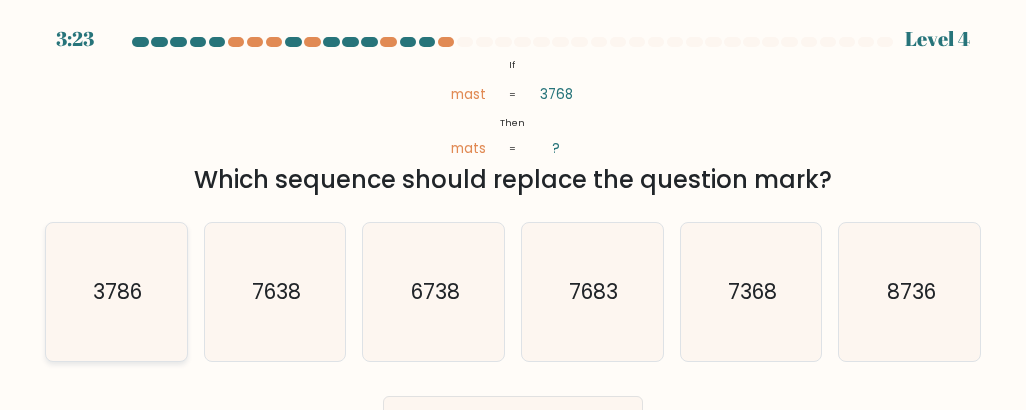 click on "3786" 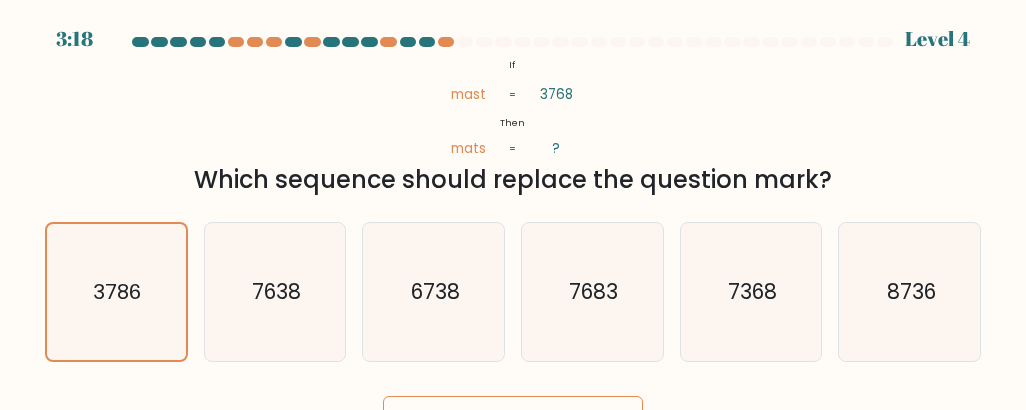 click on "Which sequence should replace the question mark?" at bounding box center (513, 180) 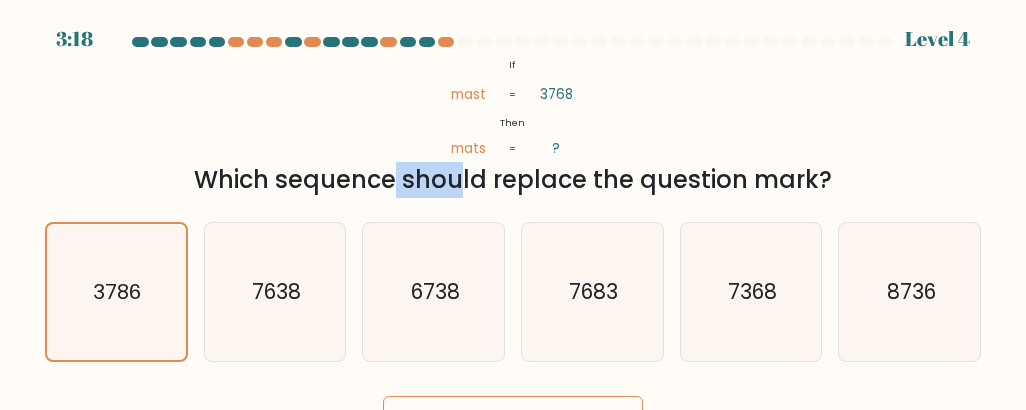 click on "Which sequence should replace the question mark?" at bounding box center (513, 180) 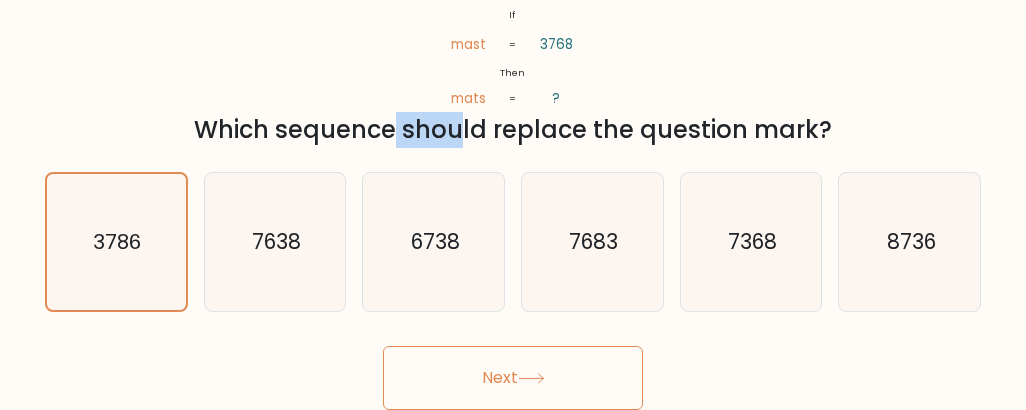 click 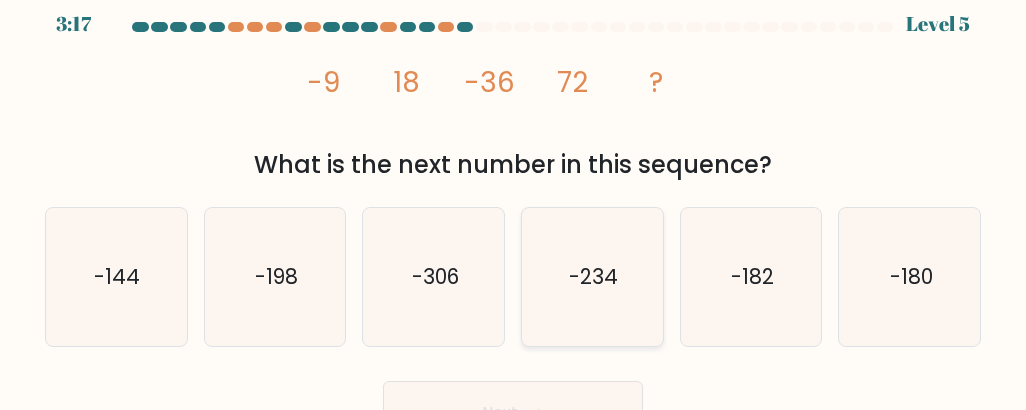 scroll, scrollTop: 0, scrollLeft: 0, axis: both 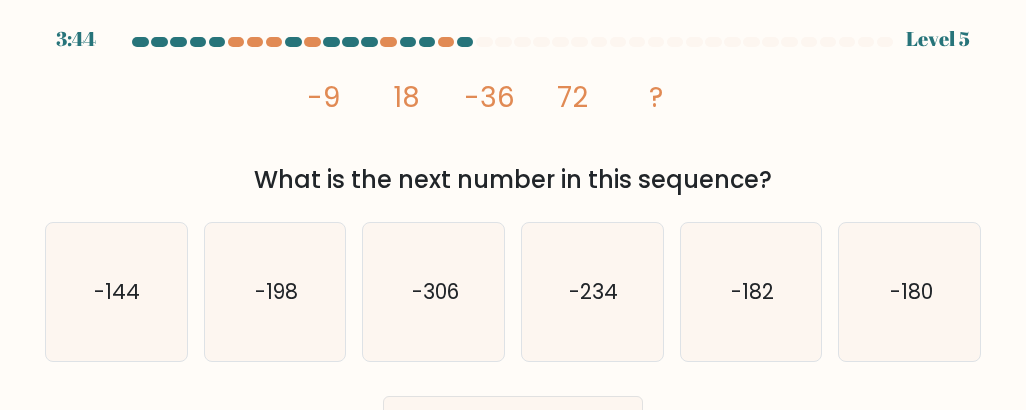 drag, startPoint x: 112, startPoint y: 138, endPoint x: 123, endPoint y: 140, distance: 11.18034 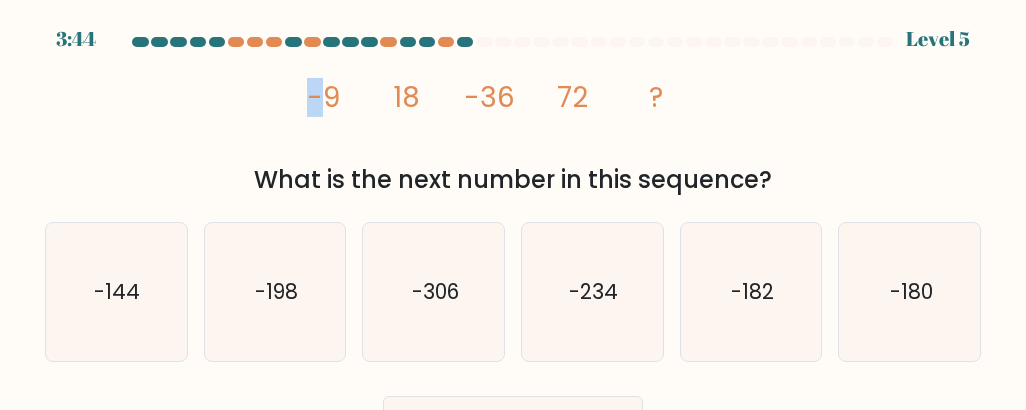 click on "image/svg+xml
-9
18
-36
72
?
What is the next number in this sequence?" at bounding box center (513, 126) 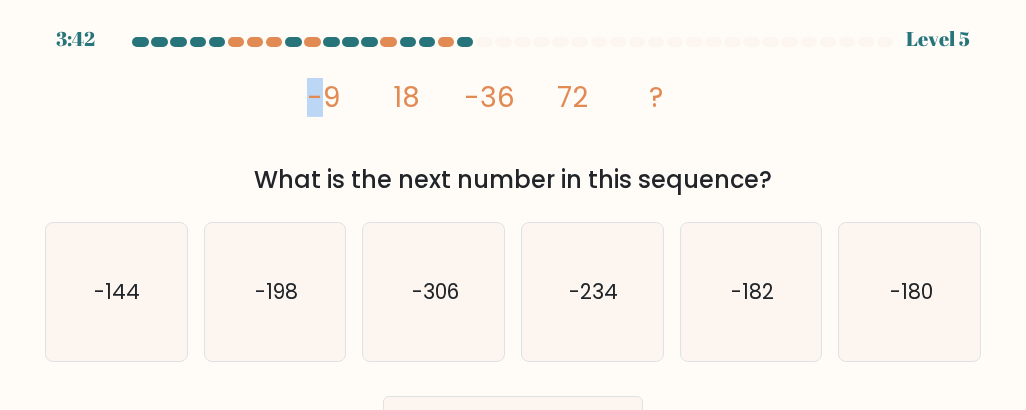 click on "image/svg+xml
-9
18
-36
72
?
What is the next number in this sequence?" at bounding box center (513, 126) 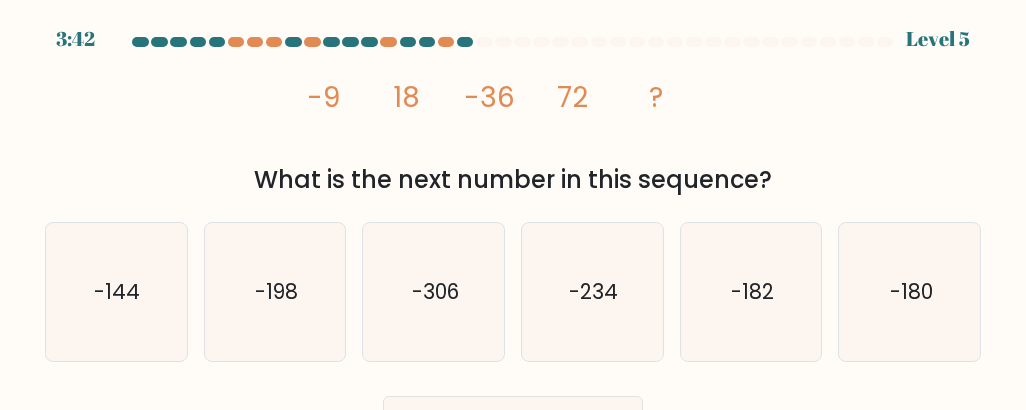 click on "image/svg+xml
-9
18
-36
72
?
What is the next number in this sequence?" at bounding box center (513, 126) 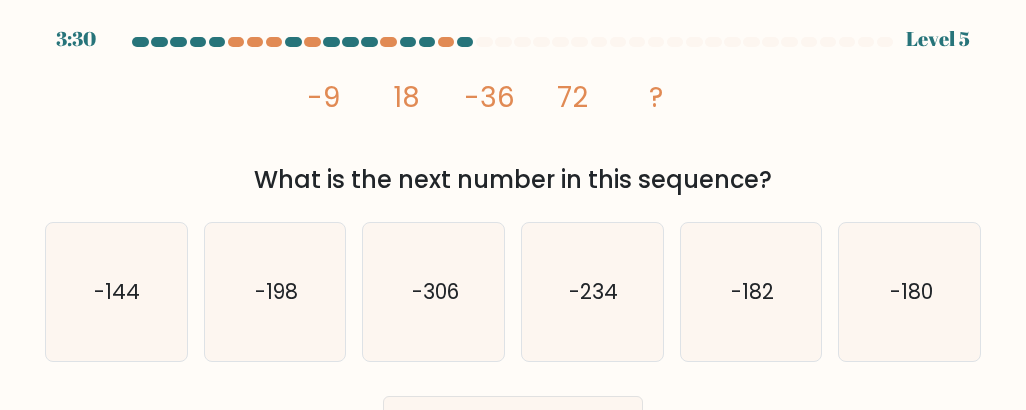 click on "image/svg+xml
-9
18
-36
72
?
What is the next number in this sequence?" at bounding box center (513, 126) 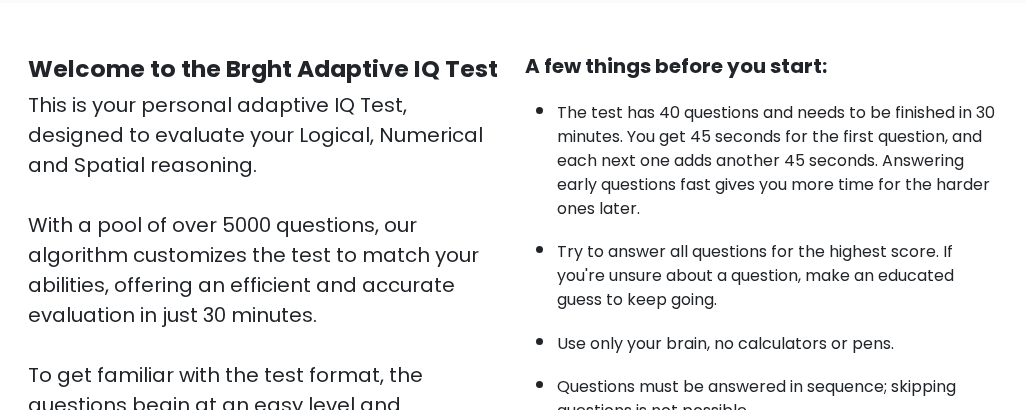 scroll, scrollTop: 400, scrollLeft: 0, axis: vertical 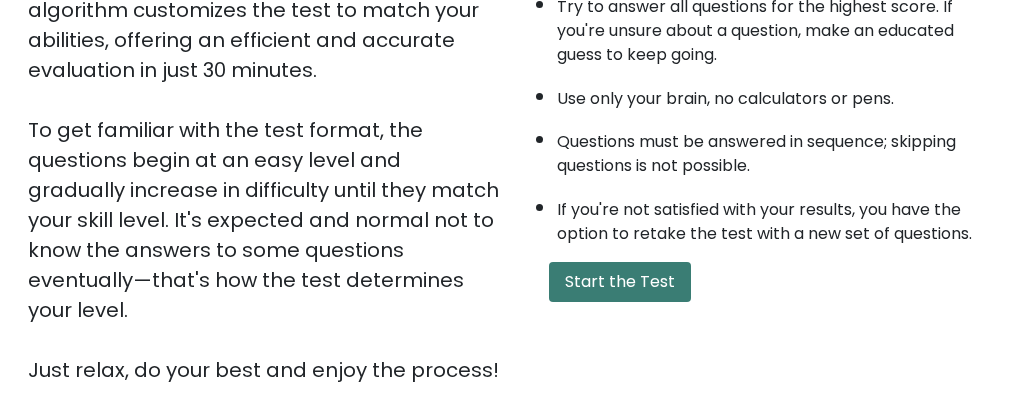 click on "Start the Test" at bounding box center [620, 282] 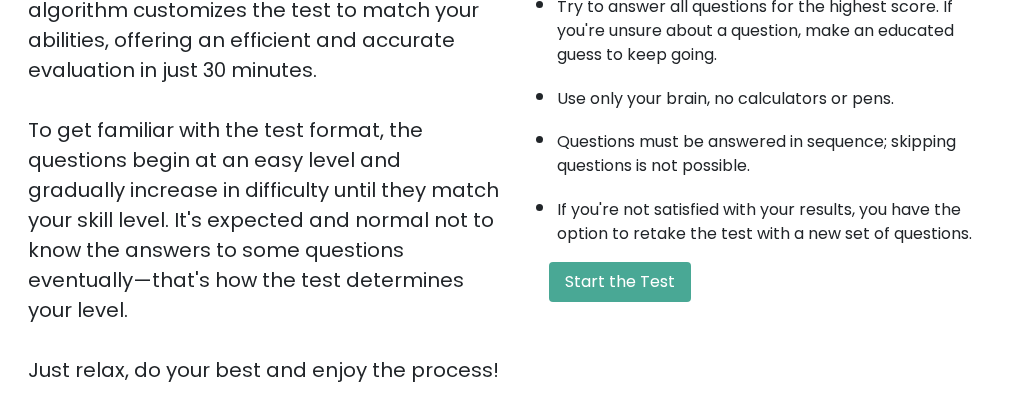 click on "This is your personal adaptive IQ Test, designed to evaluate your Logical, Numerical and Spatial reasoning.
With a pool of over 5000 questions, our algorithm customizes the test to match your abilities, offering an efficient and accurate evaluation in just 30 minutes.
To get familiar with the test format, the questions begin at an easy level and gradually increase in difficulty until they match your skill level. It's expected and normal not to know the answers to some questions eventually—that's how the test determines your level.
Just relax, do your best and enjoy the process!" at bounding box center (264, 115) 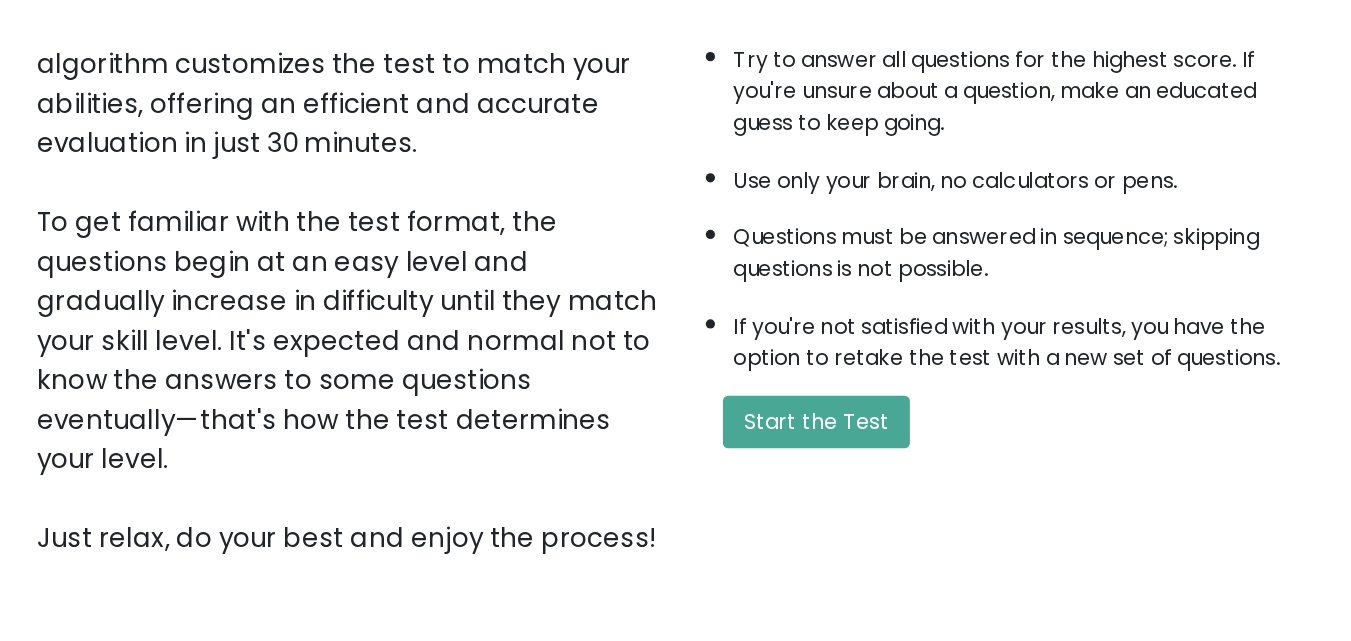 scroll, scrollTop: 275, scrollLeft: 0, axis: vertical 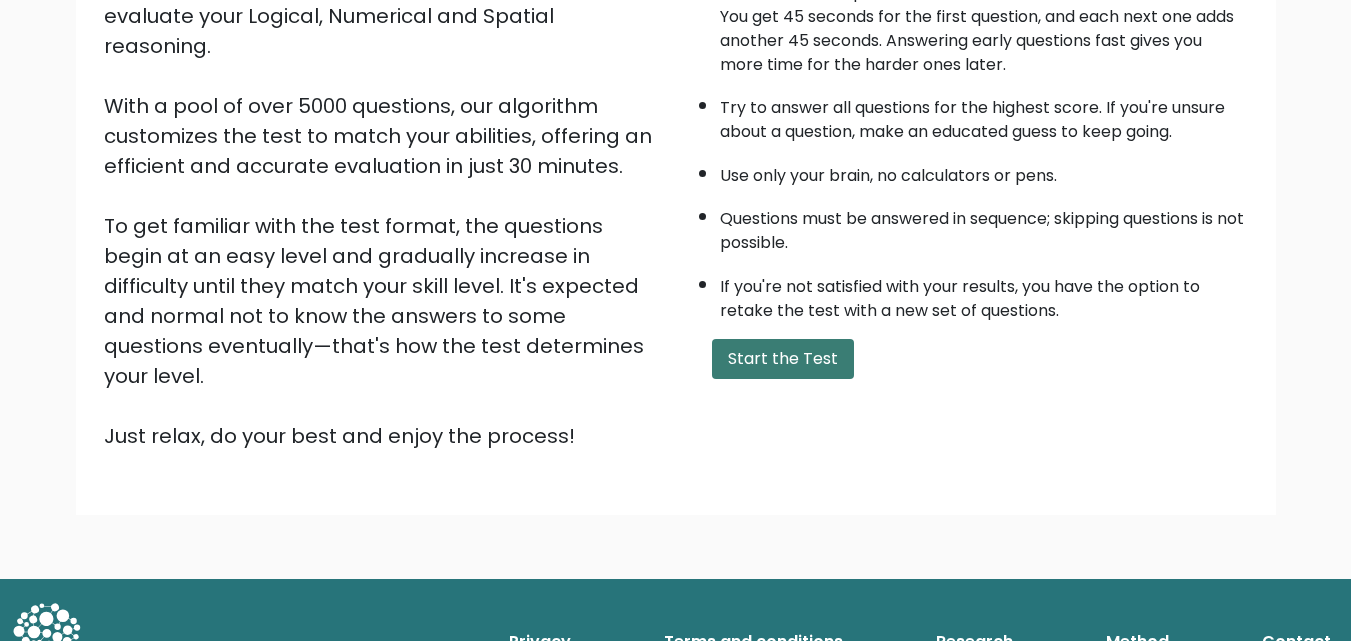 click on "A few things before you start:
The test has 40 questions and needs to be finished in 30 minutes. You get 45 seconds for the first question, and each next one adds another 45 seconds. Answering early questions fast gives you more time for the harder ones later.
Try to answer all questions for the highest score. If you're unsure about a question, make an educated guess to keep going.
Use only your brain, no calculators or pens.
Questions must be answered in sequence; skipping questions is not possible.
If you're not satisfied with your results, you have the option to retake the test with a new set of questions.
Start the Test" at bounding box center (968, 191) 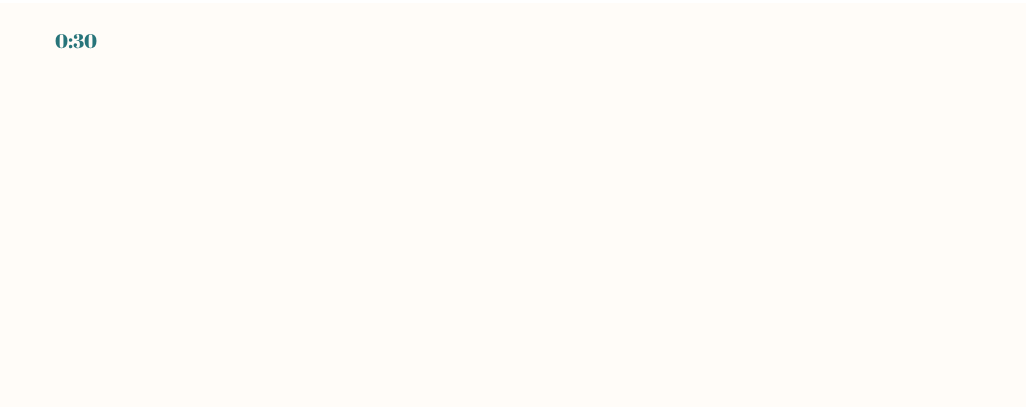 scroll, scrollTop: 0, scrollLeft: 0, axis: both 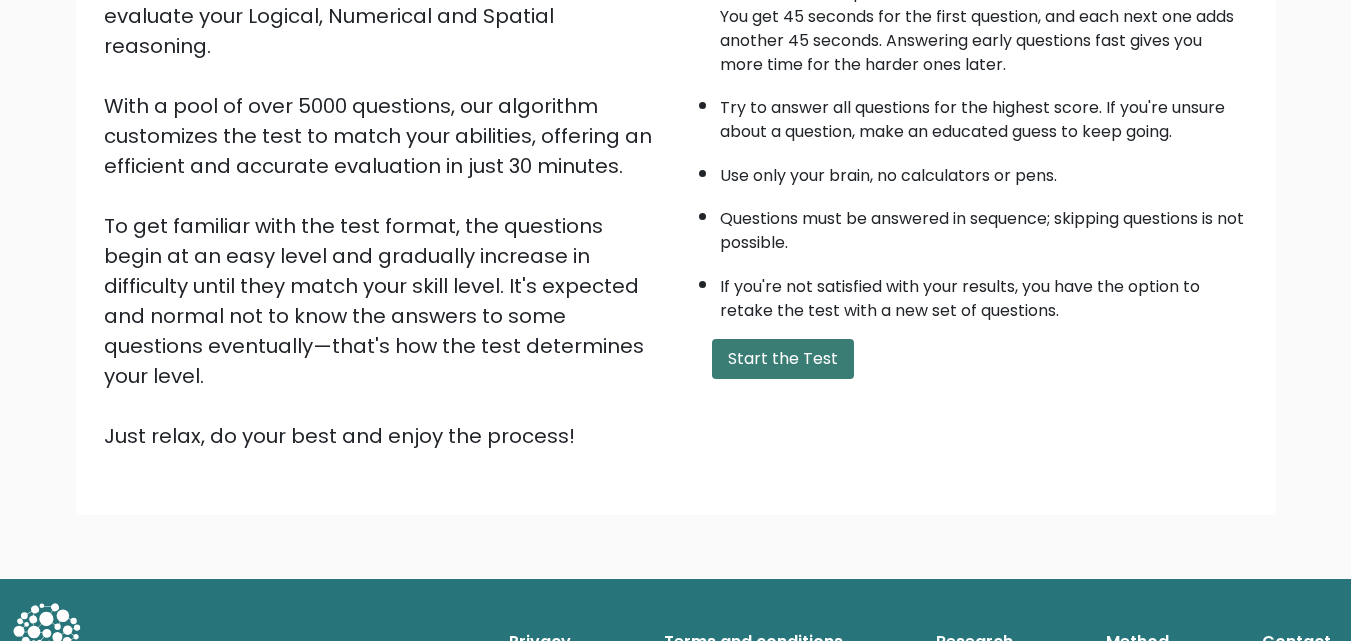 click on "Start the Test" at bounding box center (783, 359) 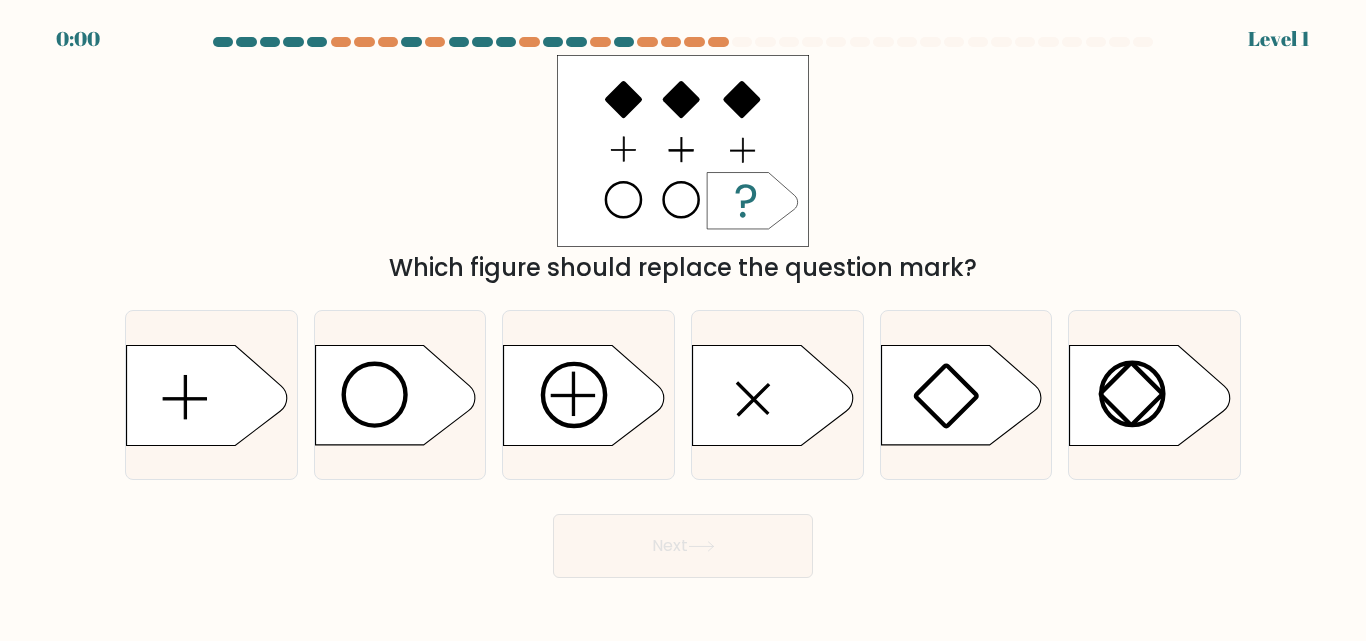 scroll, scrollTop: 0, scrollLeft: 0, axis: both 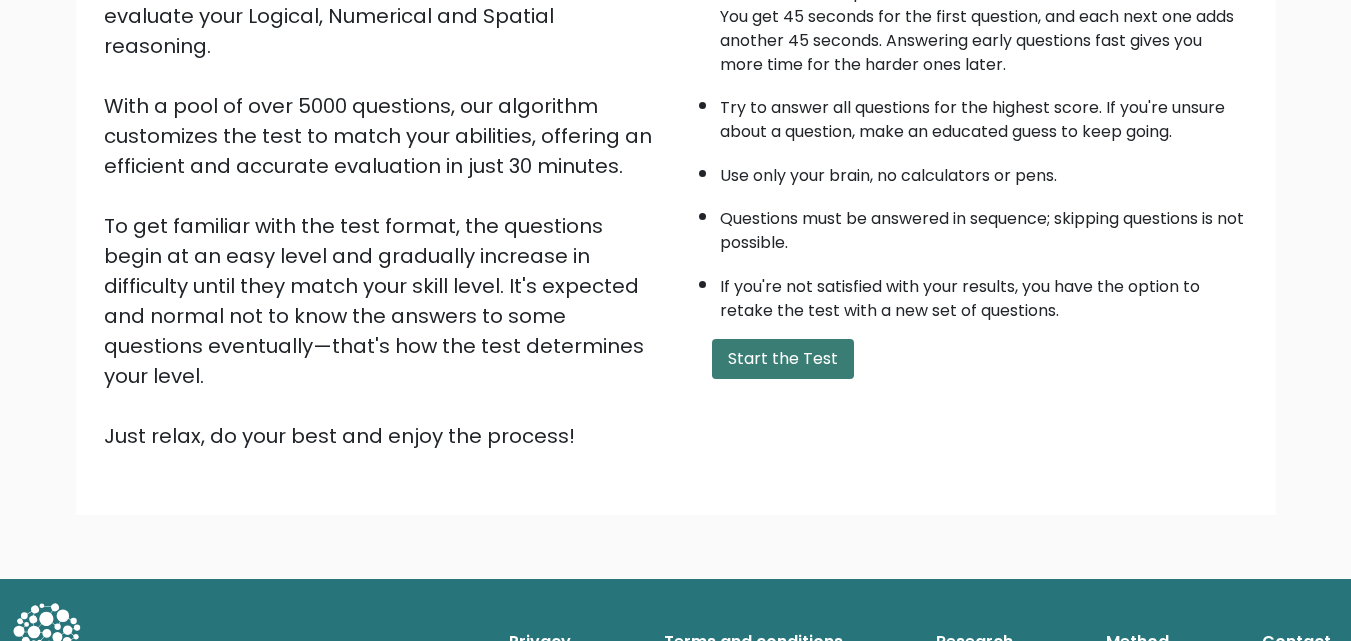 click on "Start the Test" at bounding box center (783, 359) 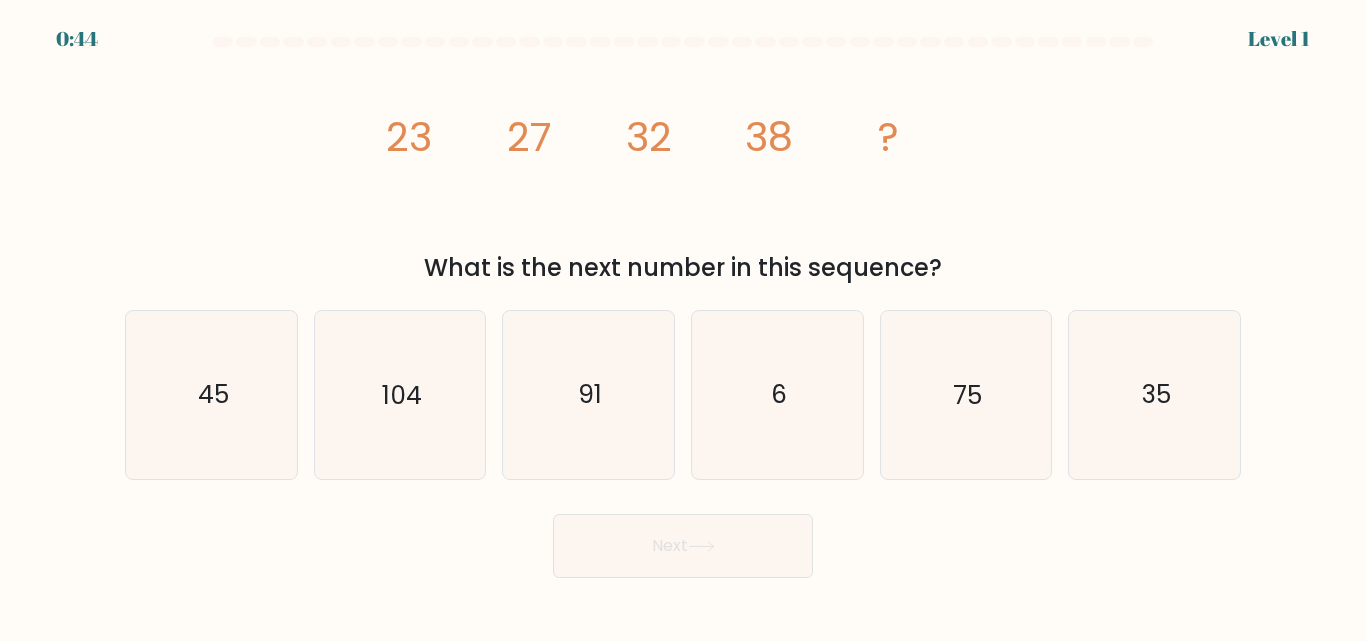 scroll, scrollTop: 0, scrollLeft: 0, axis: both 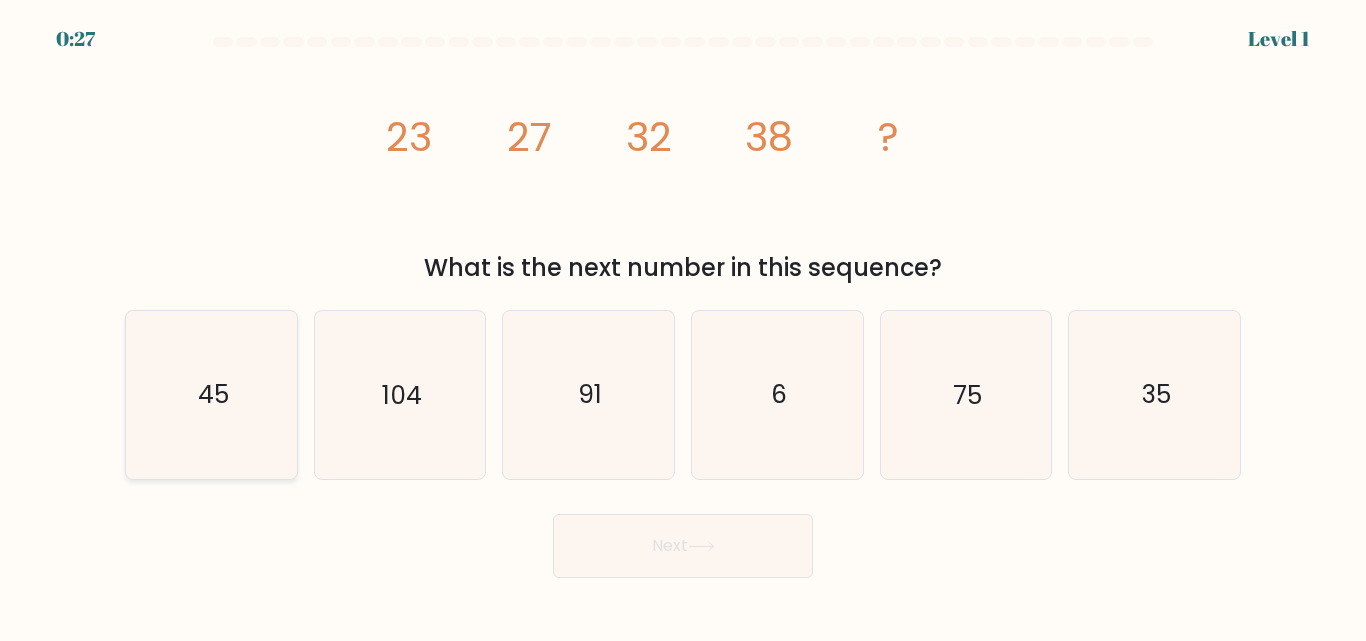 click on "45" 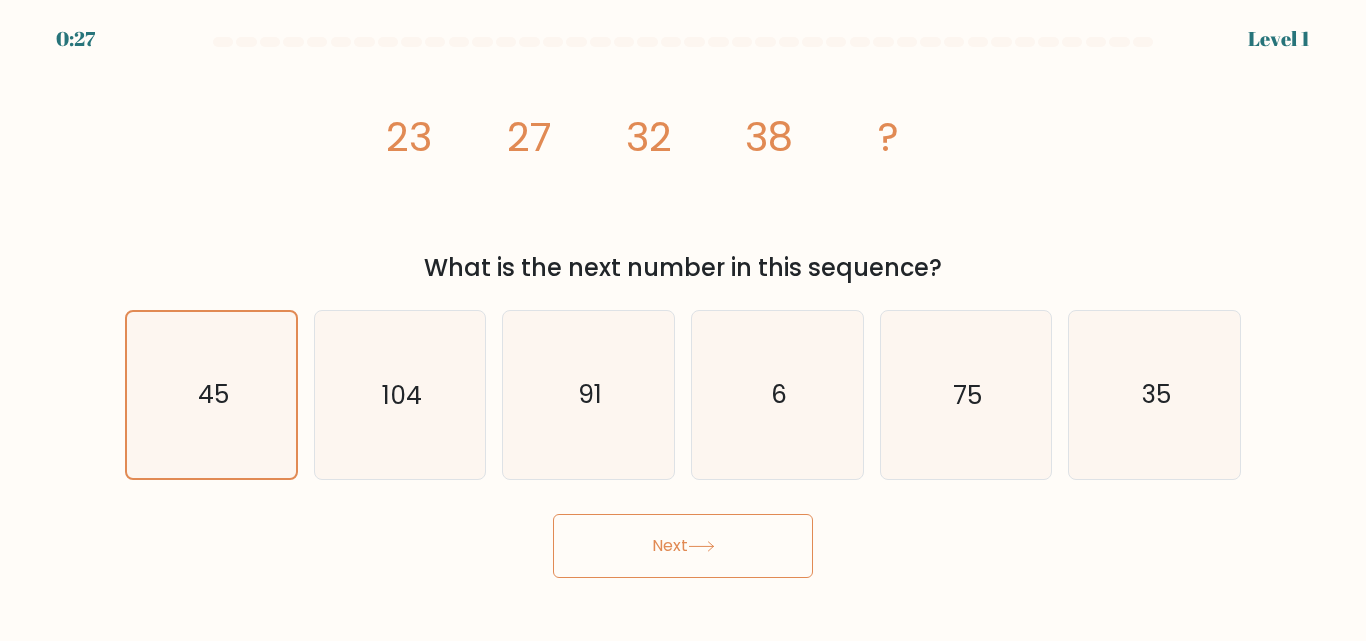 click on "Next" at bounding box center [683, 546] 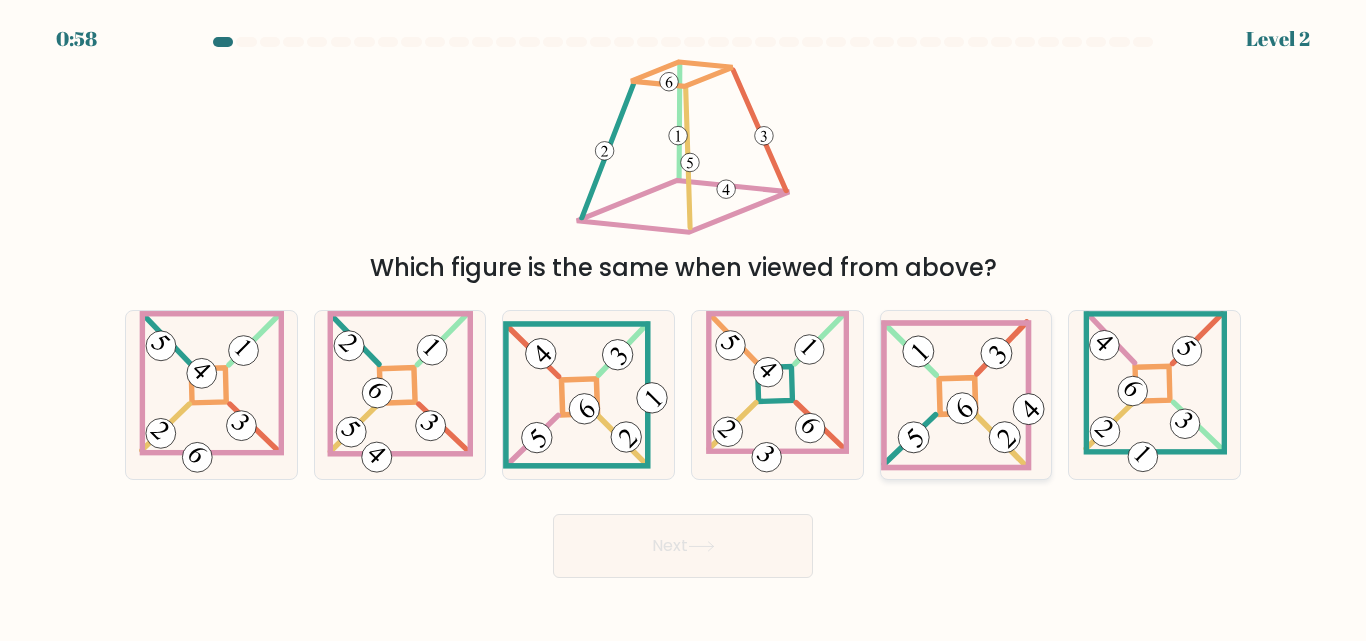click 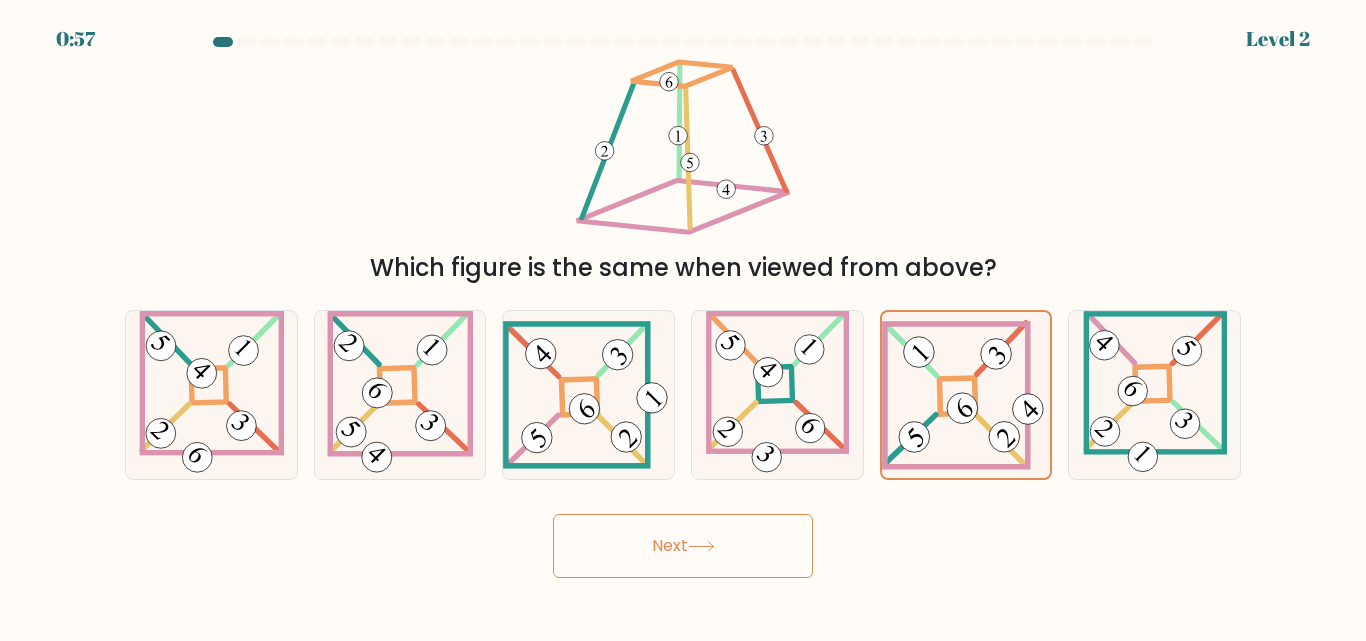 click on "Next" at bounding box center (683, 546) 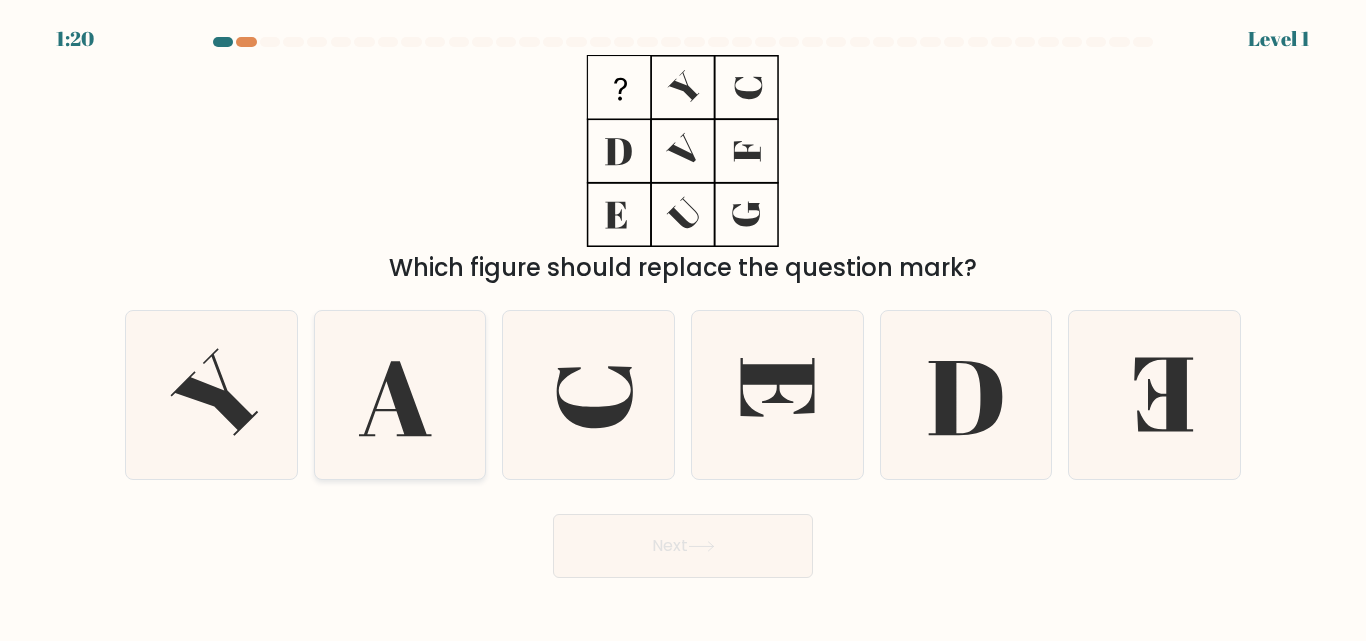 click 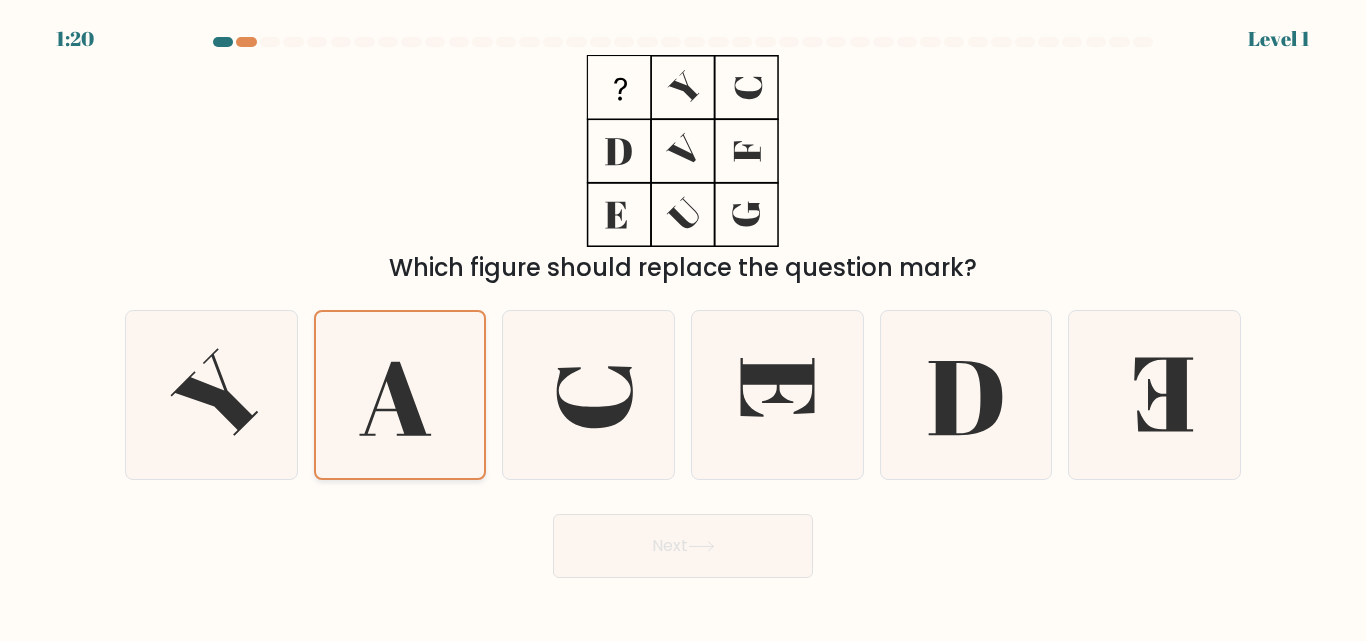 click 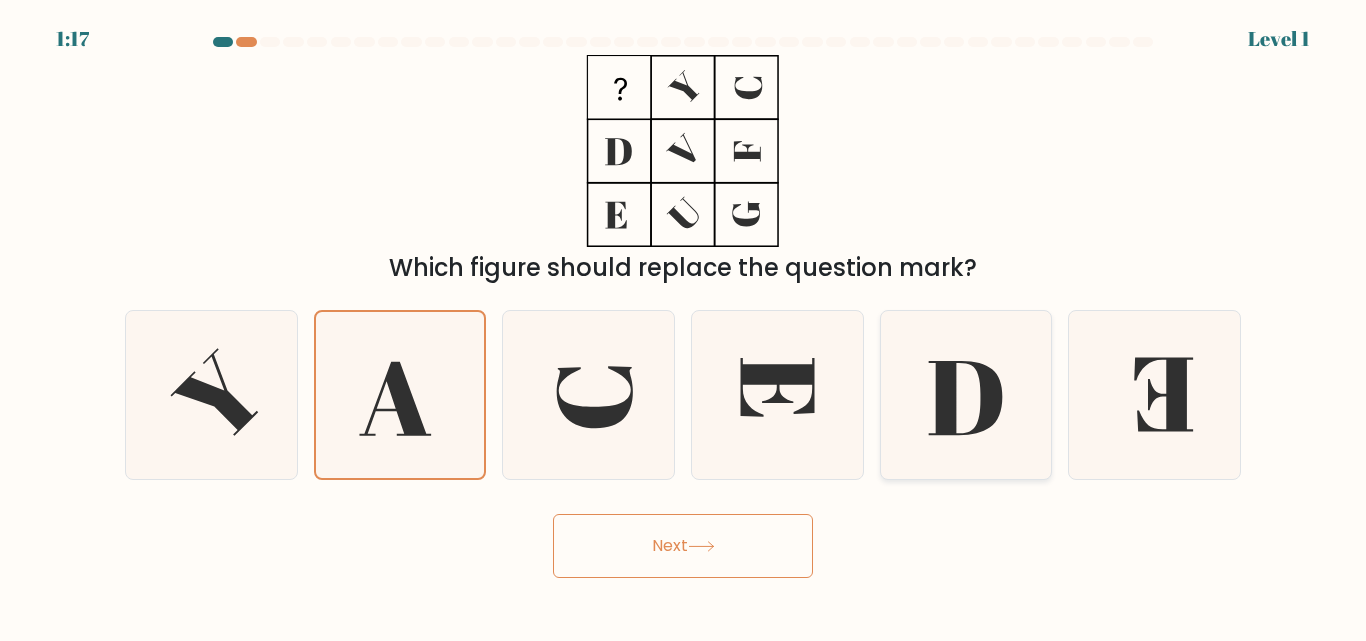 click 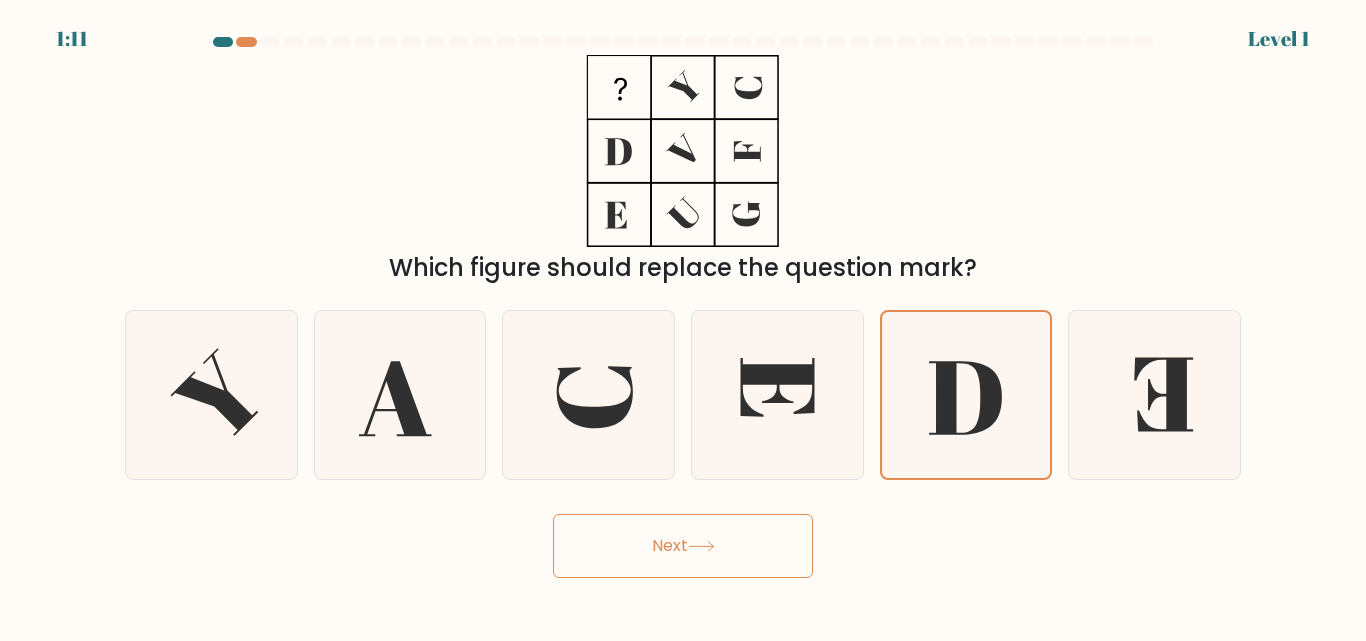 click on "Next" at bounding box center [683, 546] 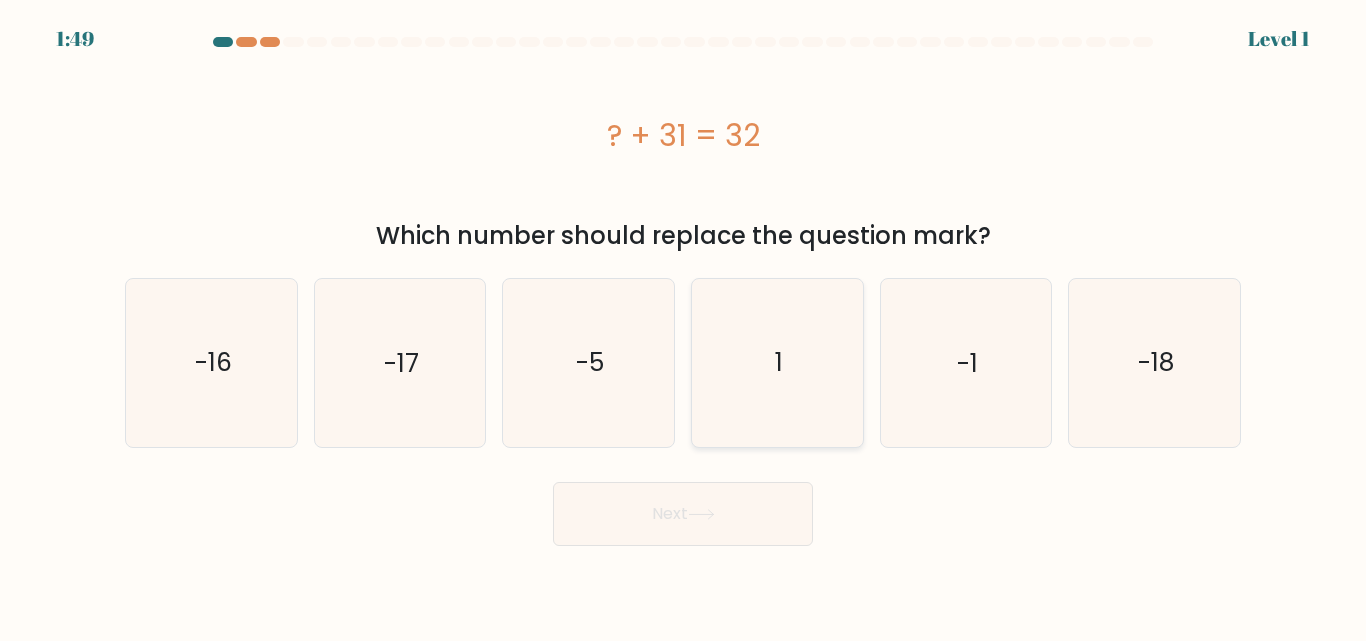 click on "1" 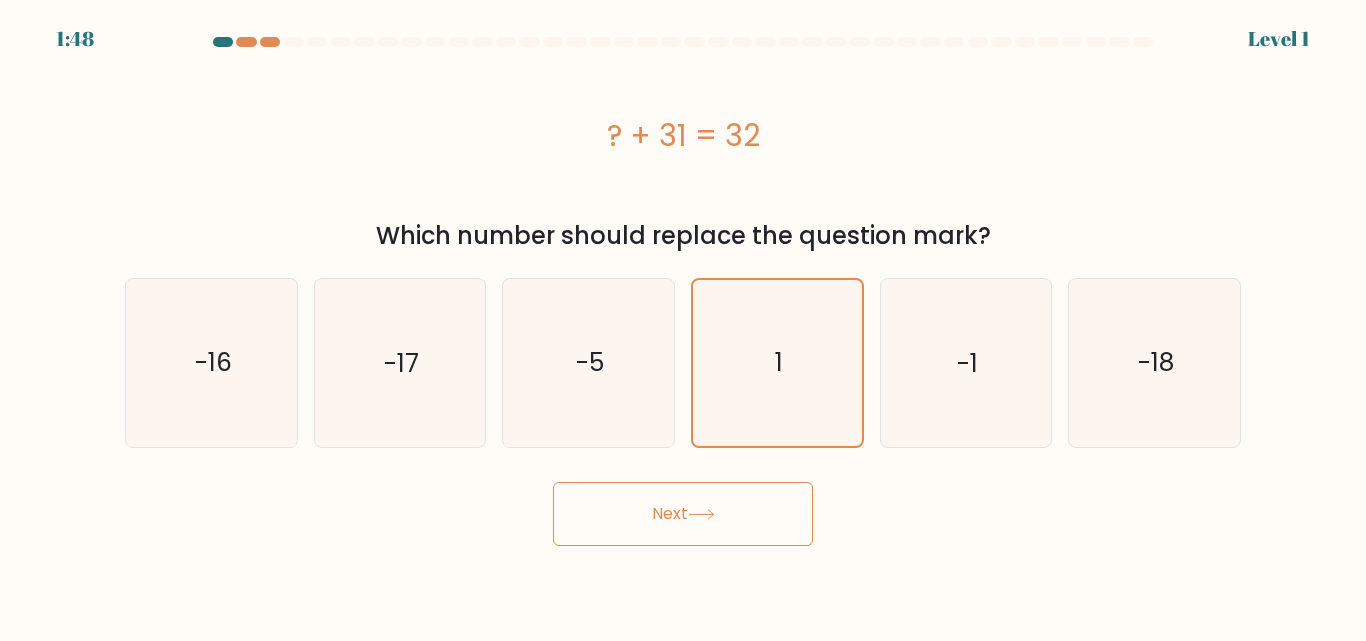 click on "Next" at bounding box center [683, 514] 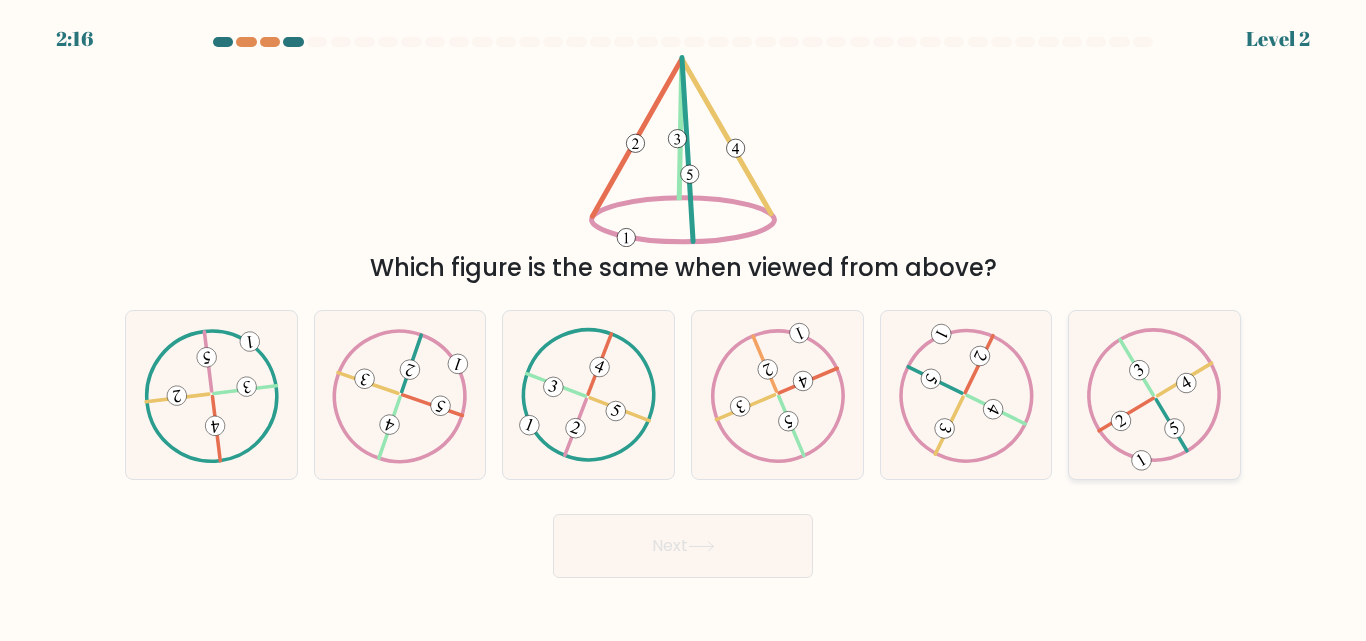 click 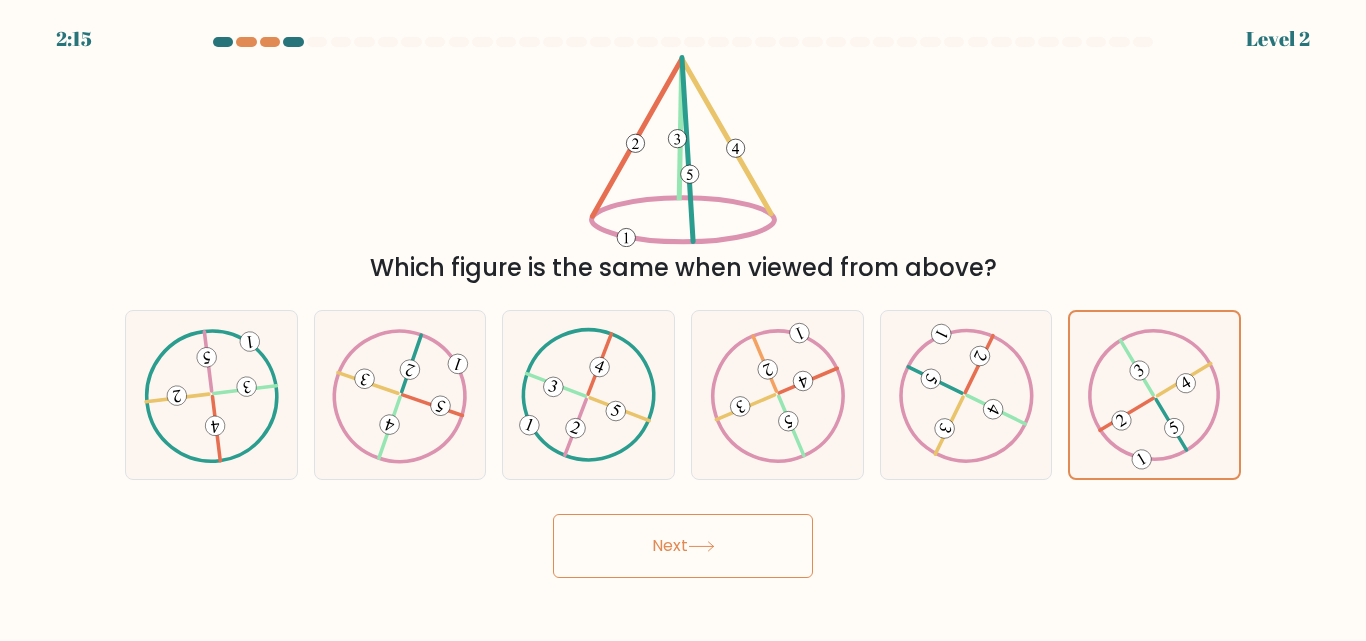 click on "Next" at bounding box center (683, 546) 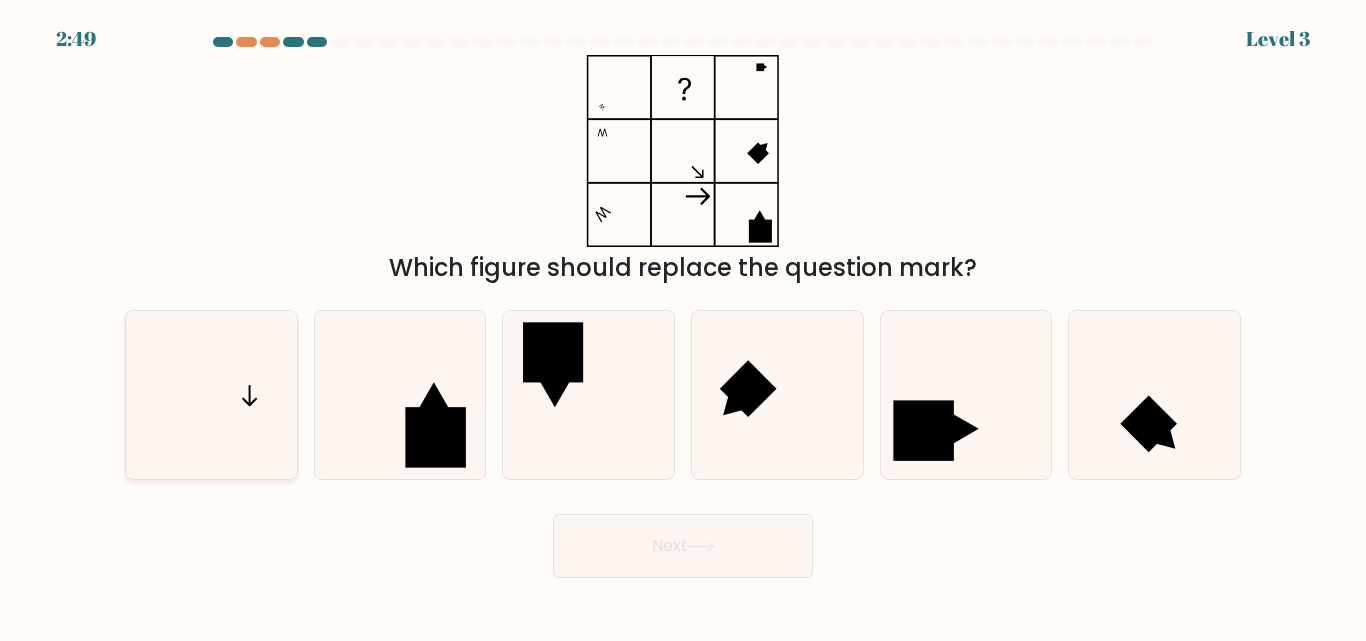 click 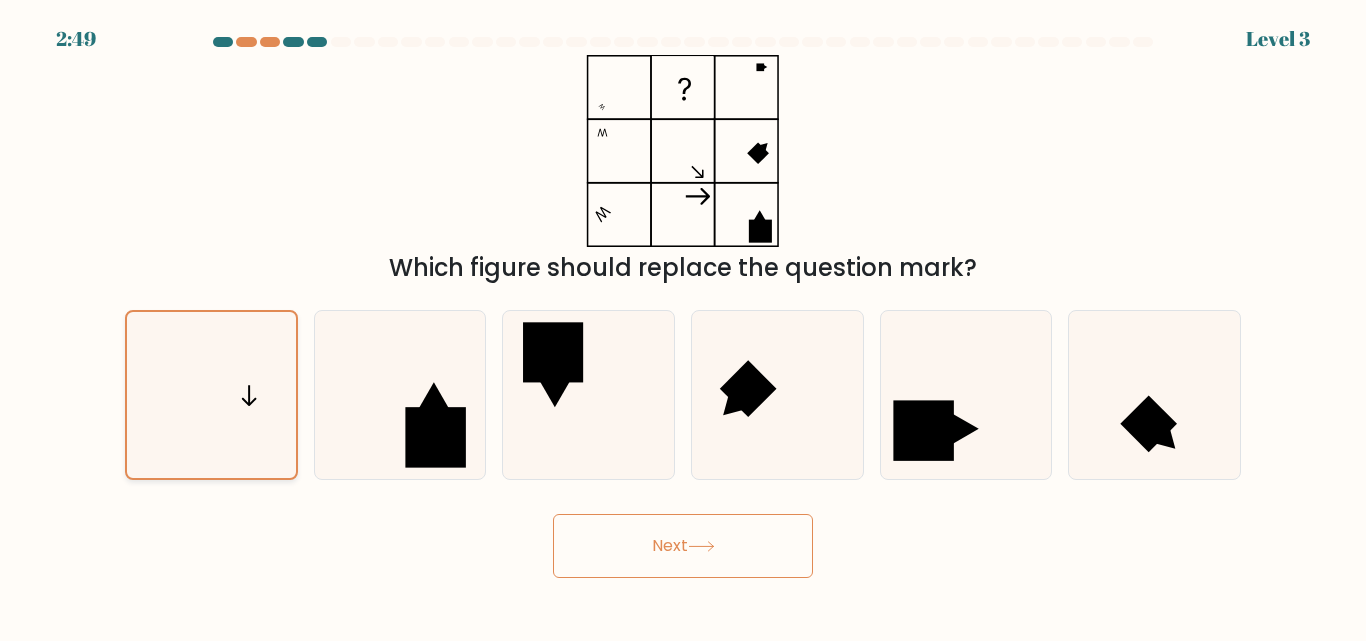 click 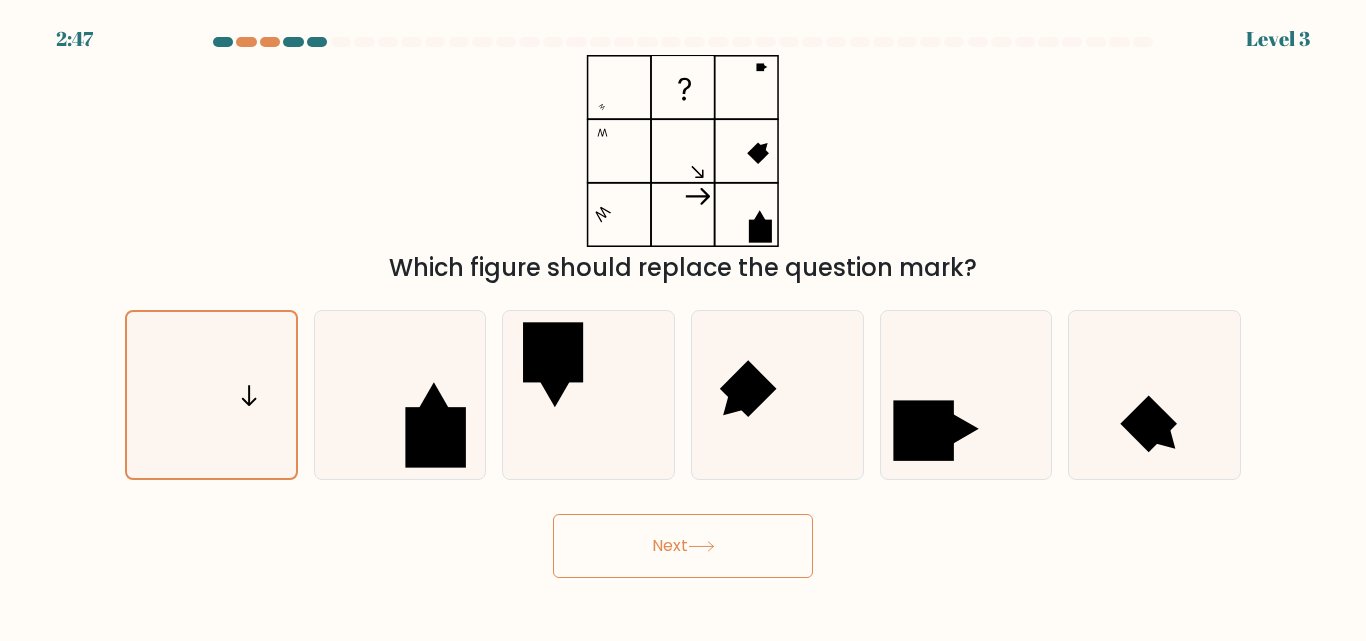 click on "Next" at bounding box center (683, 546) 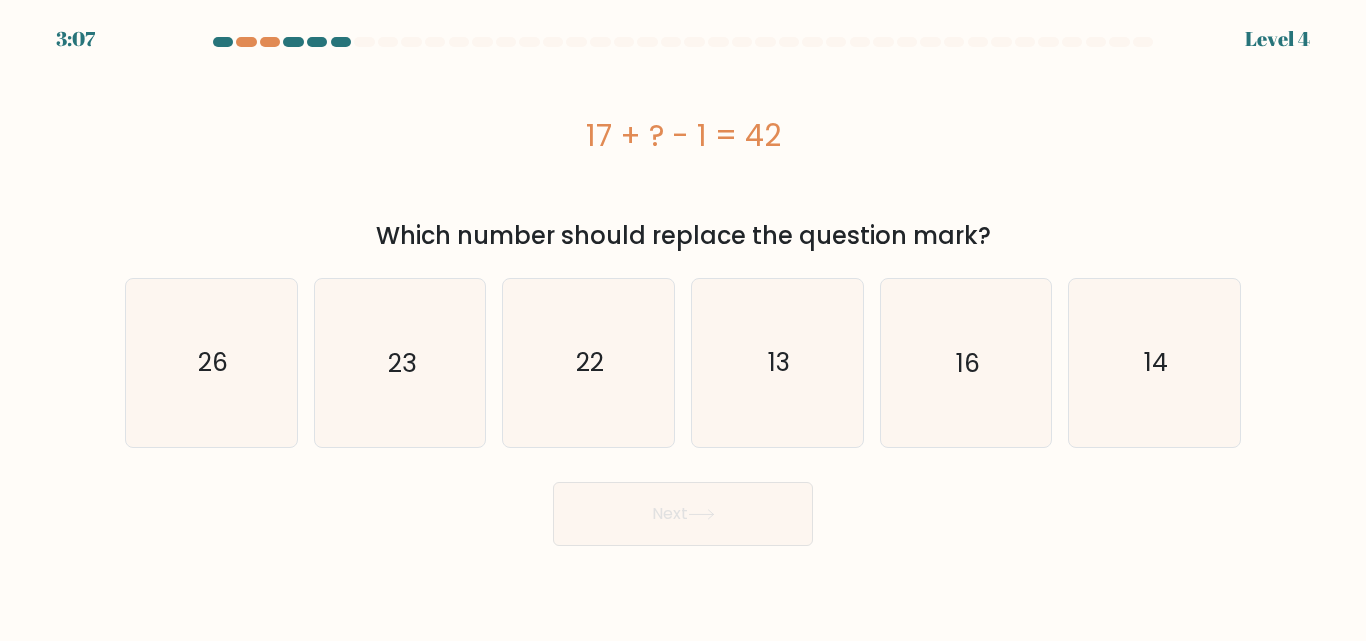 click on "17 + ? - 1 = 42" at bounding box center [683, 135] 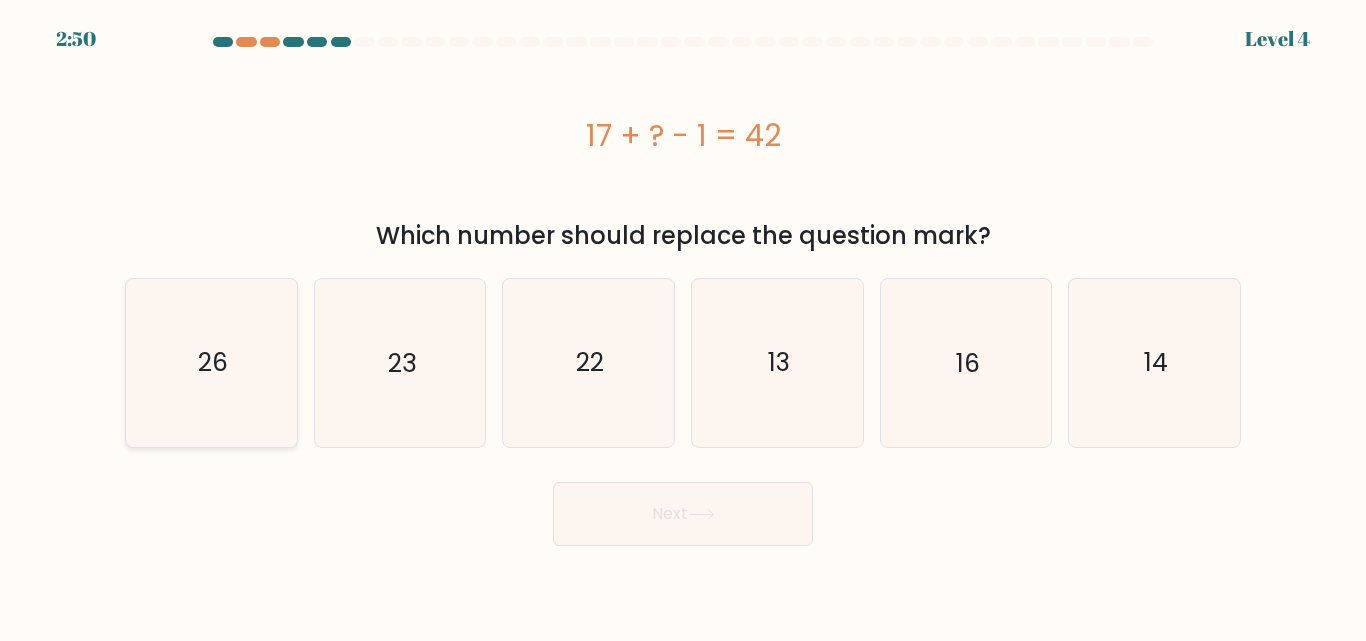 click on "26" 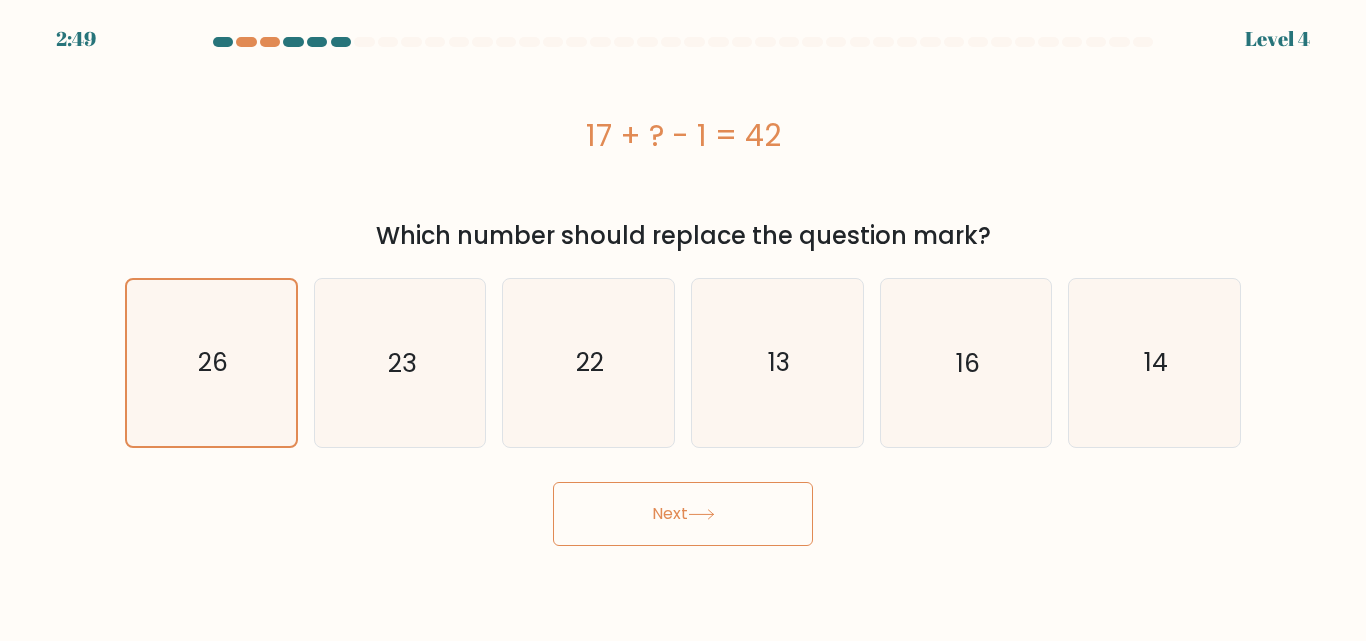 click on "Next" at bounding box center (683, 514) 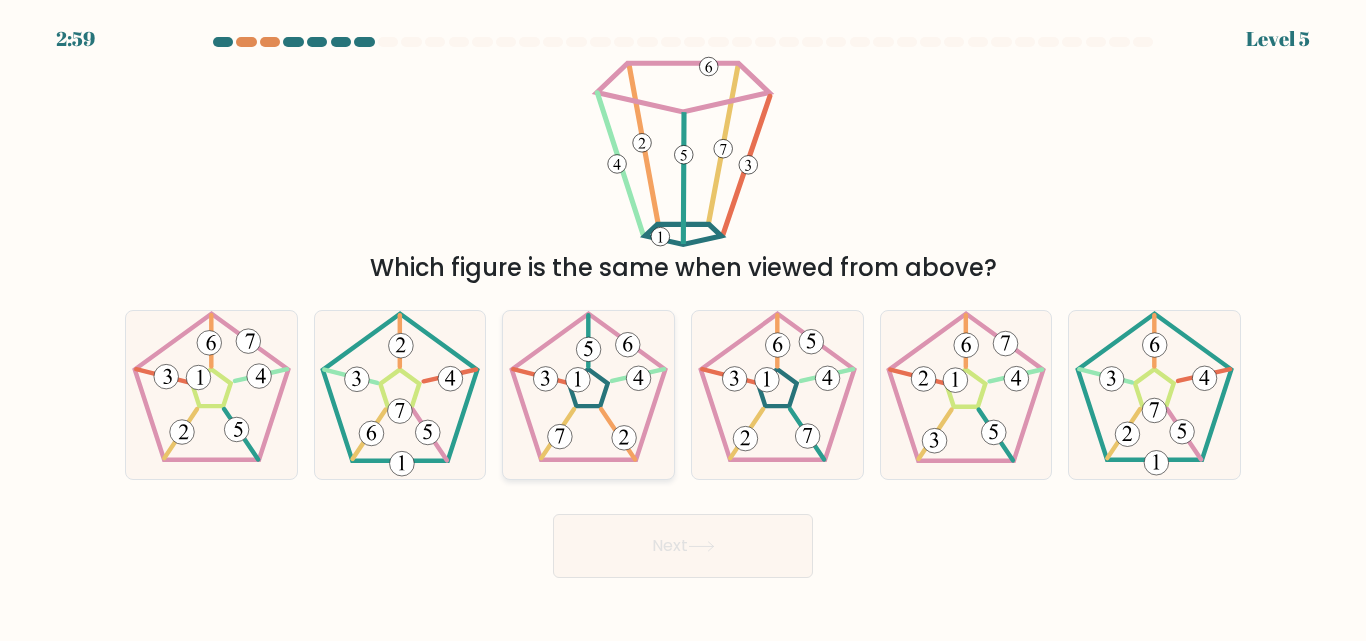 click 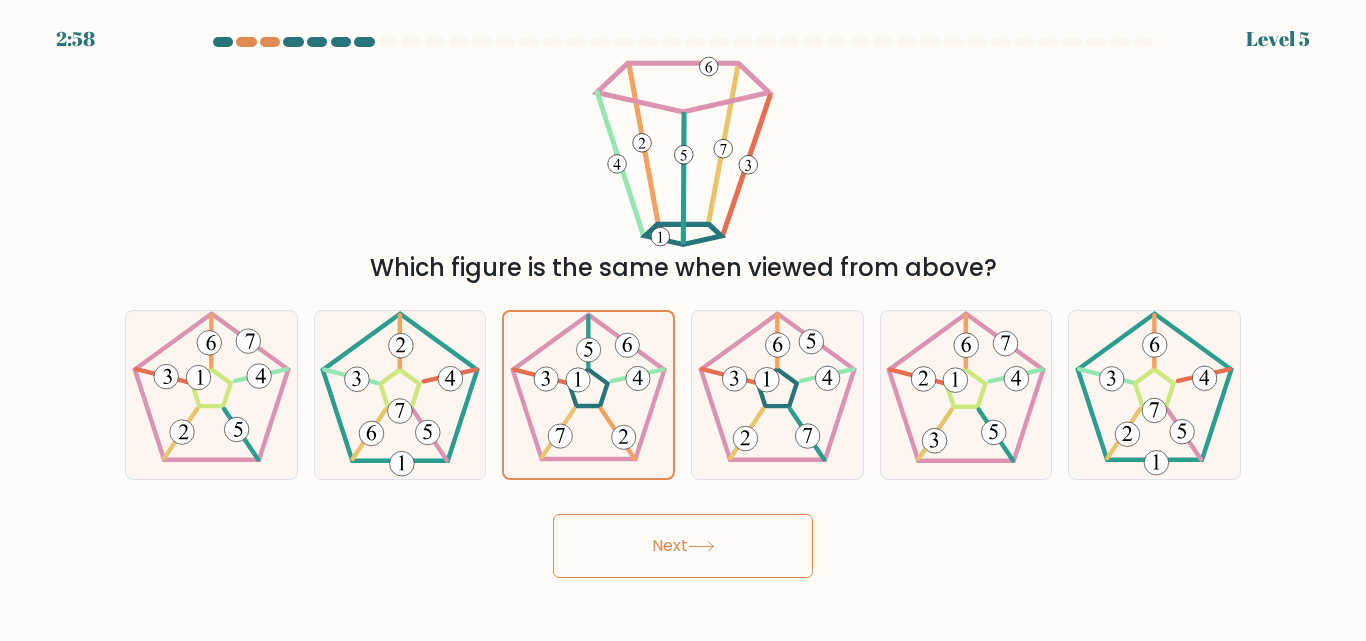 click on "Next" at bounding box center [683, 546] 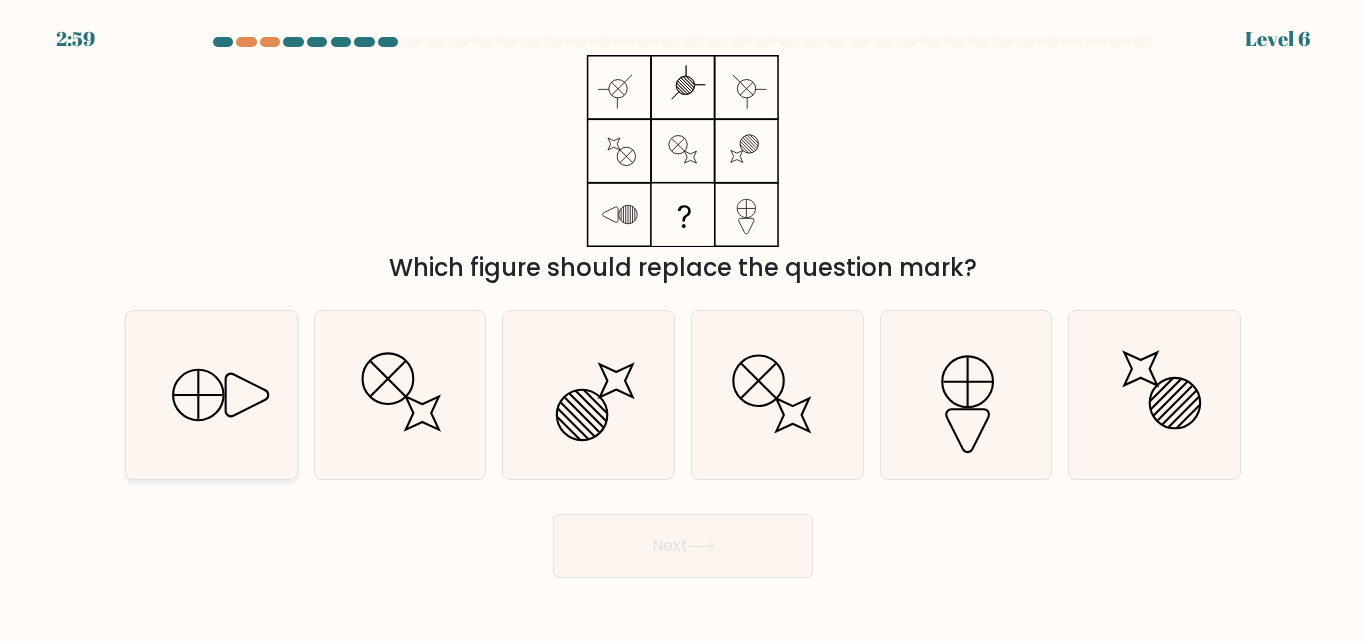 click 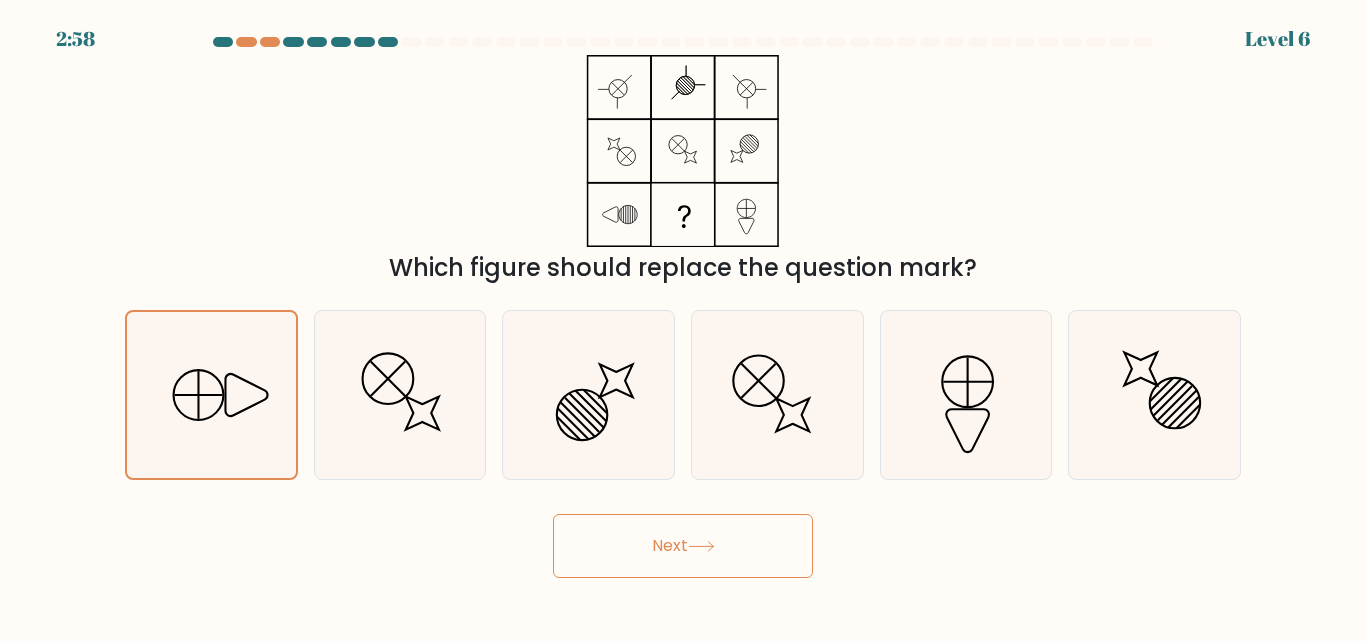 click on "Next" at bounding box center (683, 546) 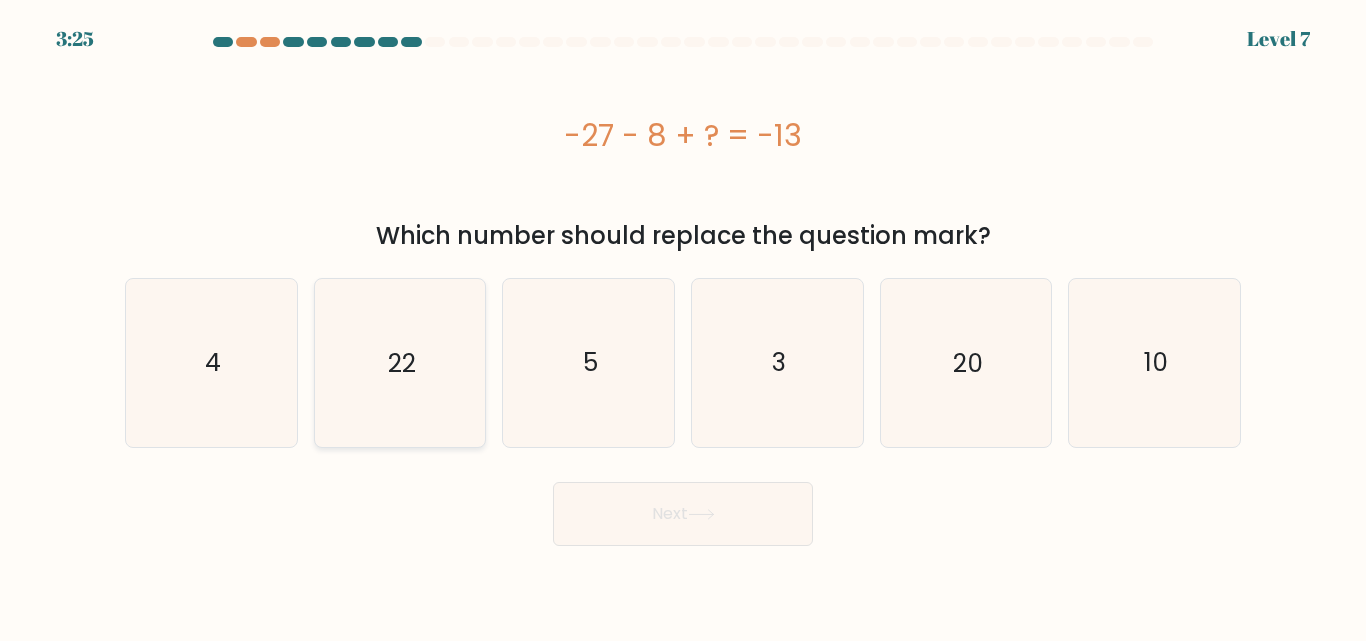 click on "22" 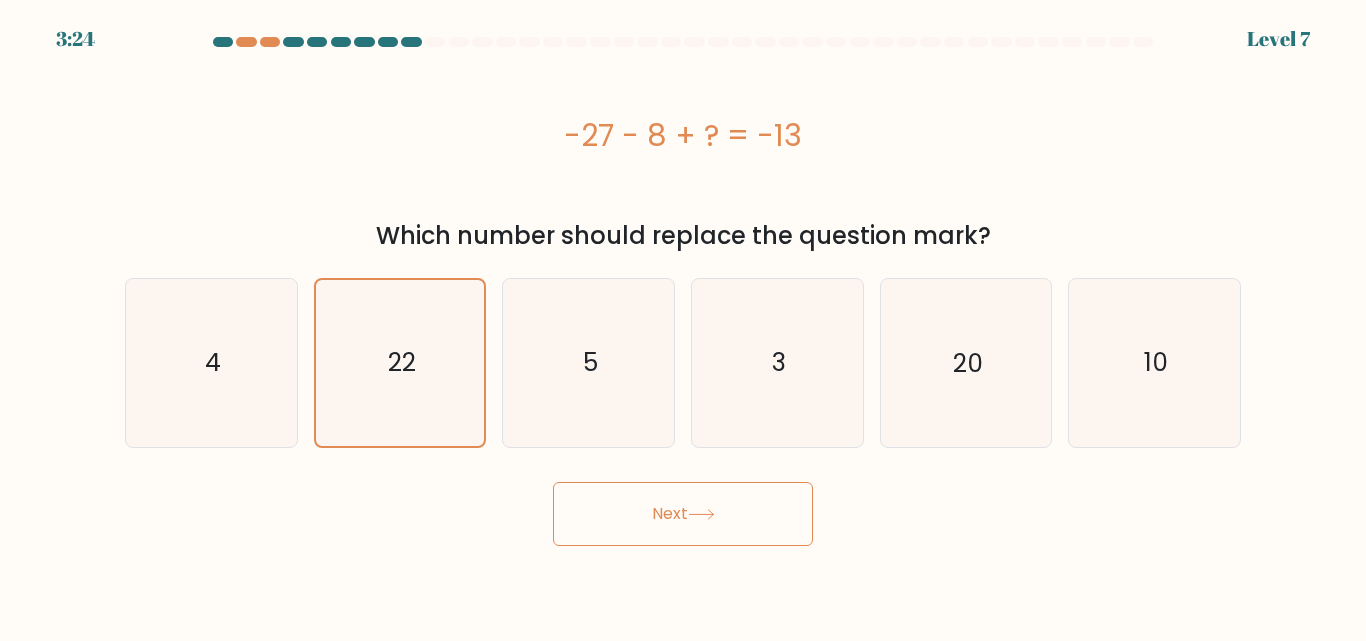 click on "Next" at bounding box center [683, 514] 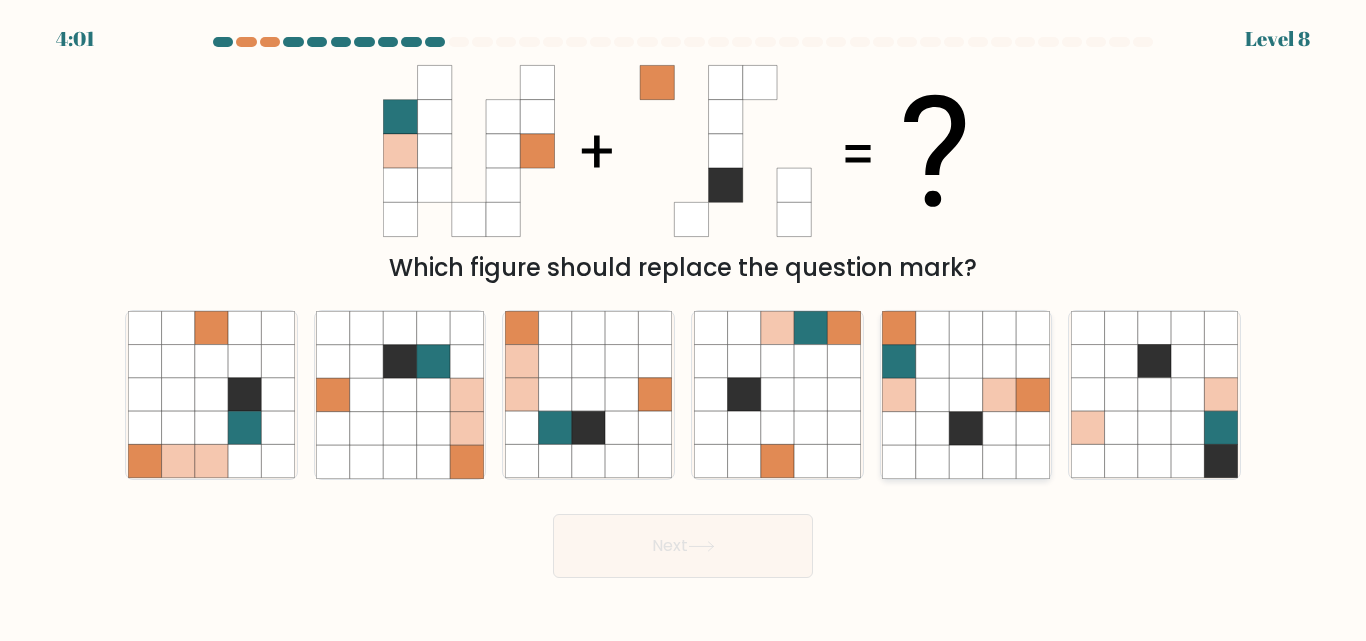 click 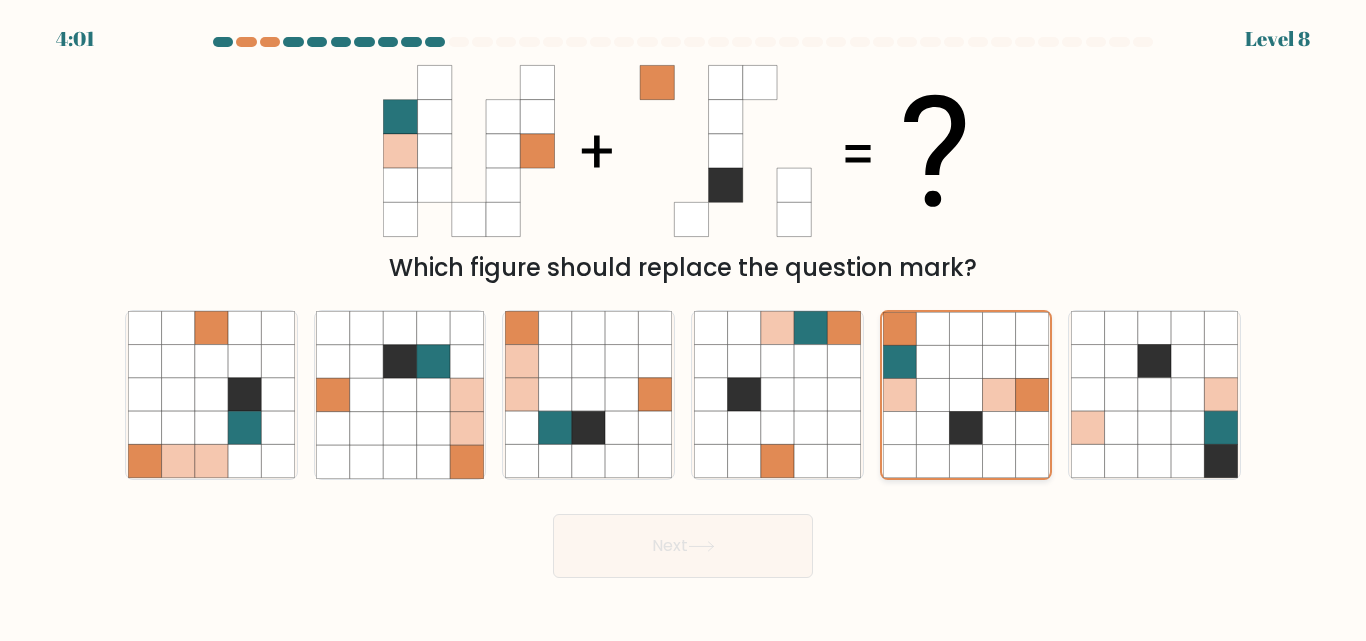 click 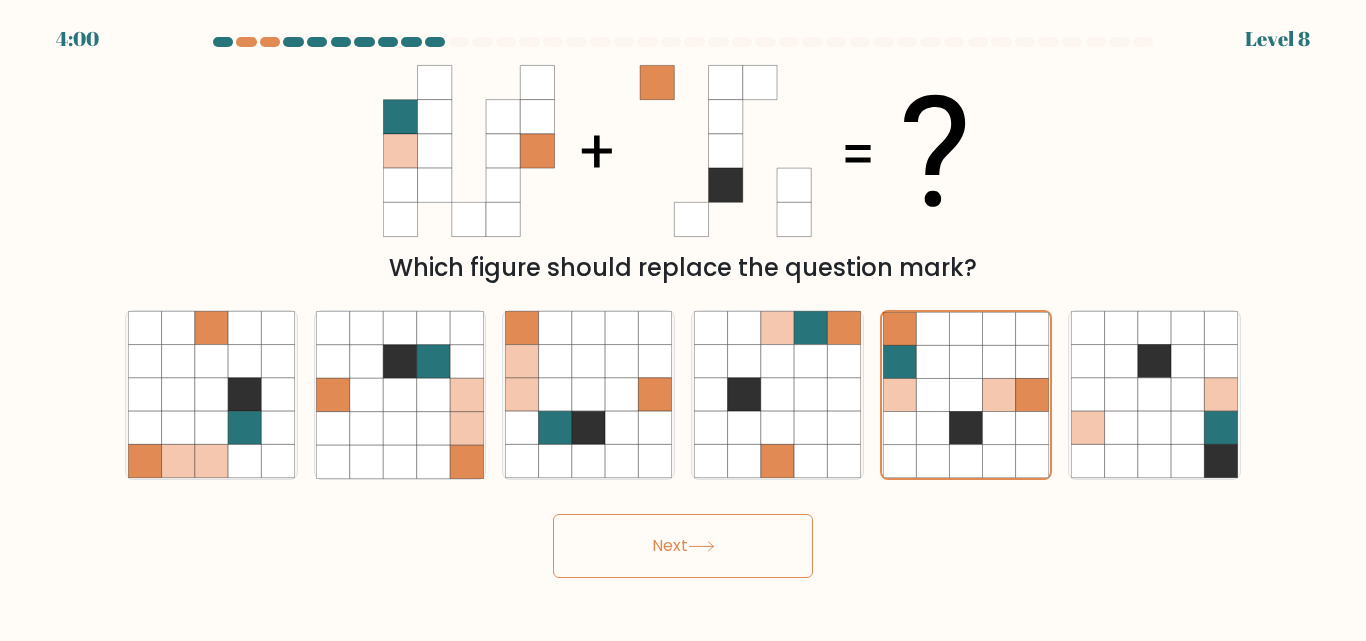 click on "Next" at bounding box center [683, 546] 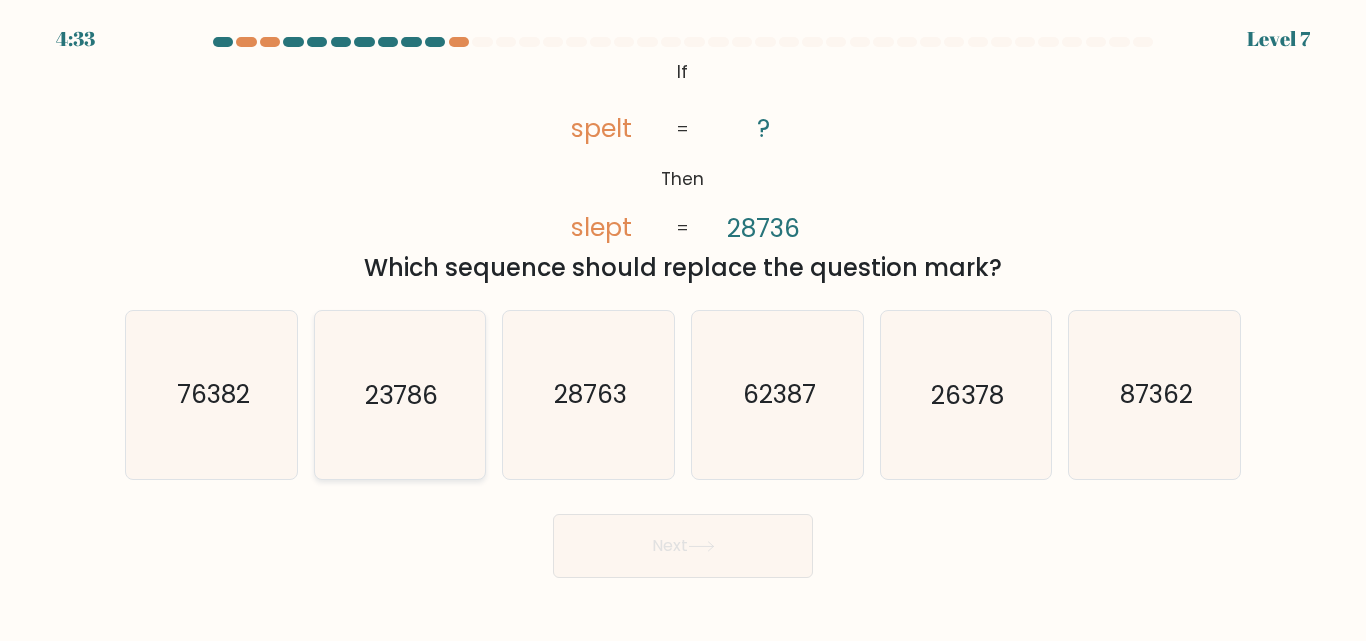 click on "23786" 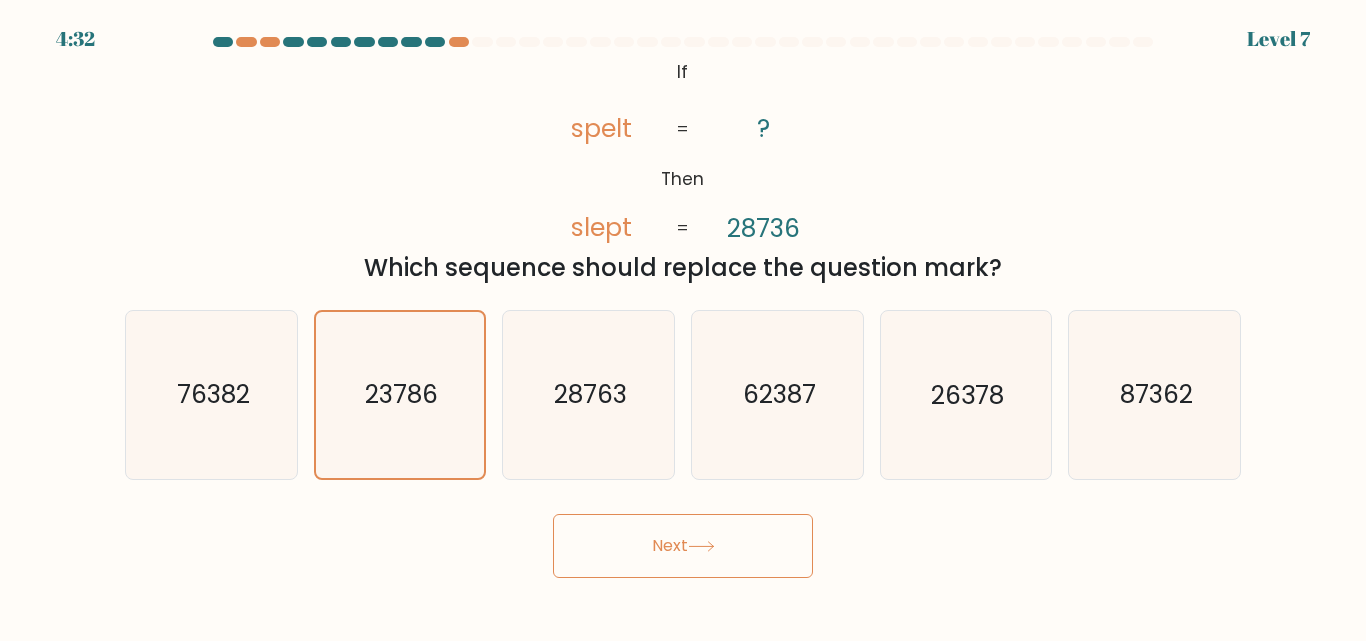 click on "Next" at bounding box center [683, 546] 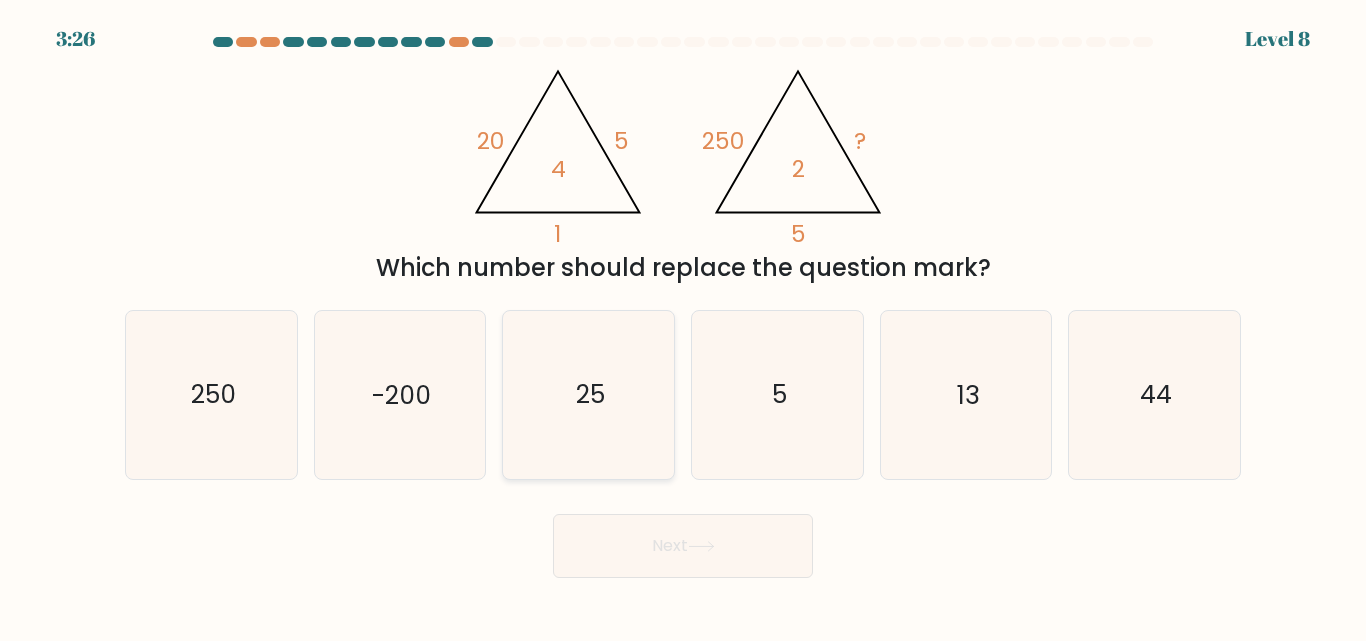 click on "25" 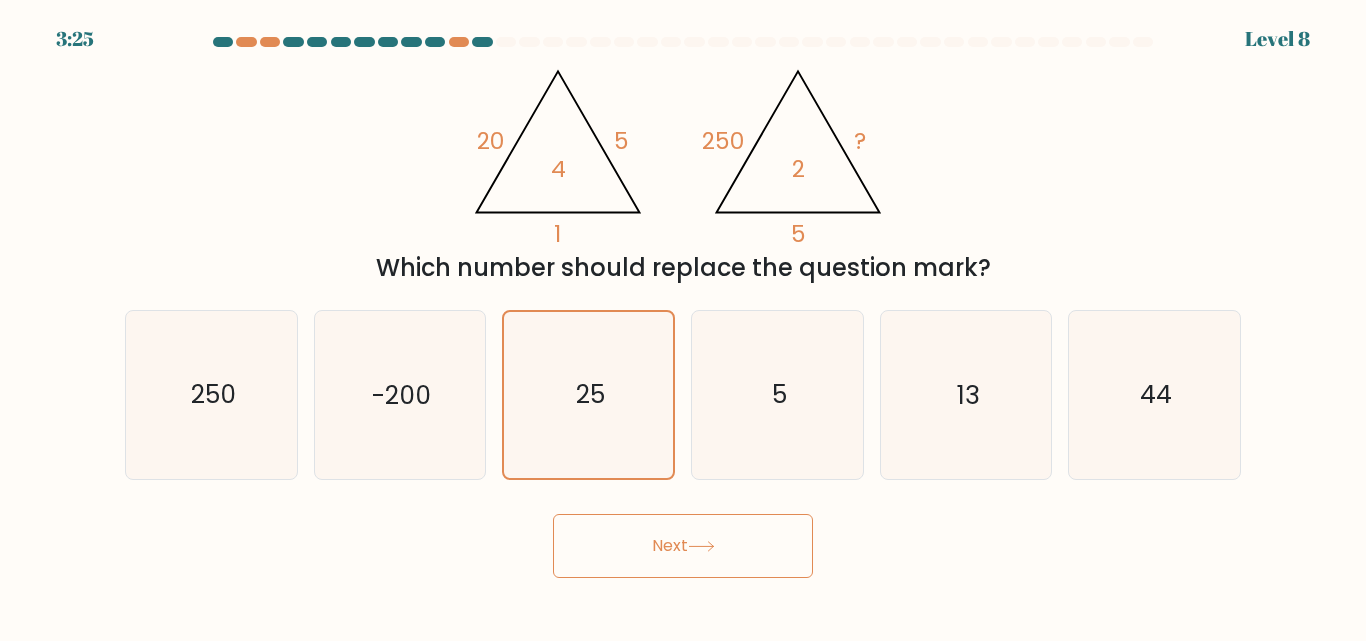 click on "Next" at bounding box center (683, 546) 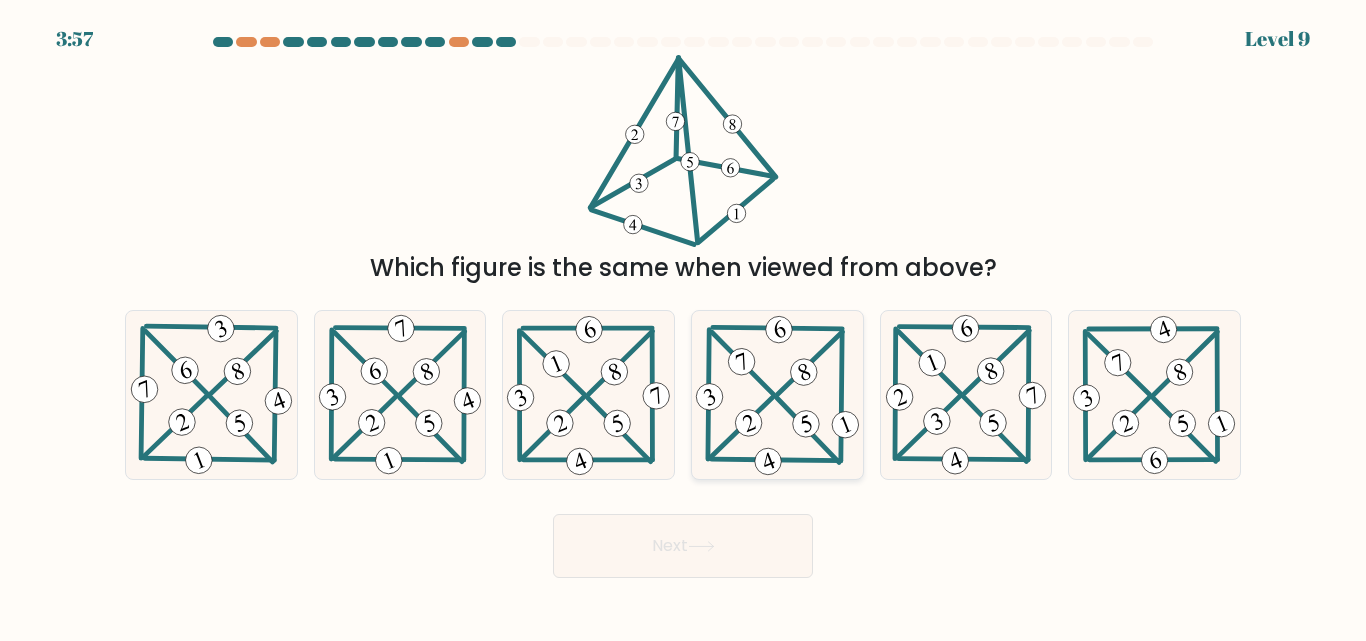 click 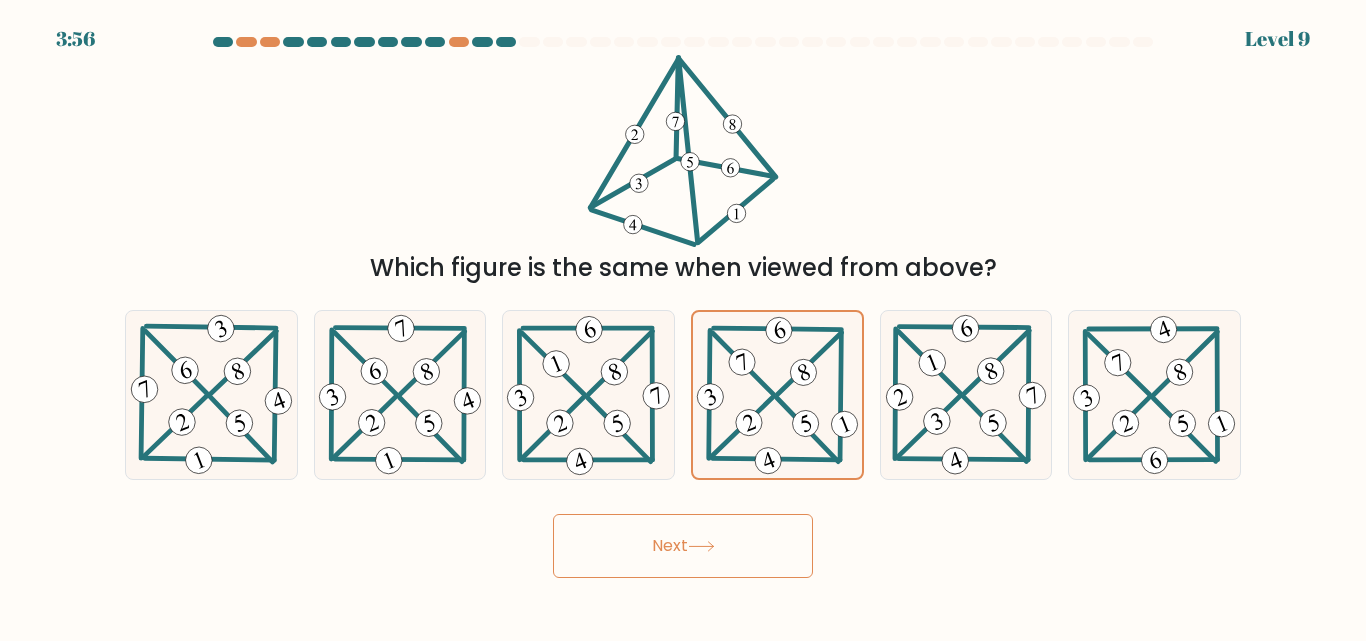 click on "Next" at bounding box center (683, 546) 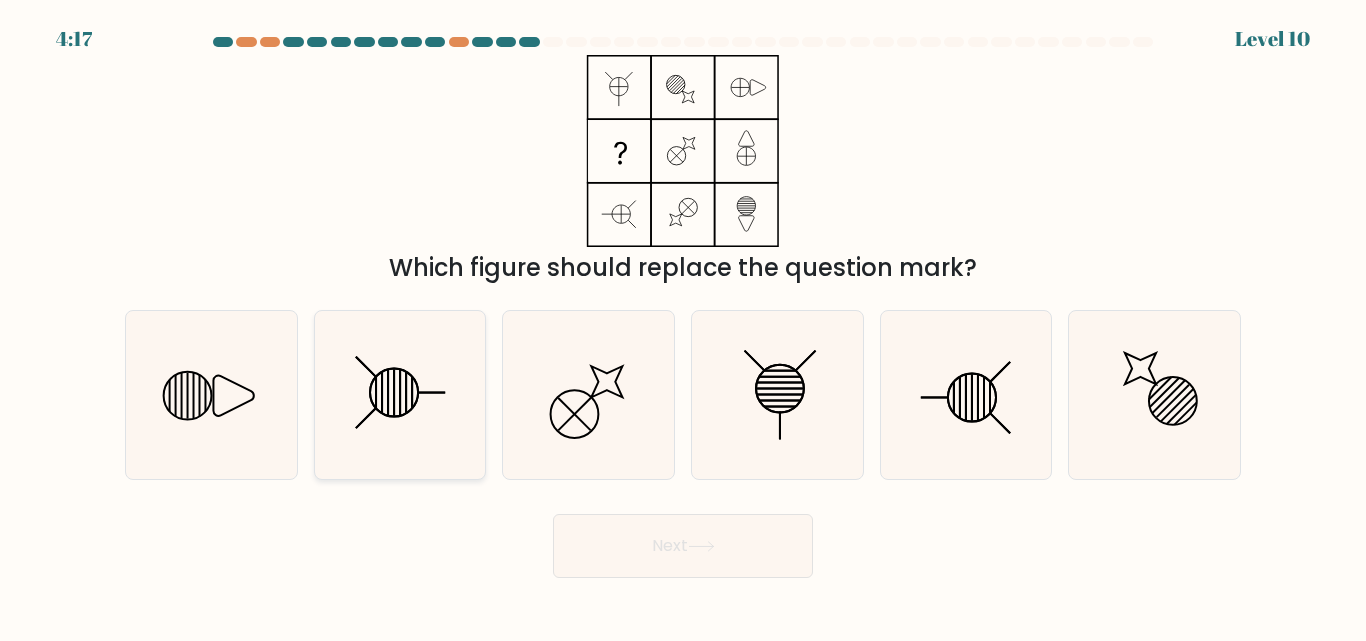 click 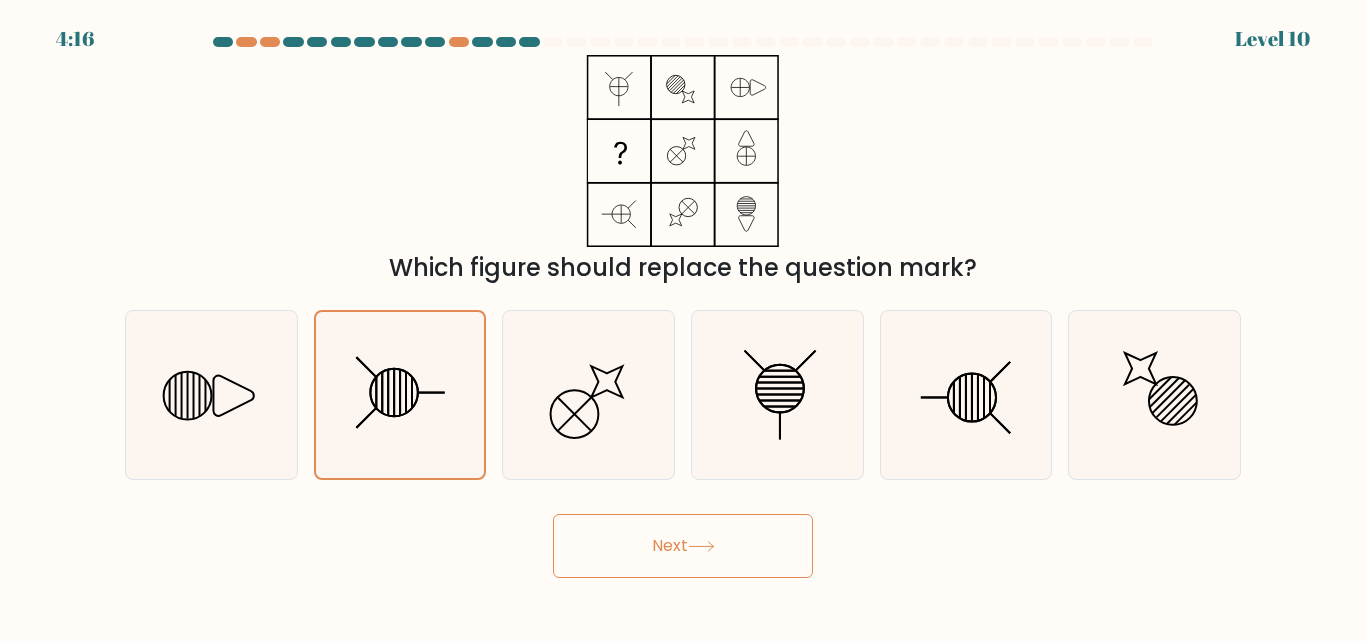 click on "Next" at bounding box center [683, 546] 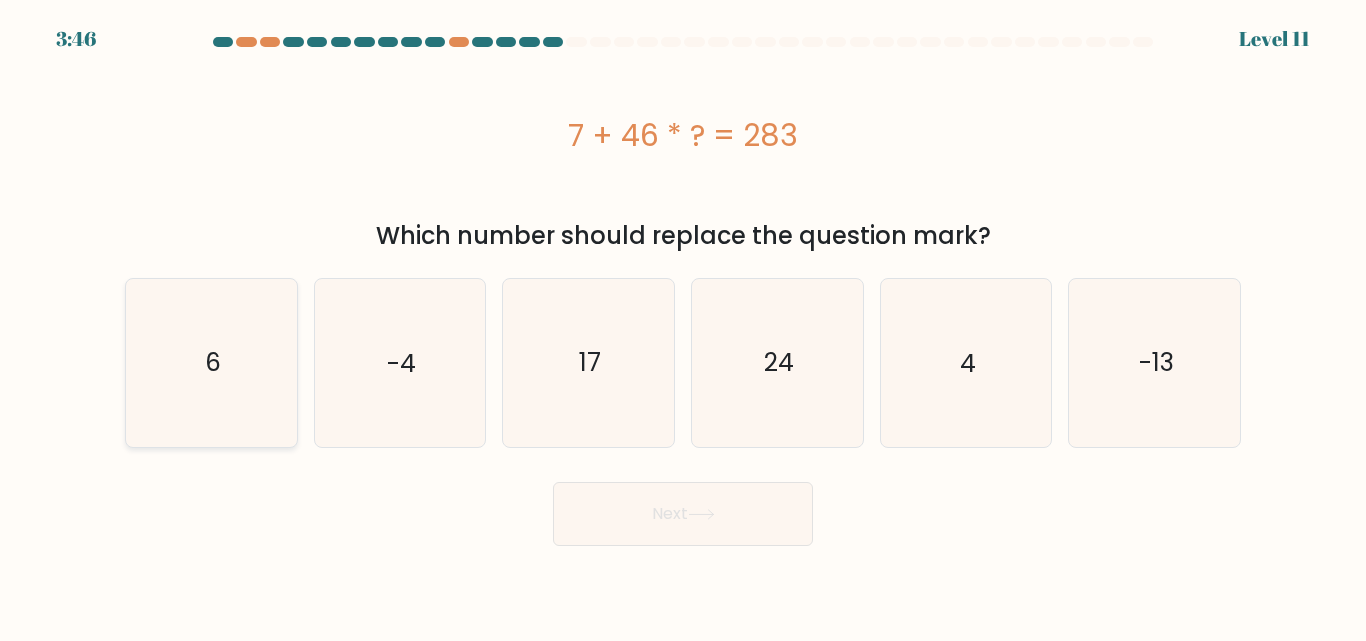 click on "6" 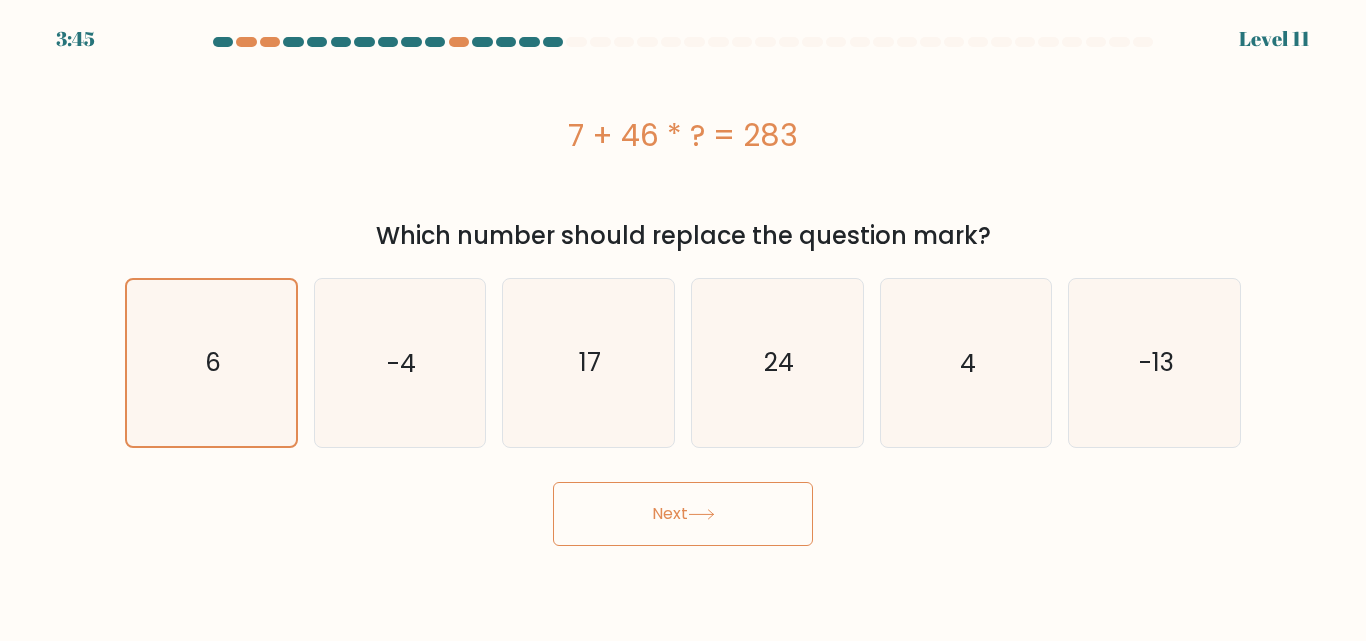 click on "Next" at bounding box center [683, 514] 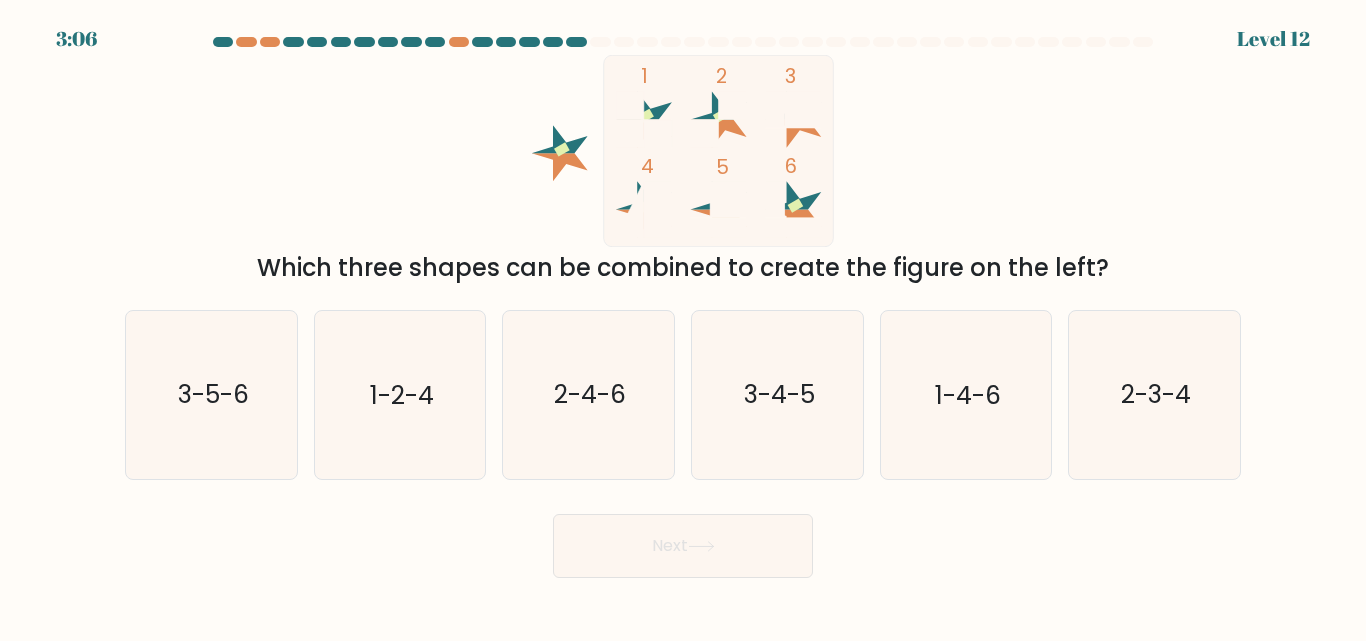 click 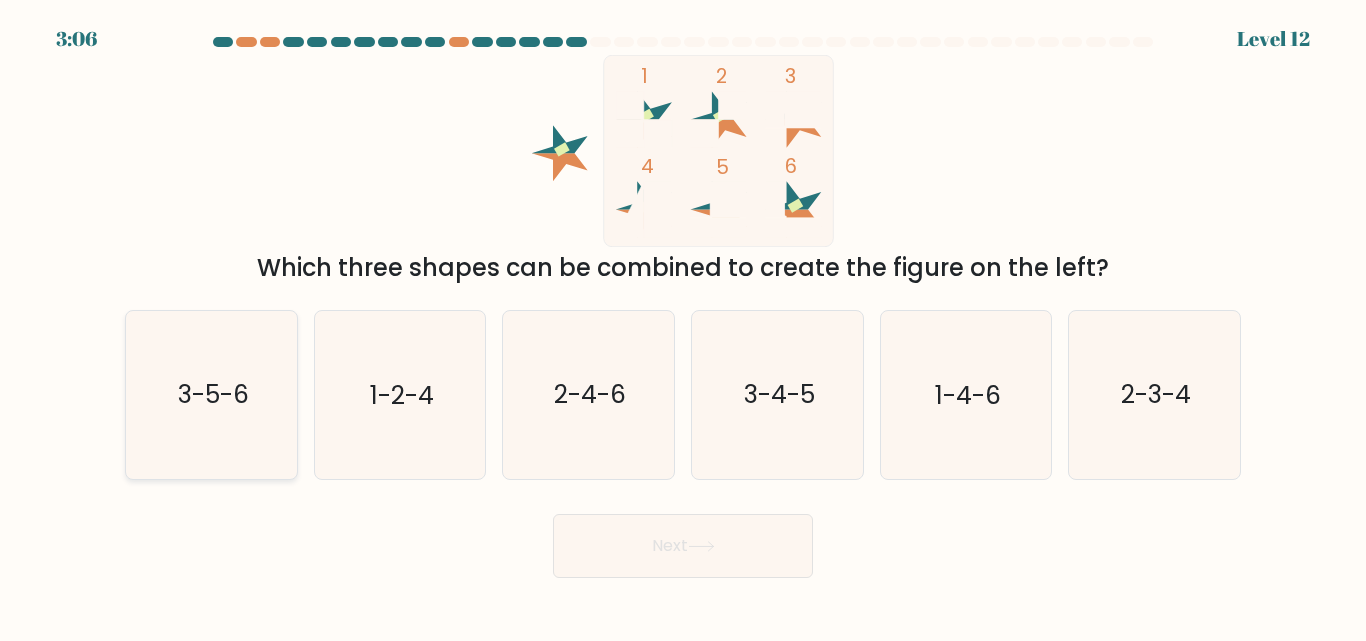click on "3-5-6" 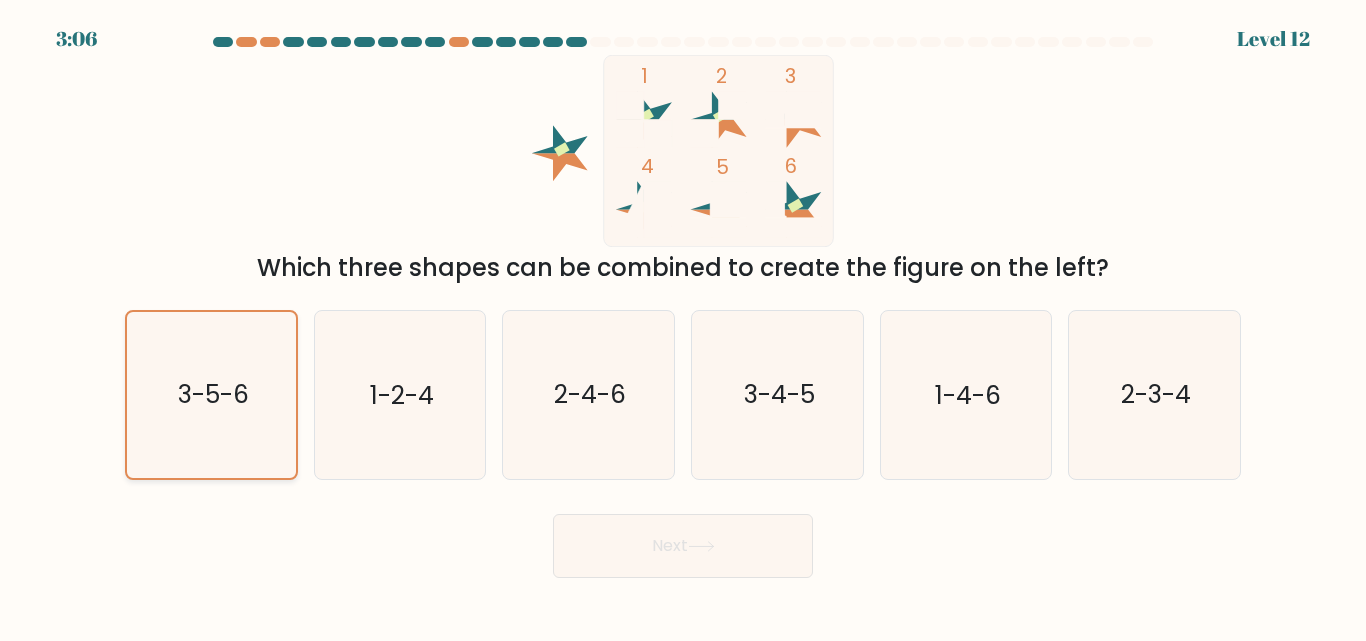 click on "3-5-6" 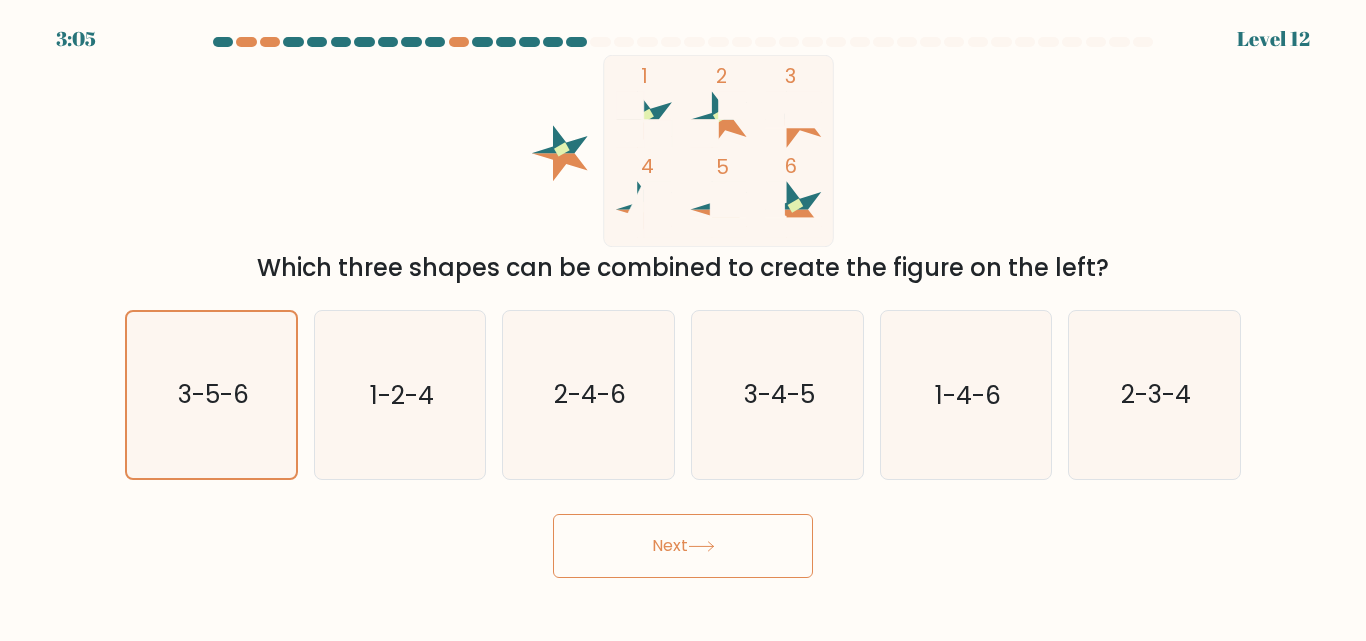 click 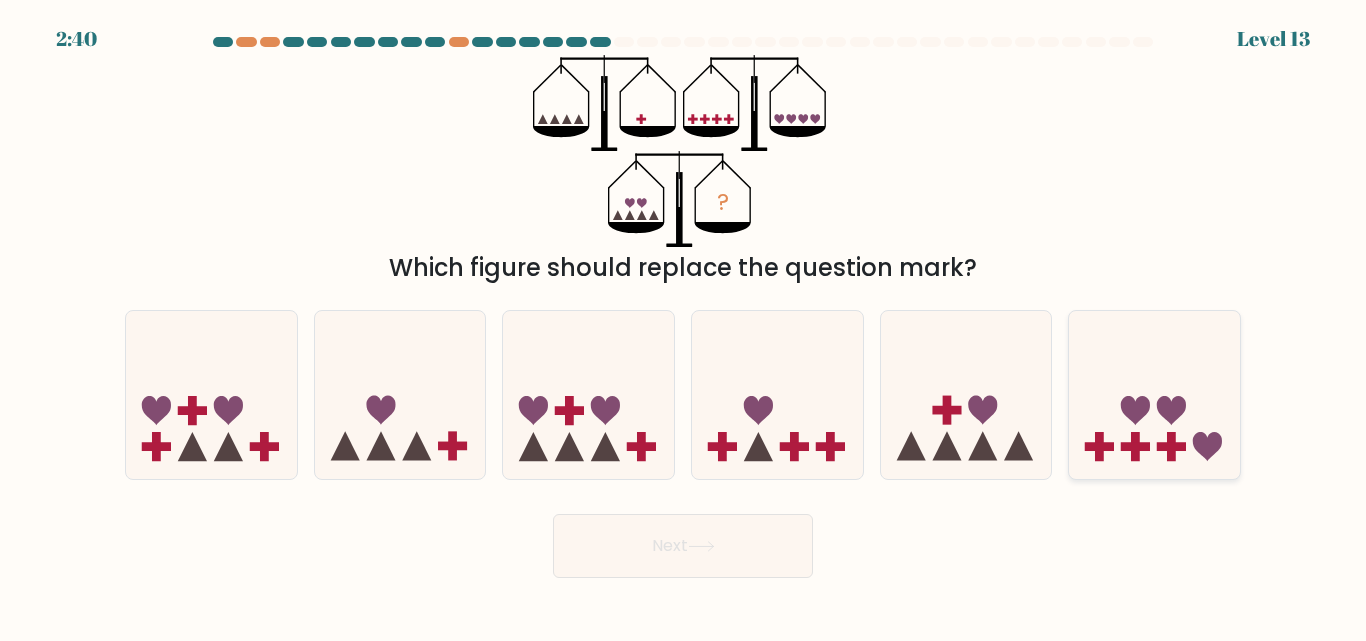 click 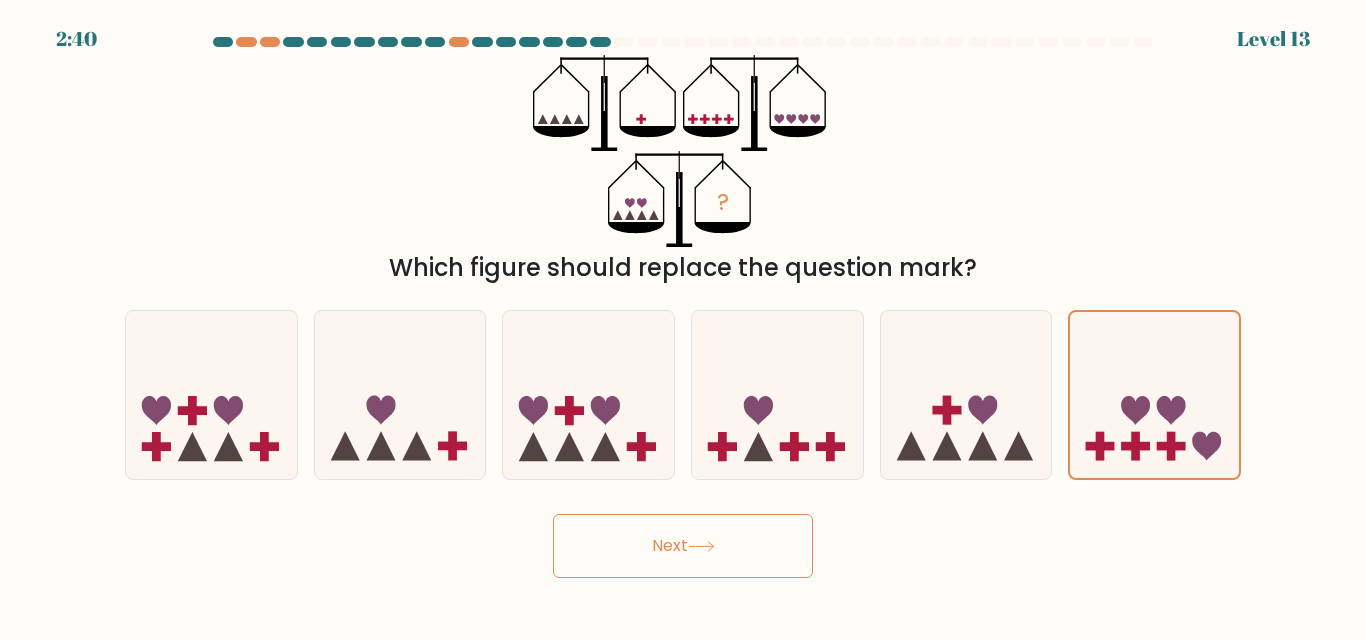 drag, startPoint x: 676, startPoint y: 586, endPoint x: 696, endPoint y: 565, distance: 29 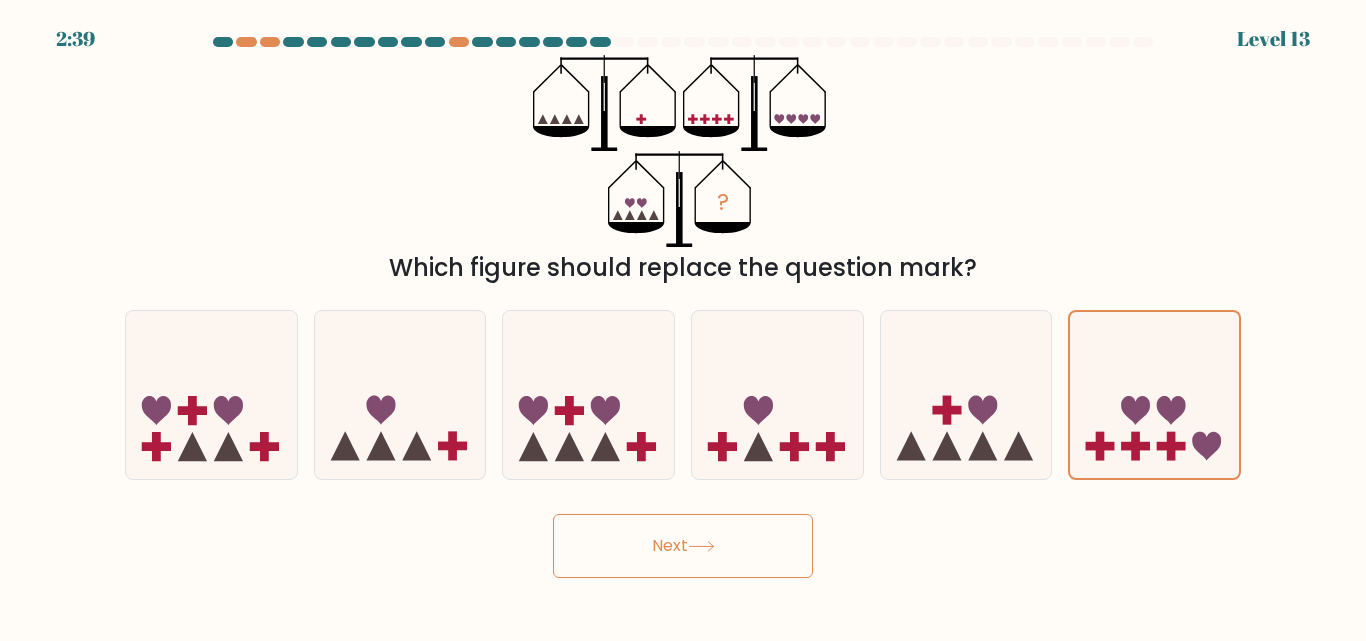 click 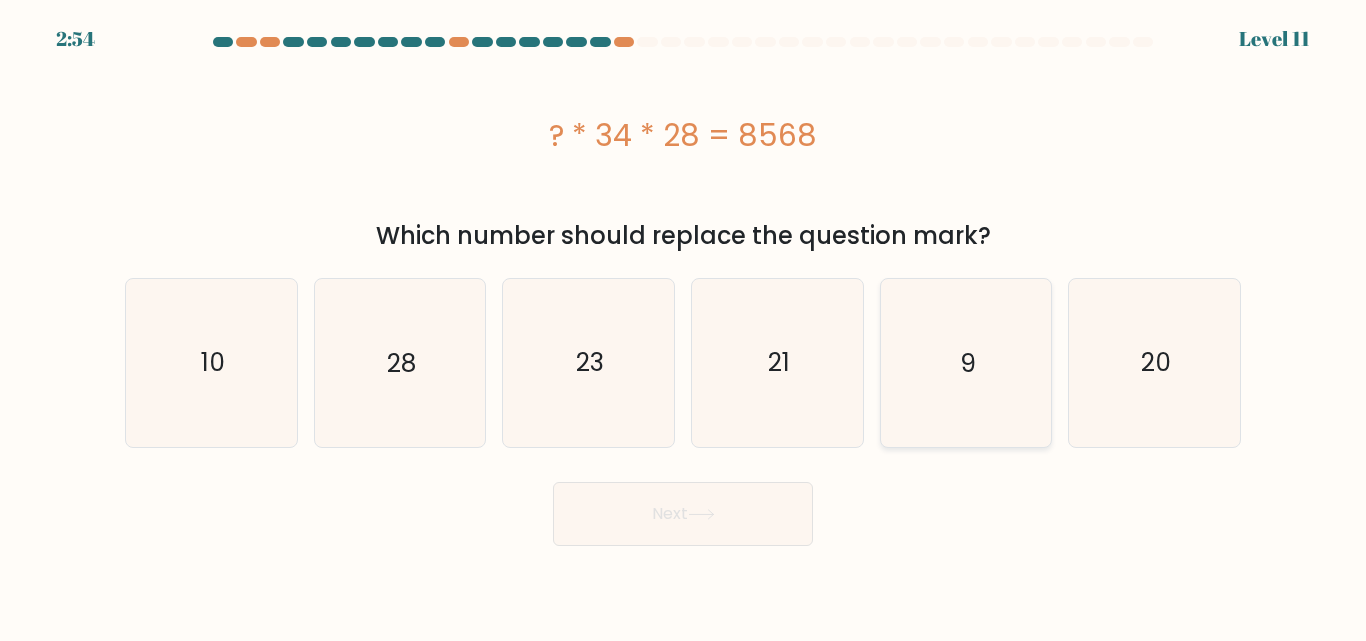 click on "9" 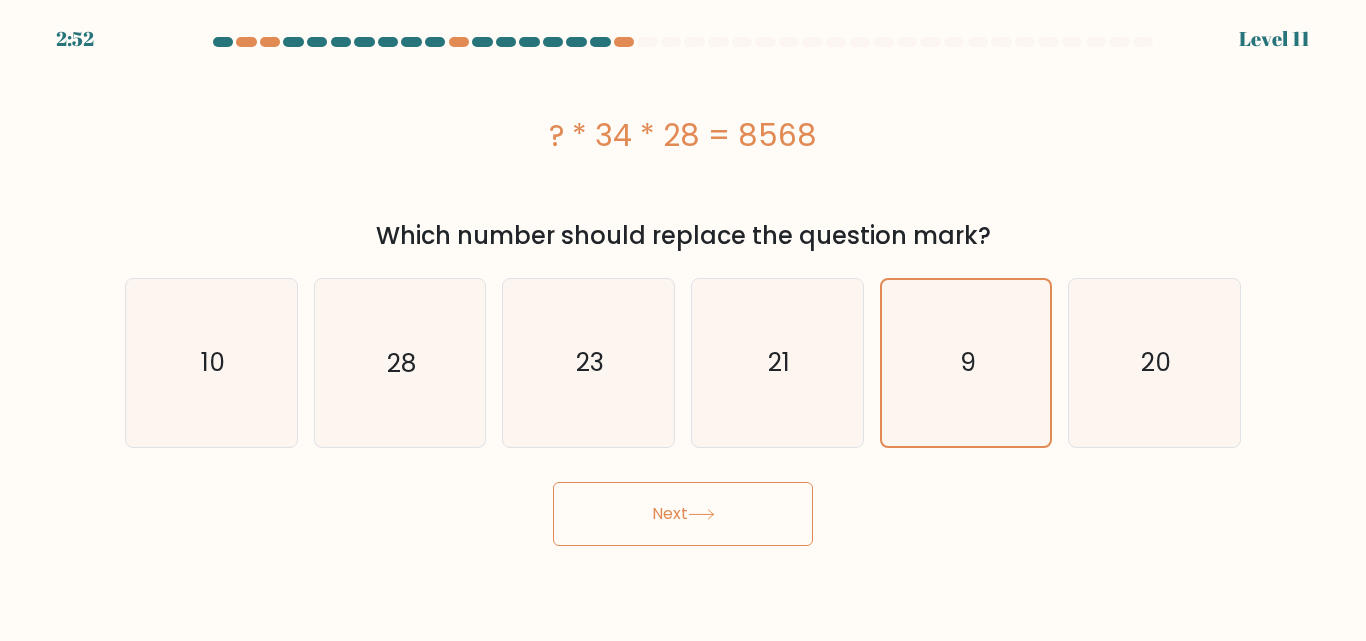 click on "Next" at bounding box center (683, 514) 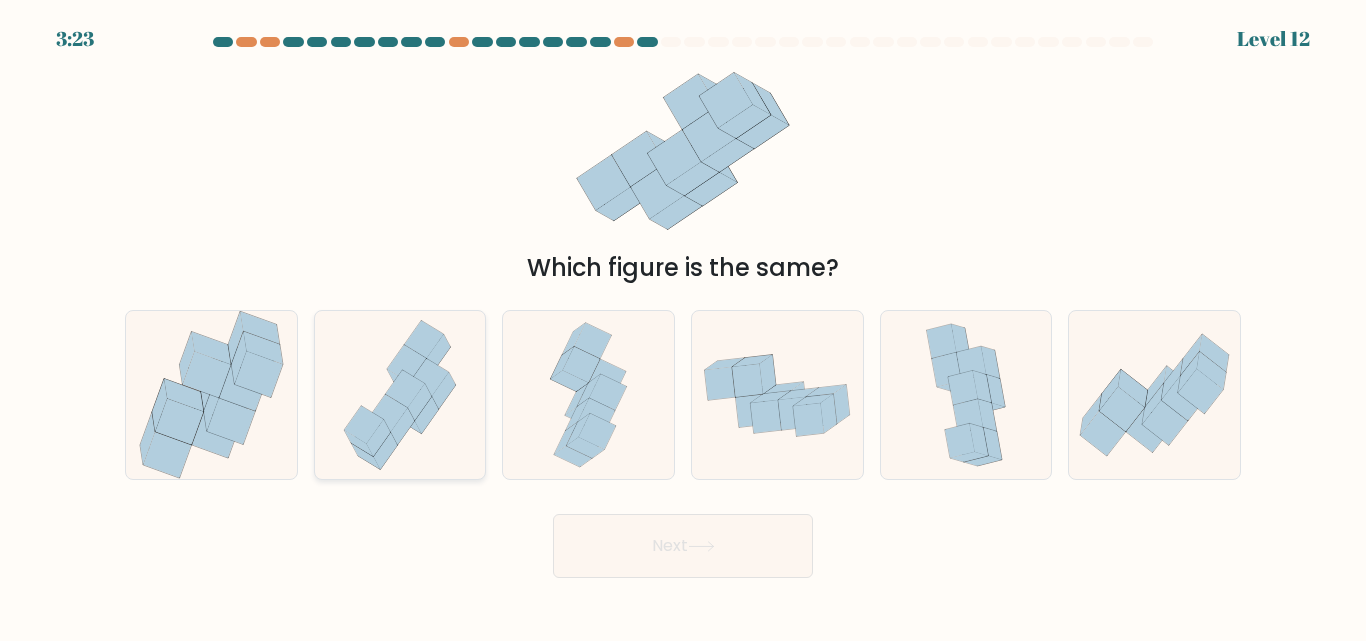 click 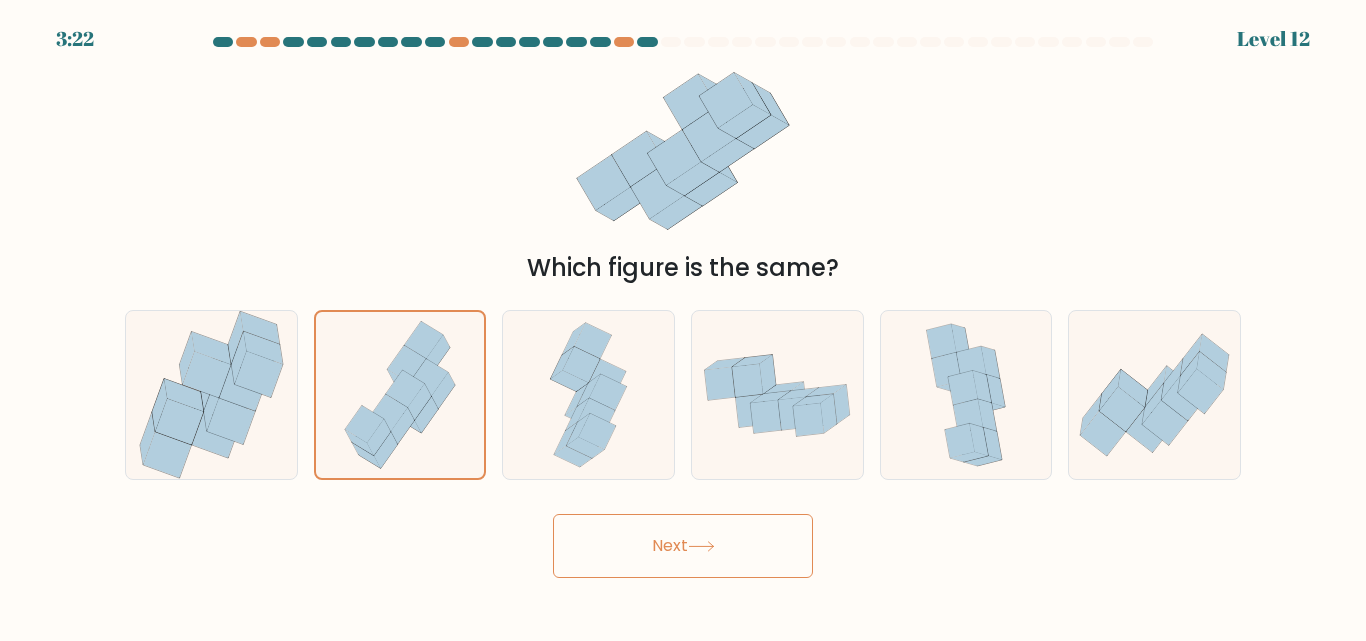 click on "Next" at bounding box center (683, 546) 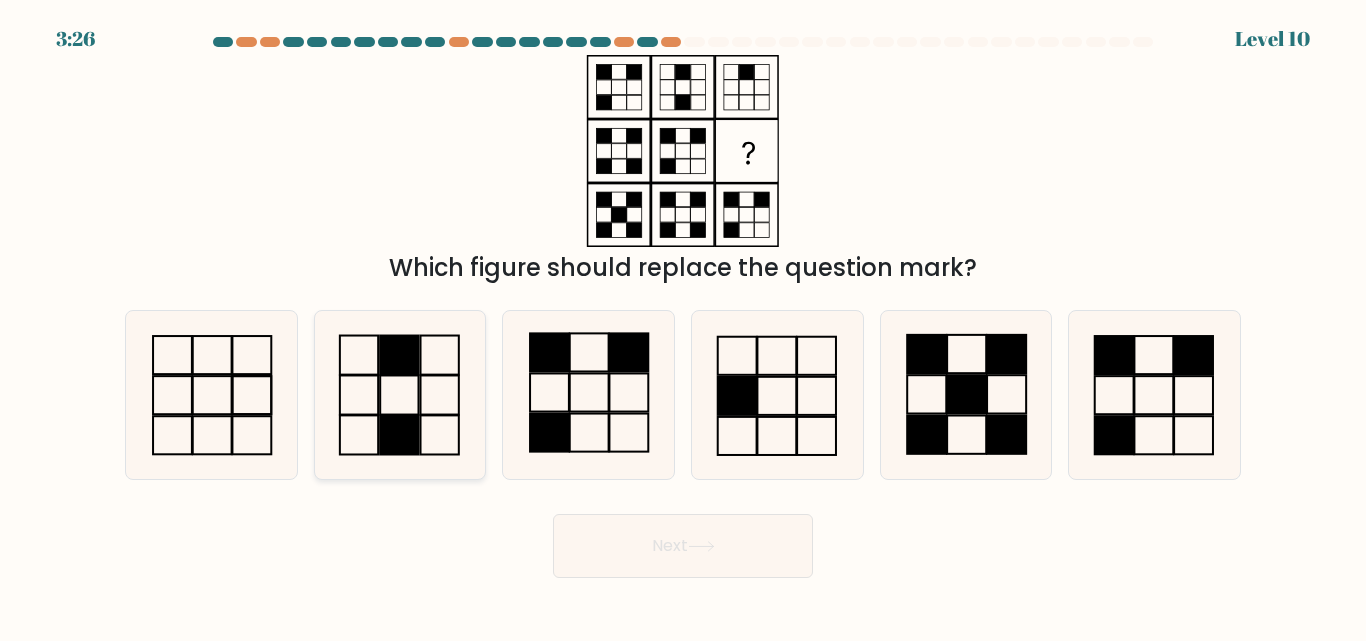 click 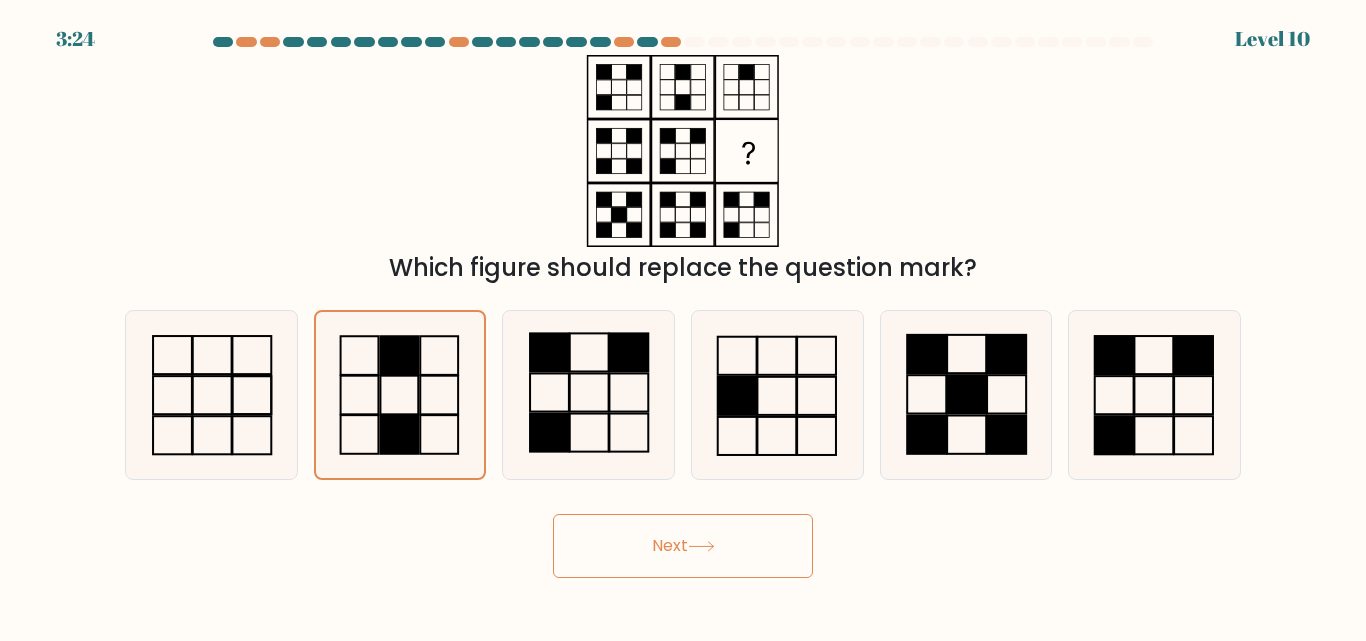 click on "Next" at bounding box center [683, 546] 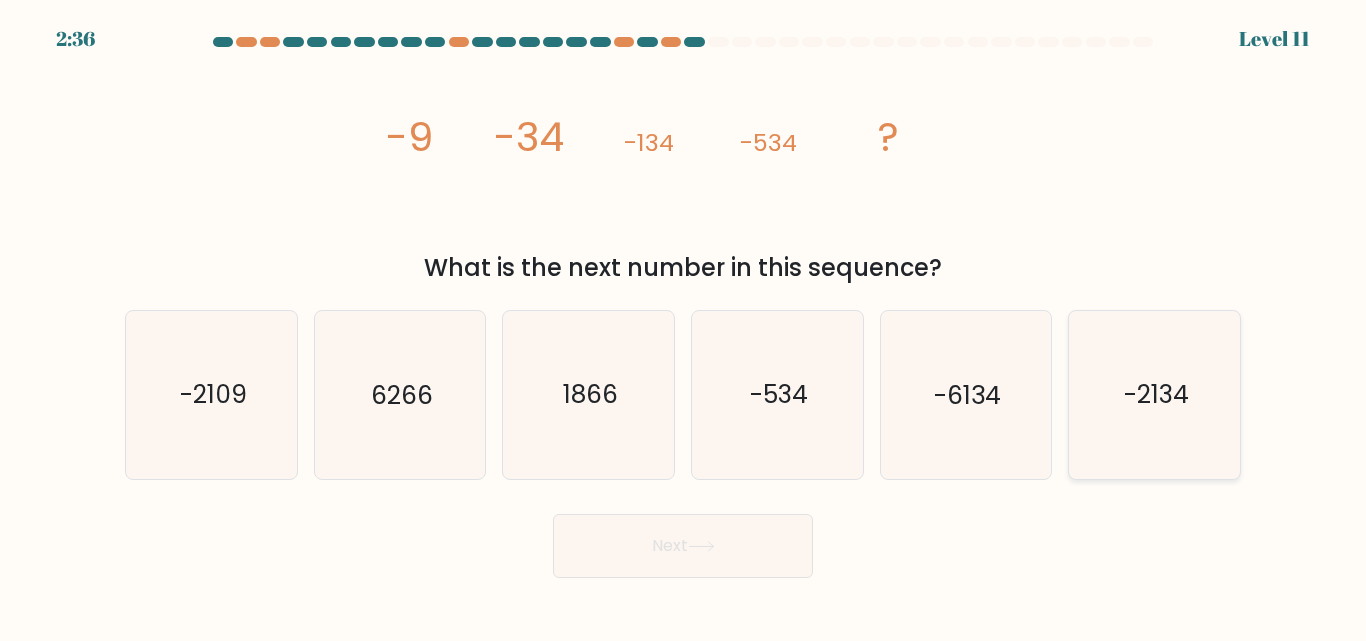 click on "-2134" 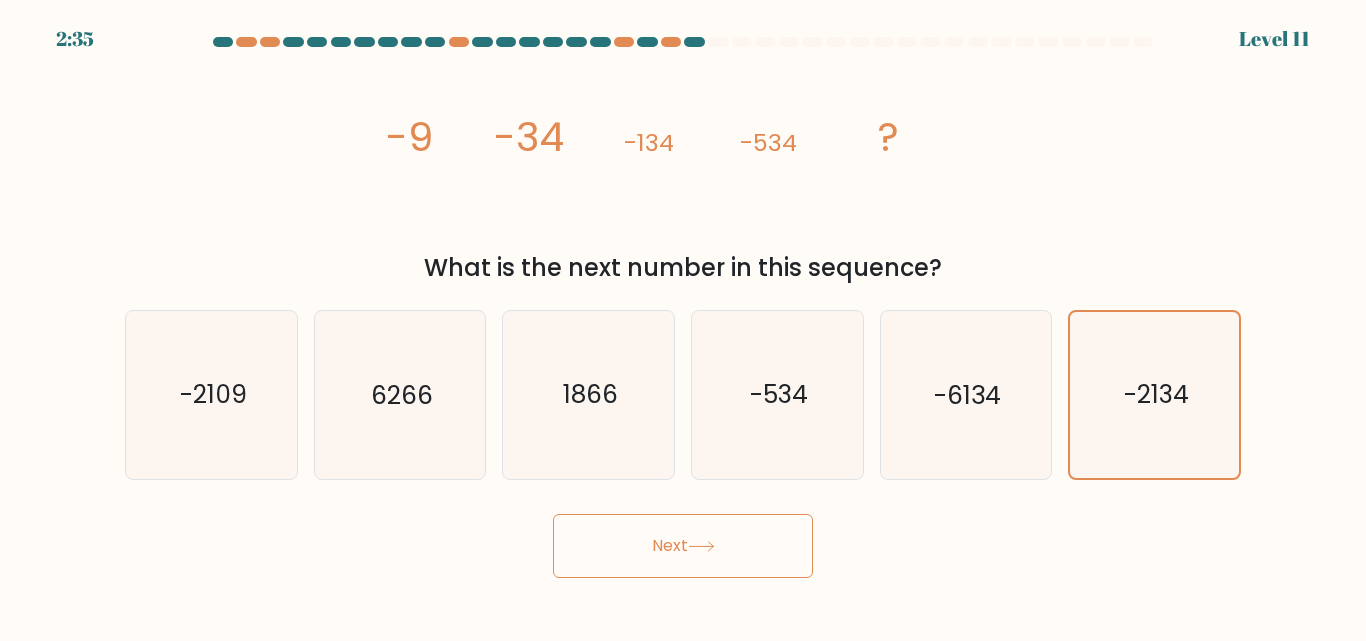 click on "Next" at bounding box center [683, 546] 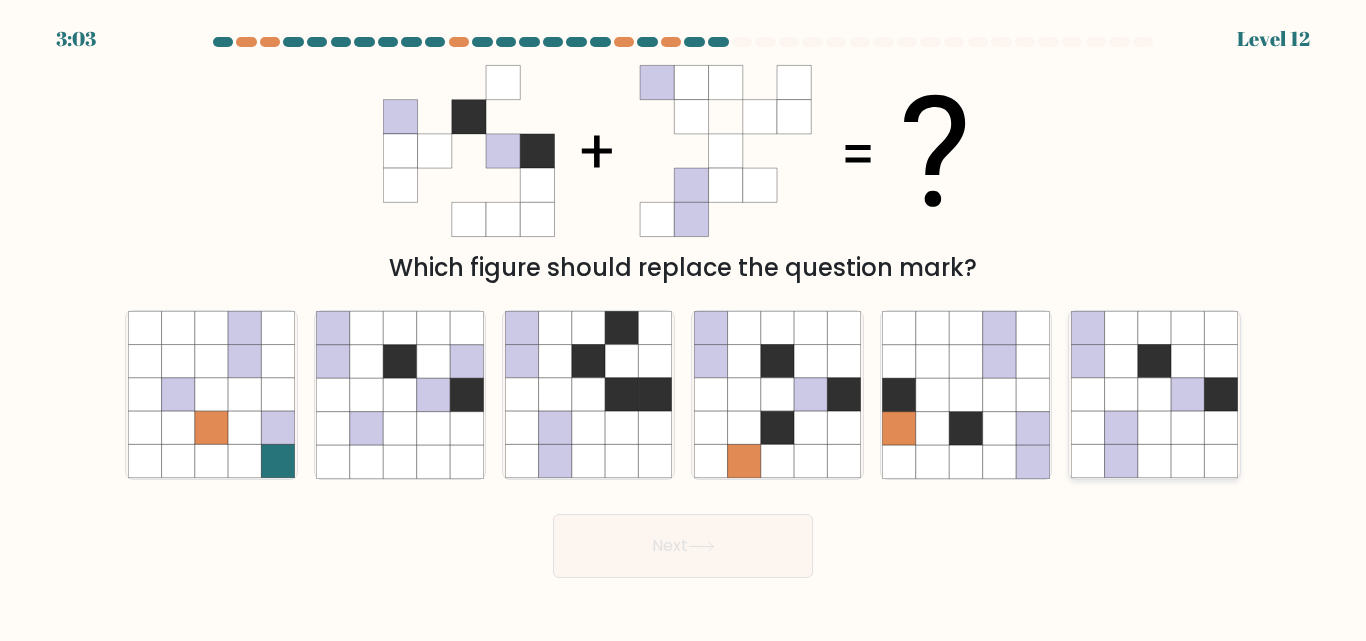 click 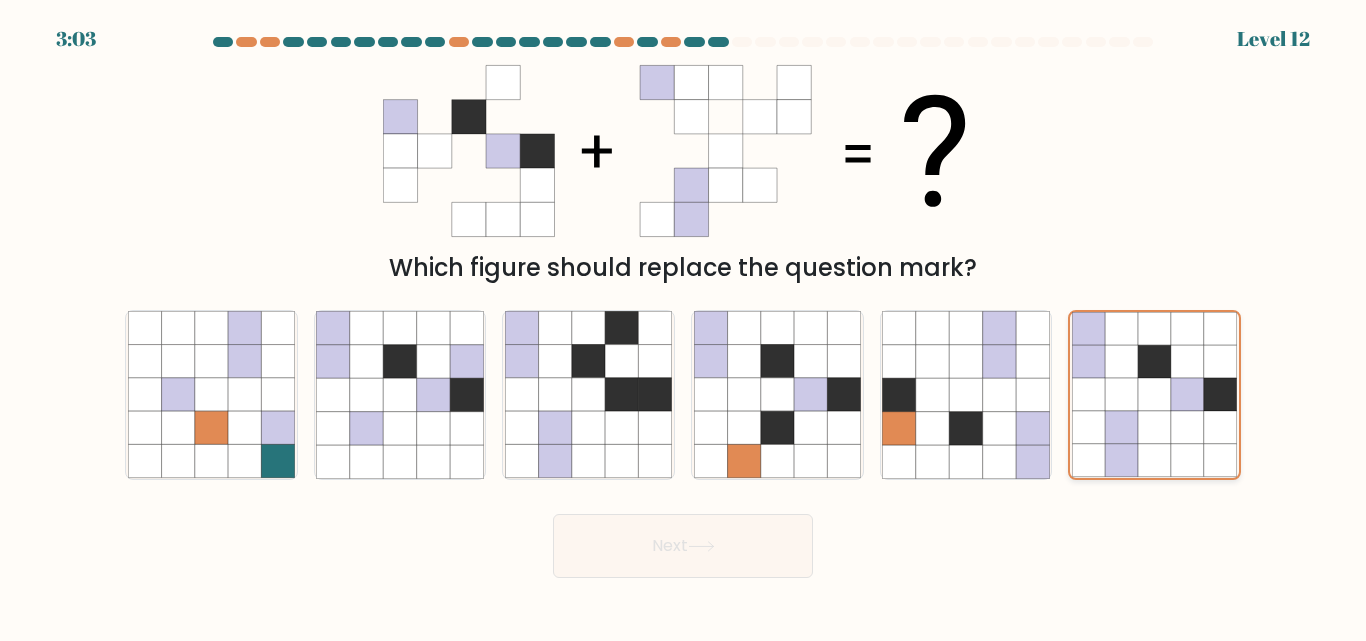 click 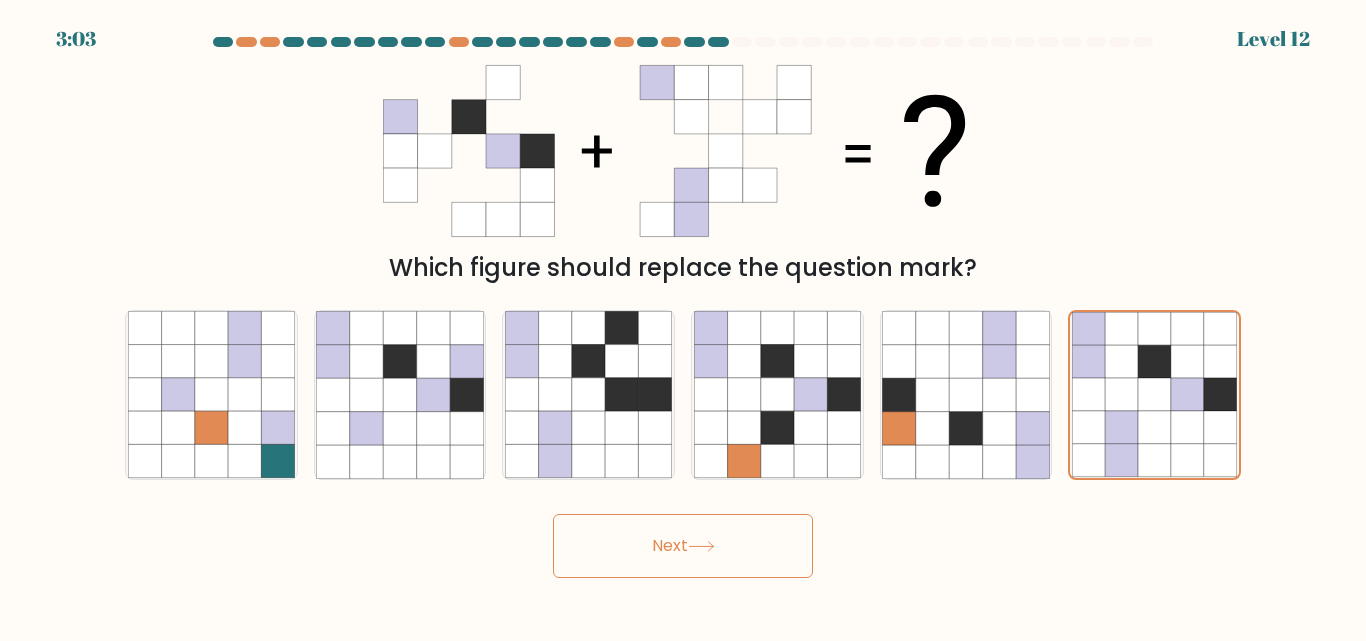click on "Next" at bounding box center [683, 546] 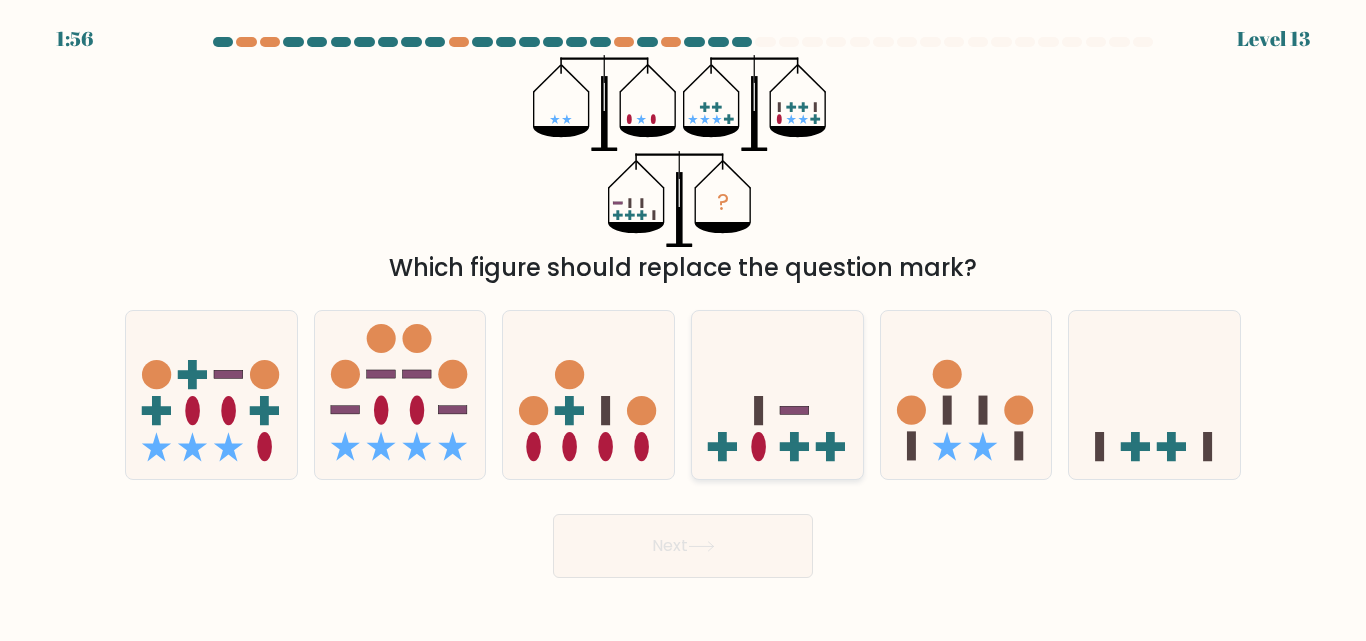 click 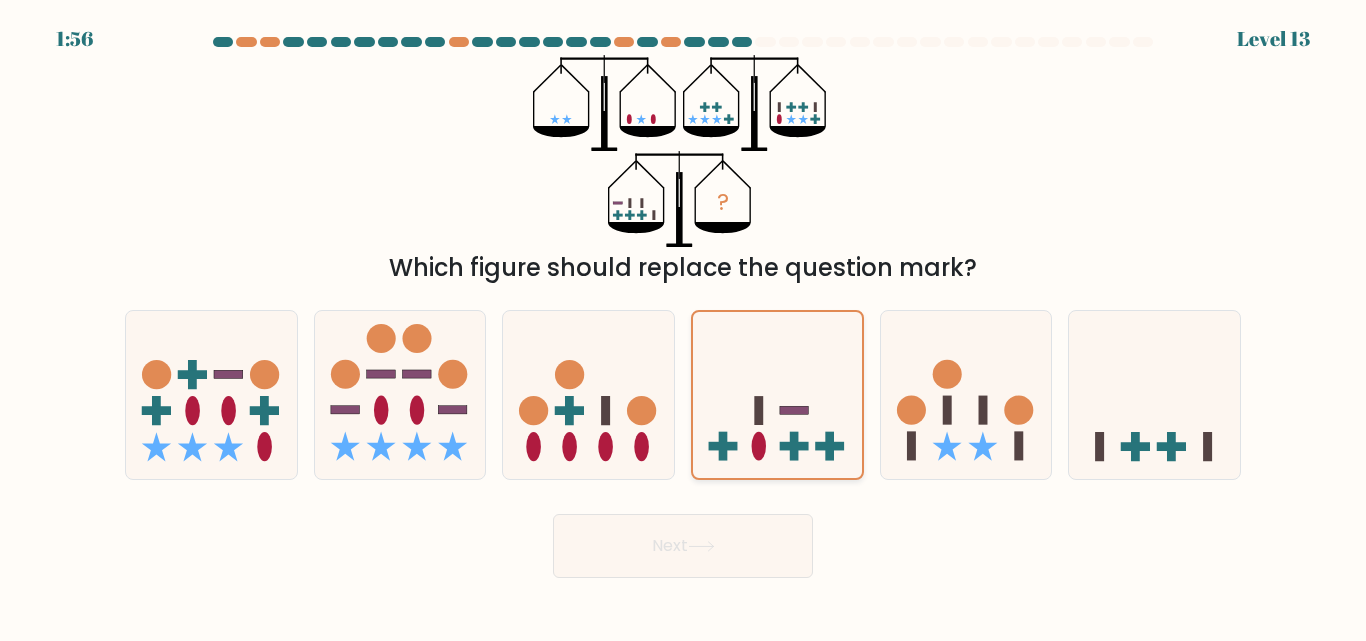 click 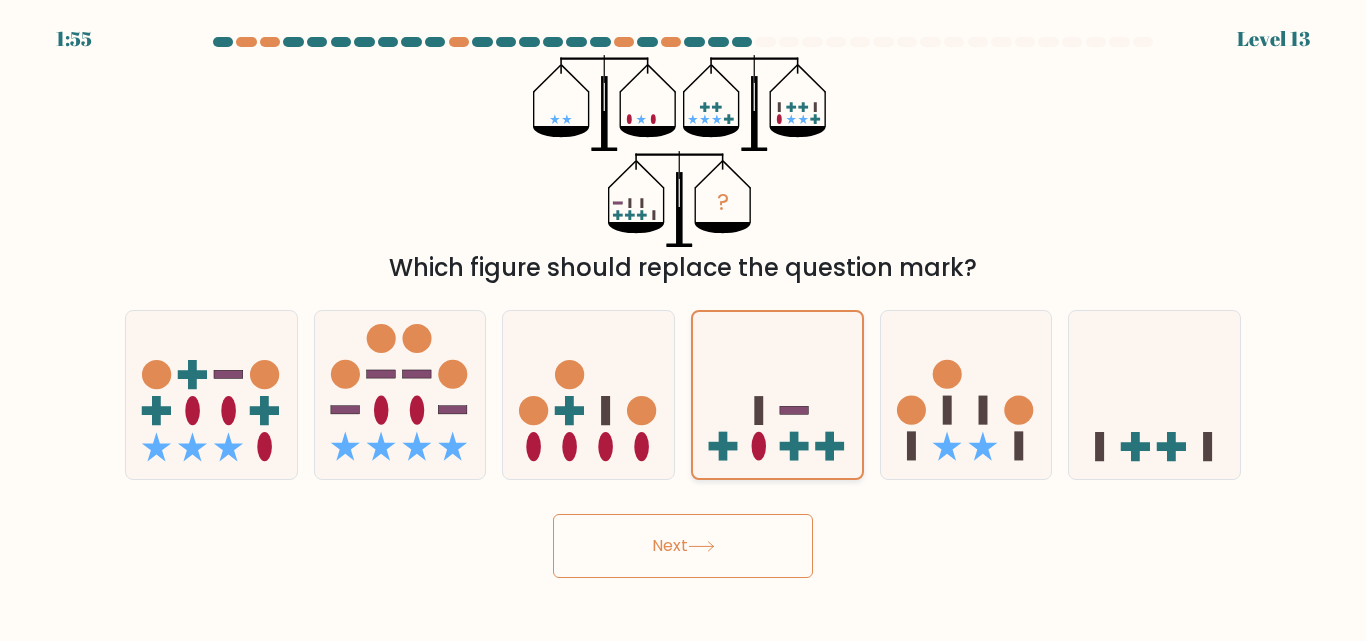 click 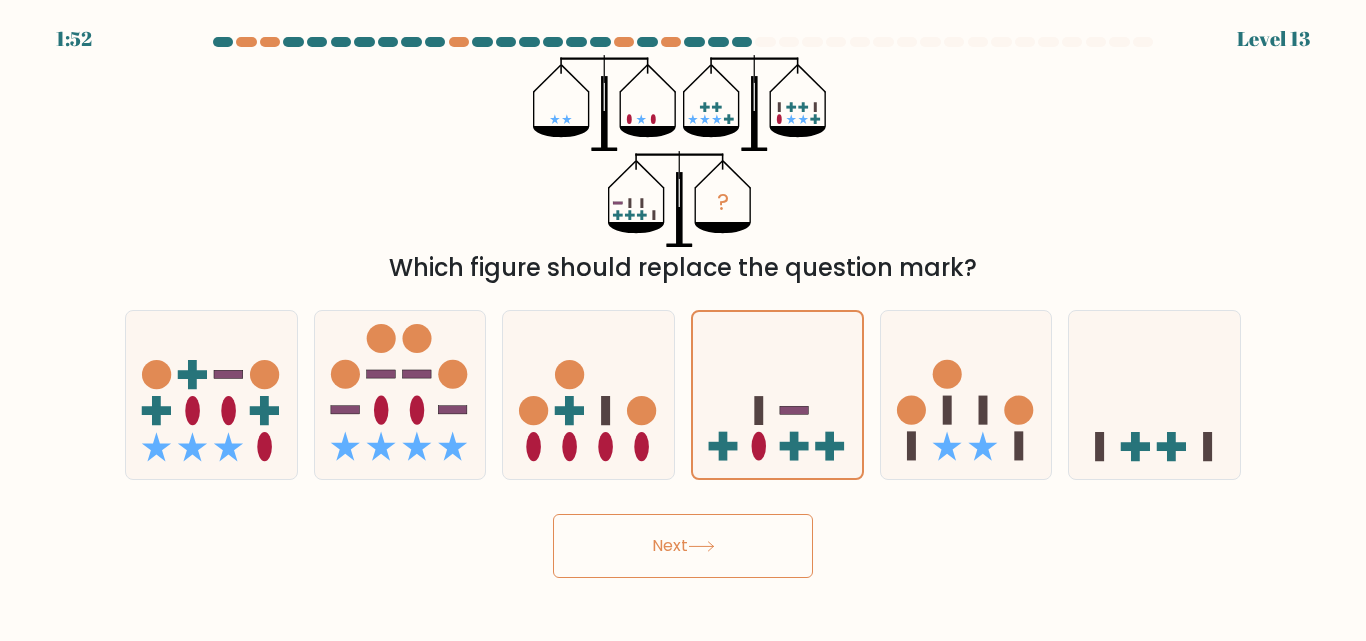 click on "Next" at bounding box center [683, 546] 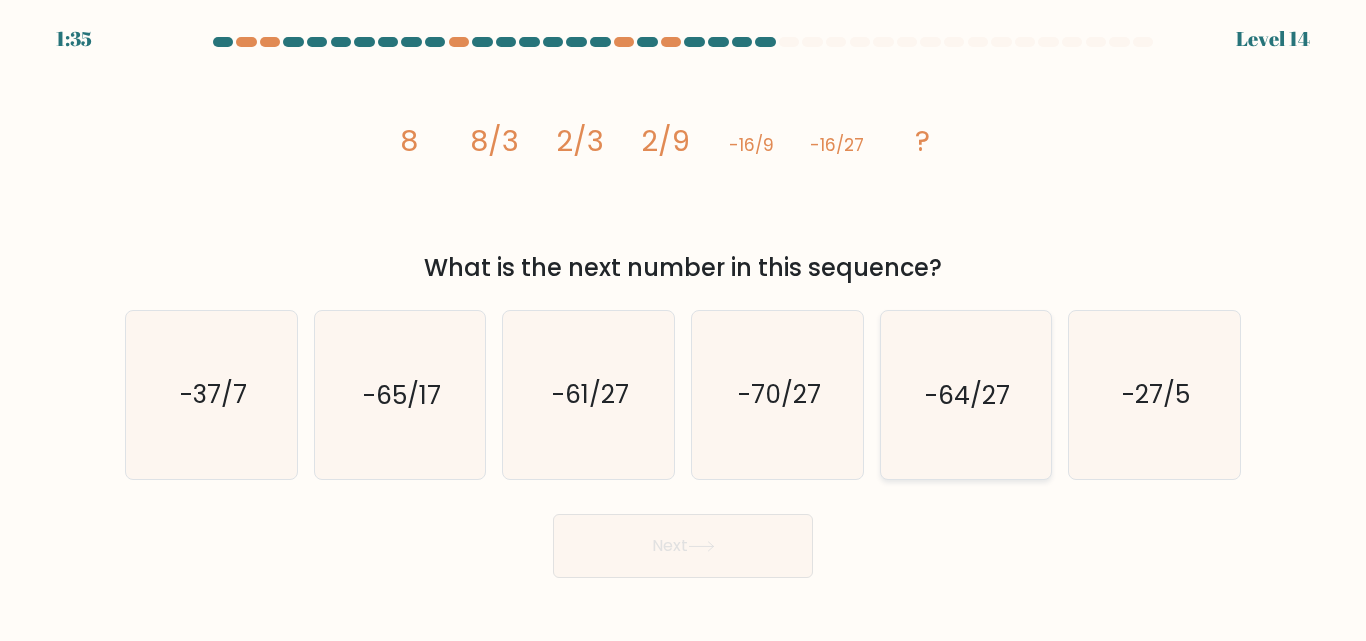 click on "-64/27" 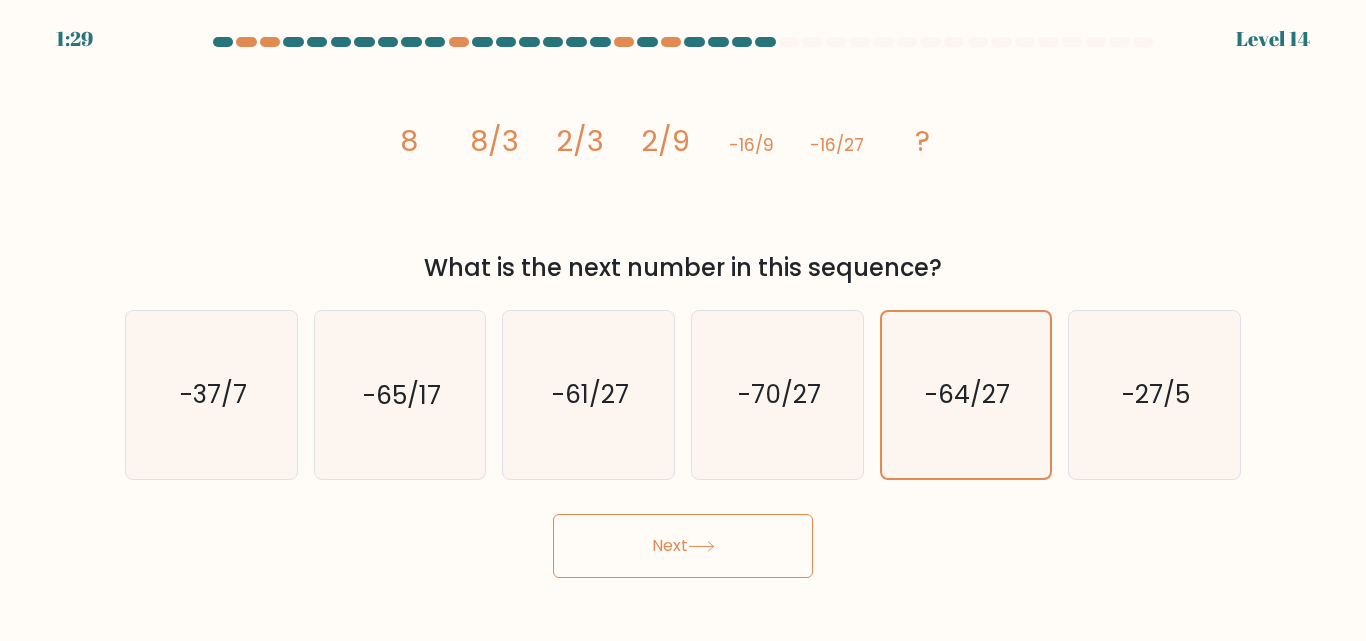 click on "Next" at bounding box center [683, 546] 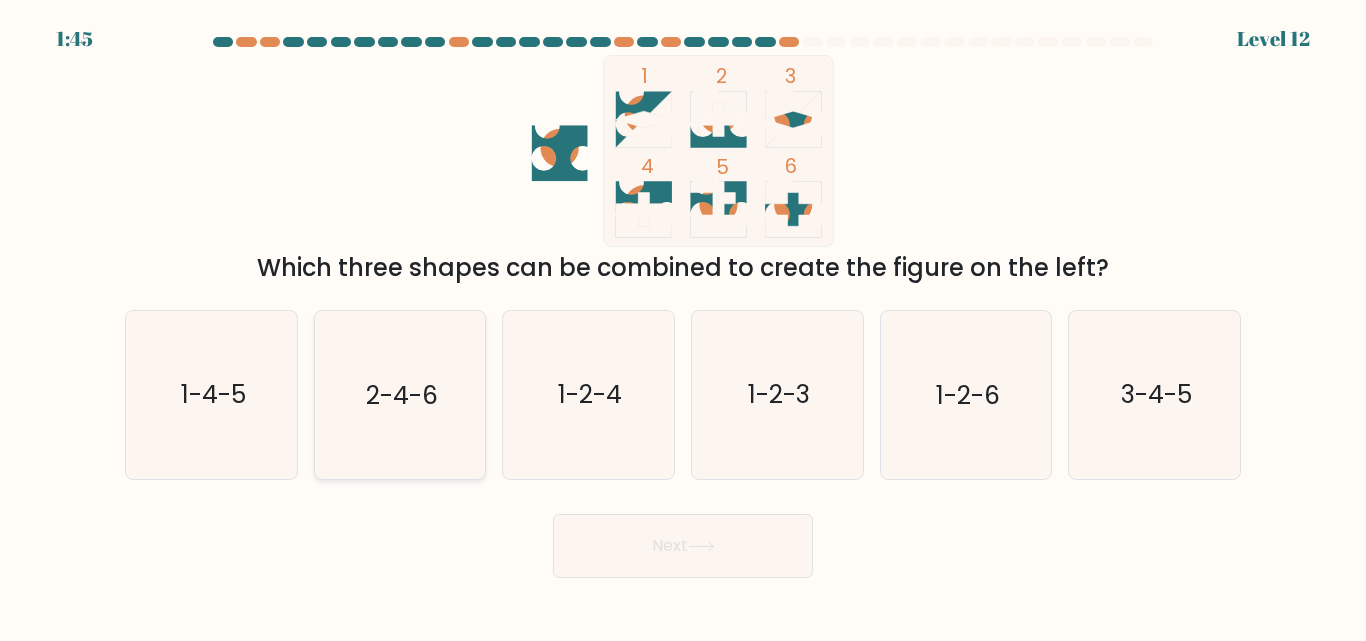 click on "2-4-6" 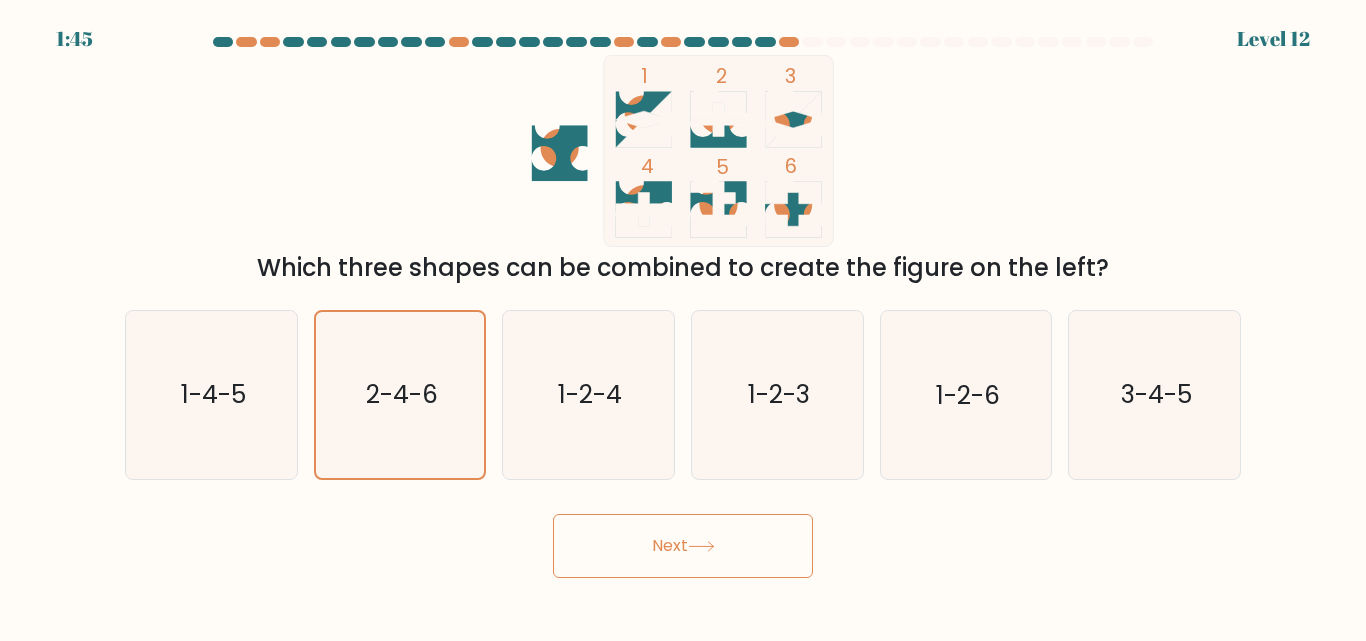 click on "Next" at bounding box center (683, 546) 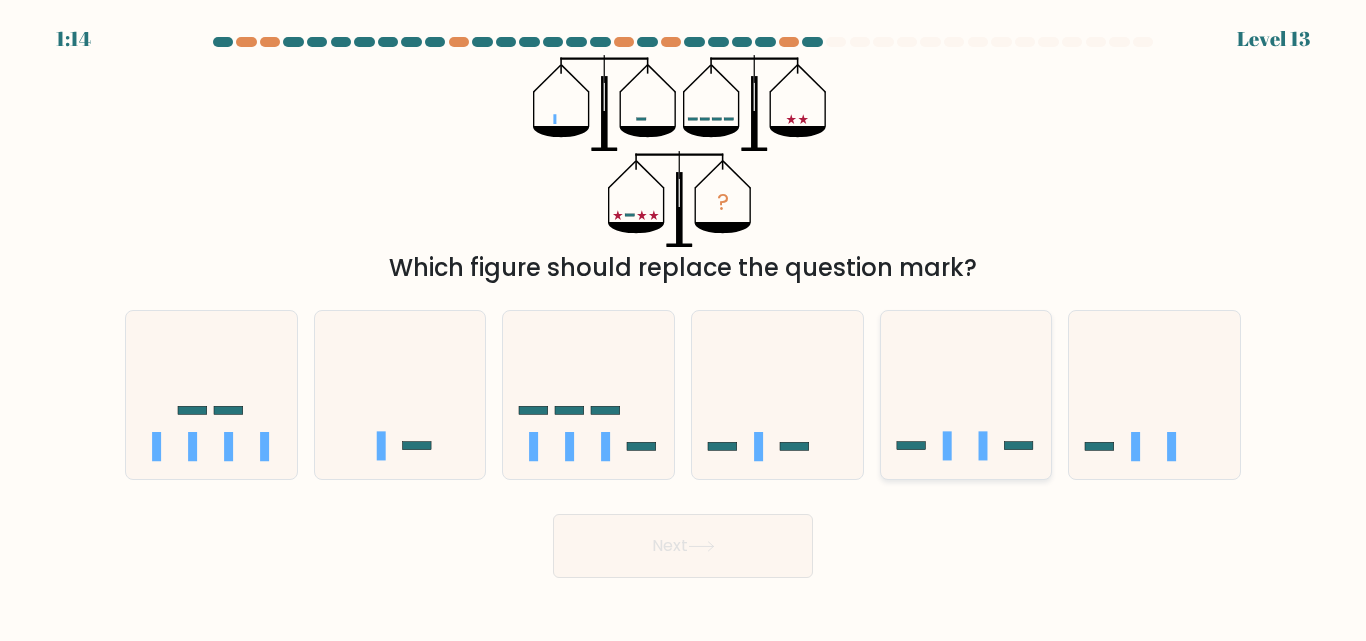 click 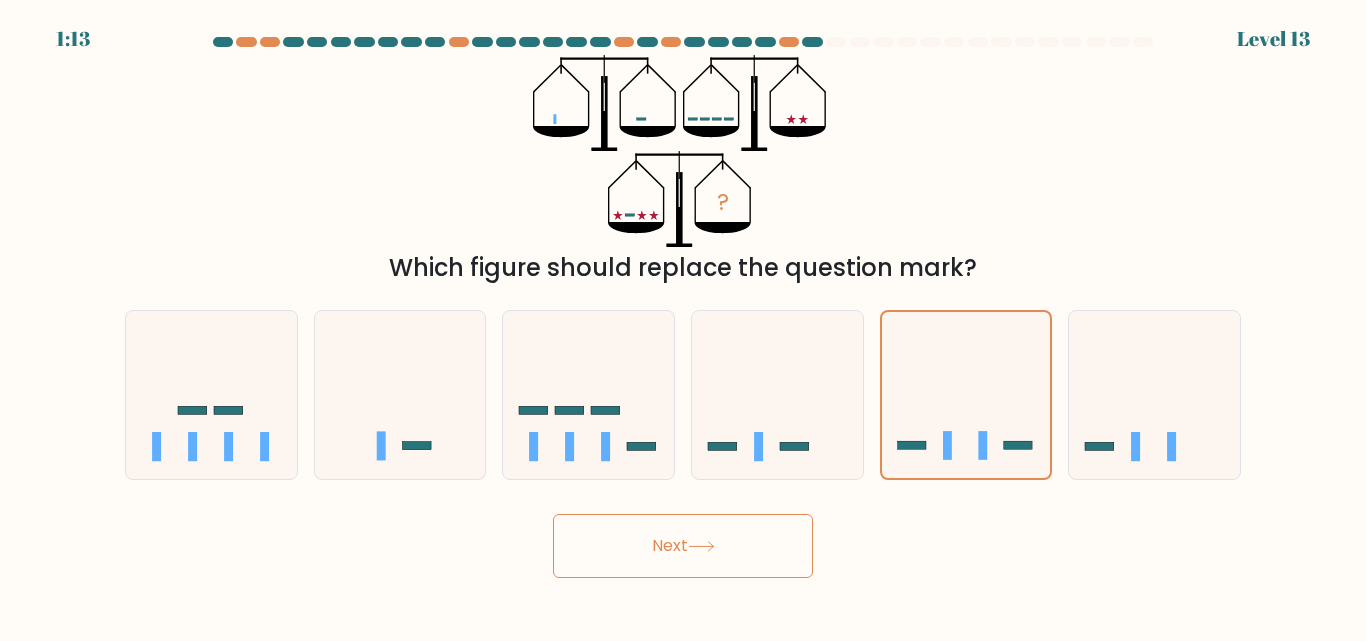 click on "Next" at bounding box center [683, 546] 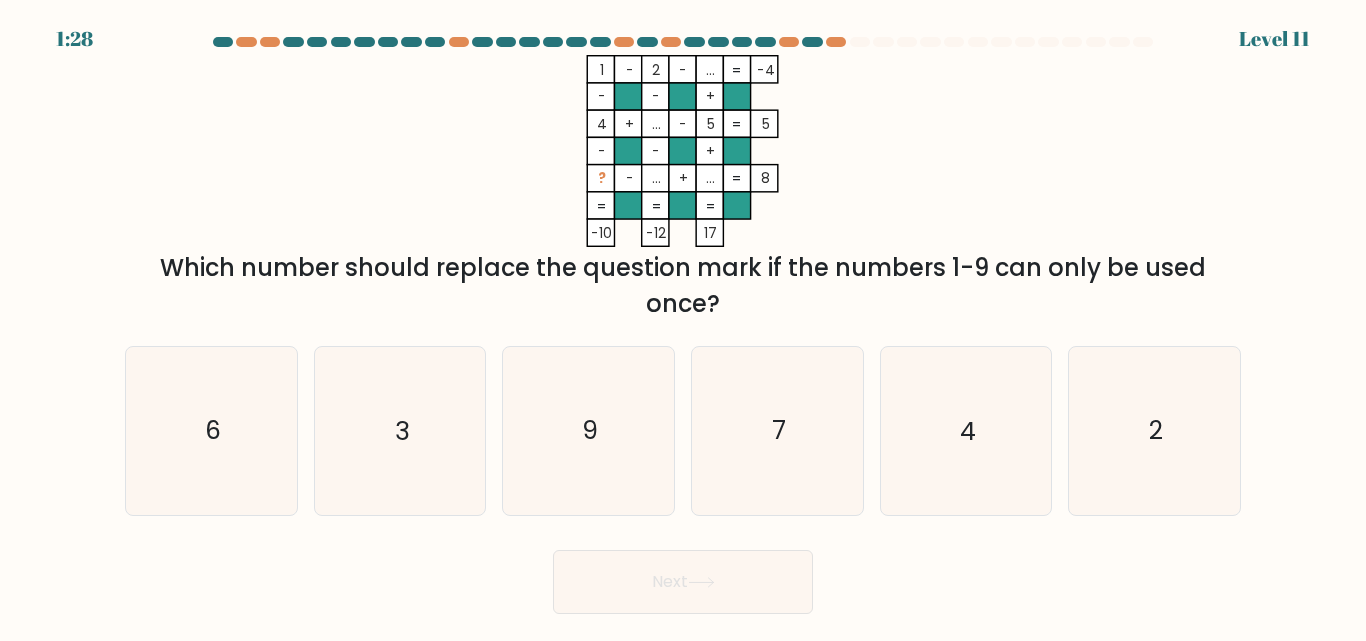 click on "1    -    2    -    ...    -4    -    -    +    4    +    ...    -    5    5    -    -    +    ?    -    ...    +    ...    =   8    =   =   =   =   -10    -12    17    =" 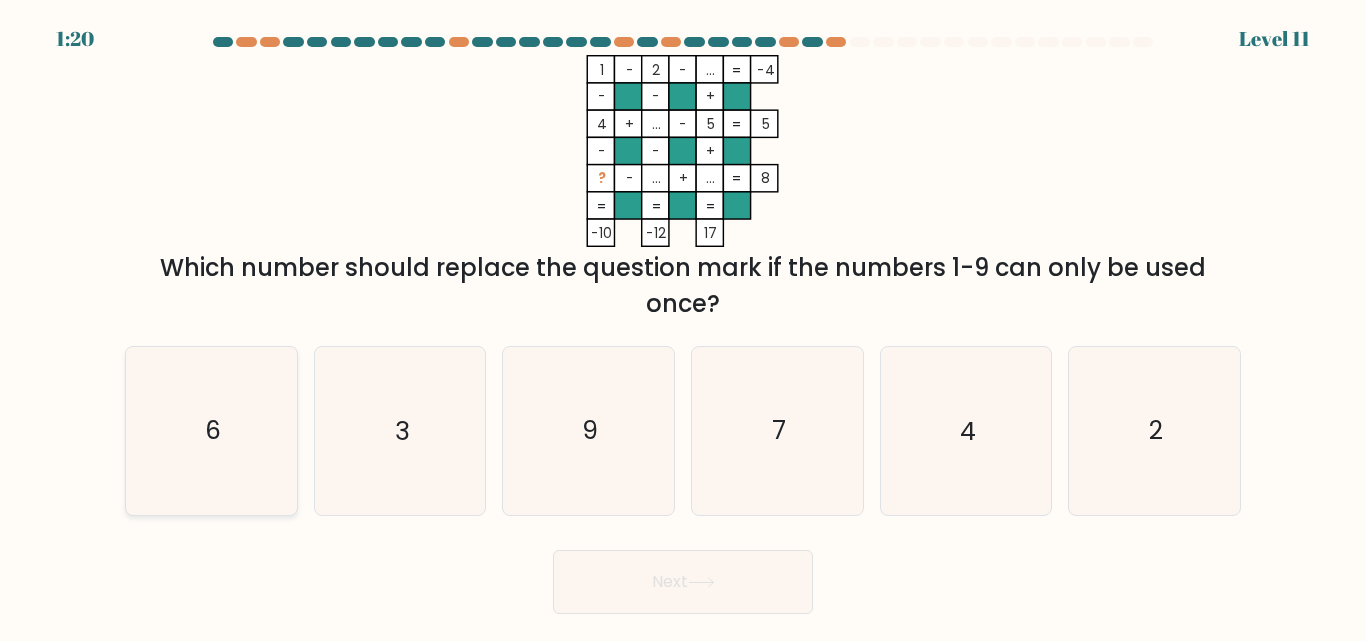 click on "6" 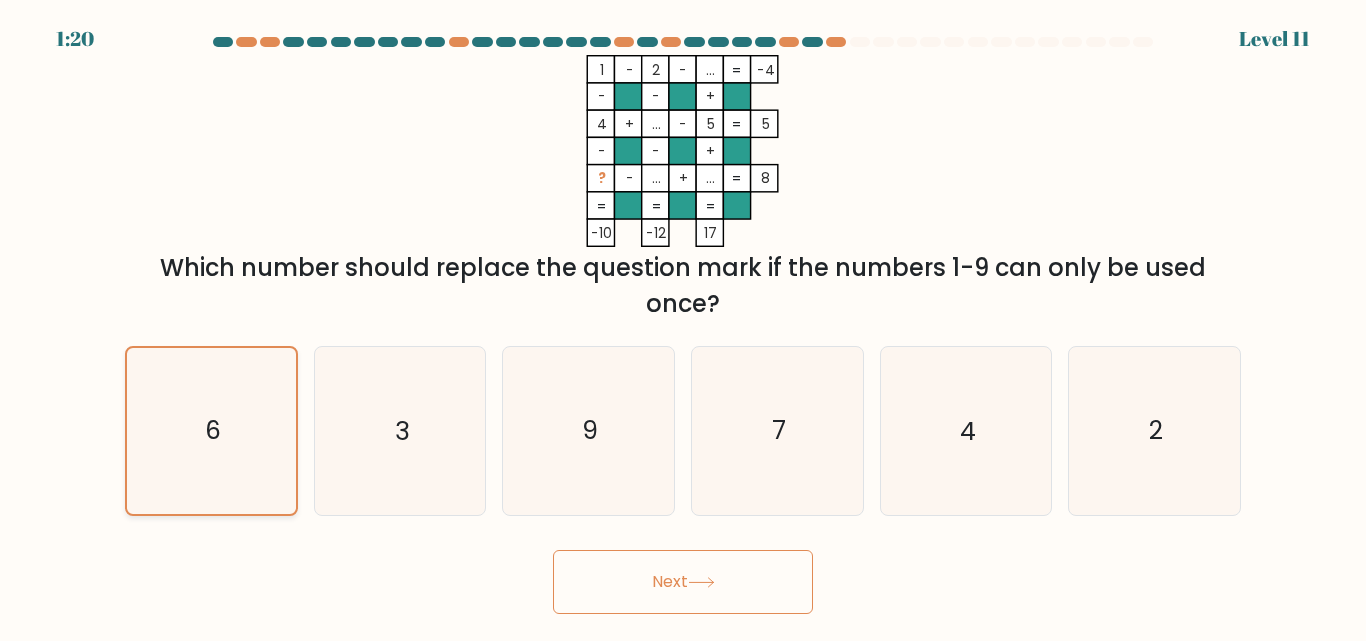 click on "6" 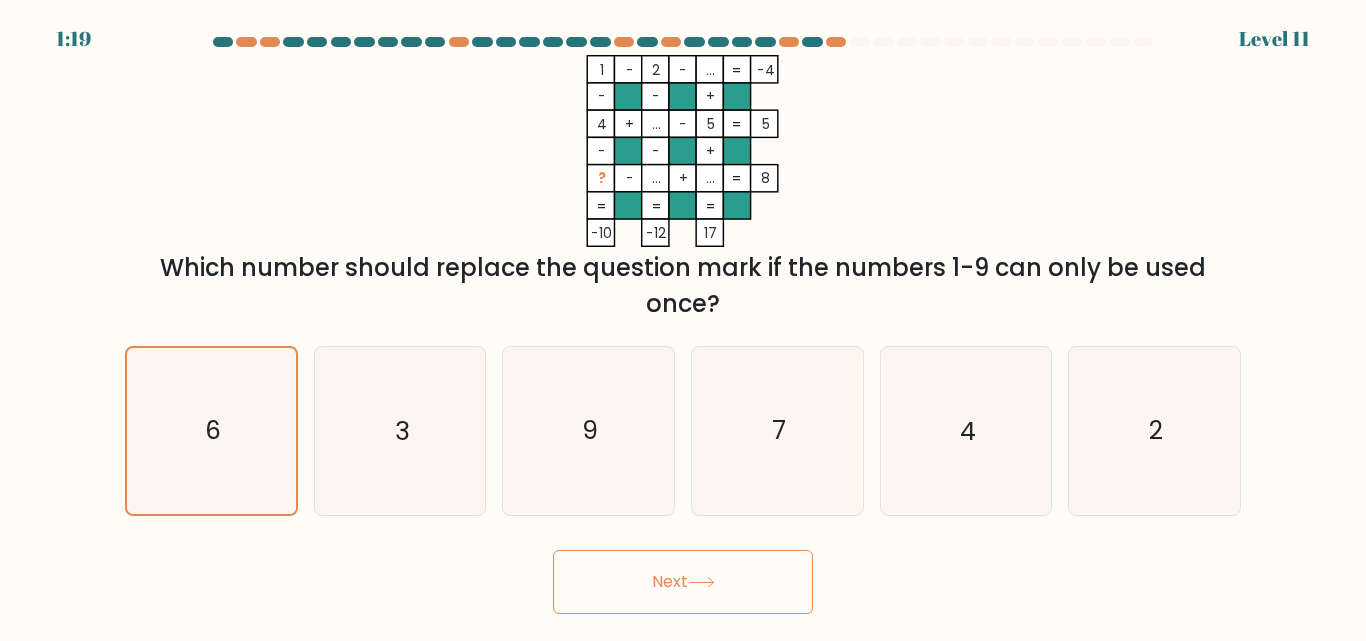 click on "Next" at bounding box center [683, 582] 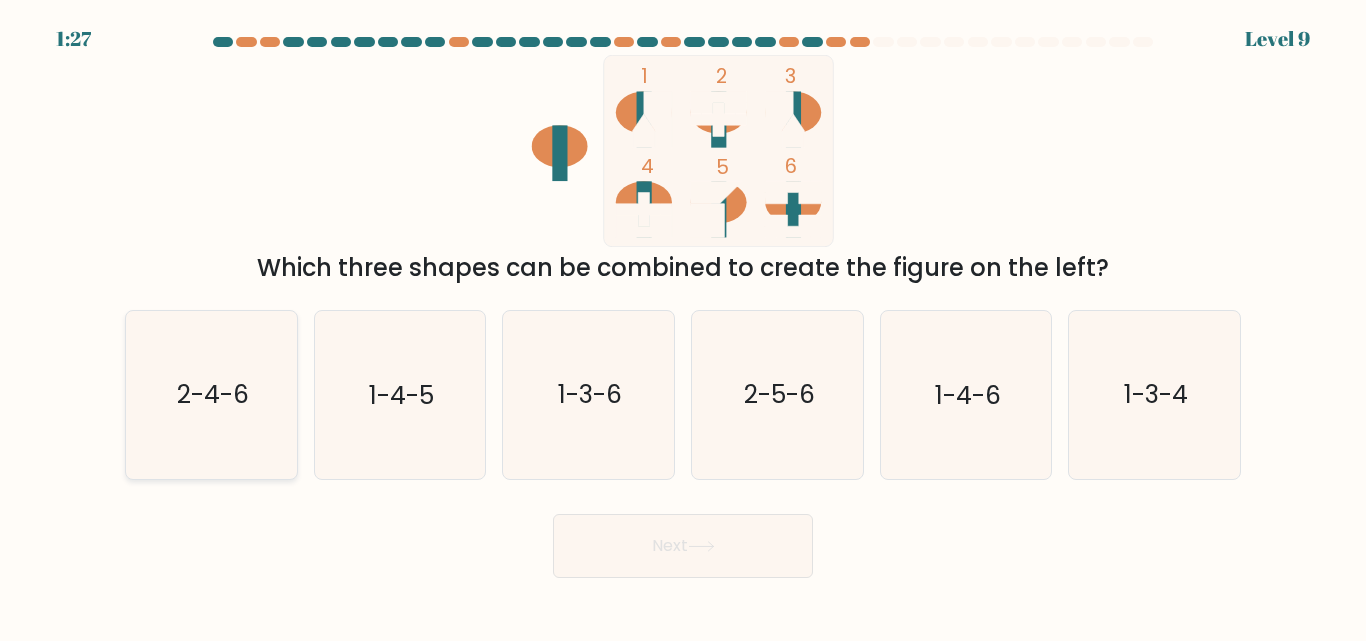 click on "2-4-6" 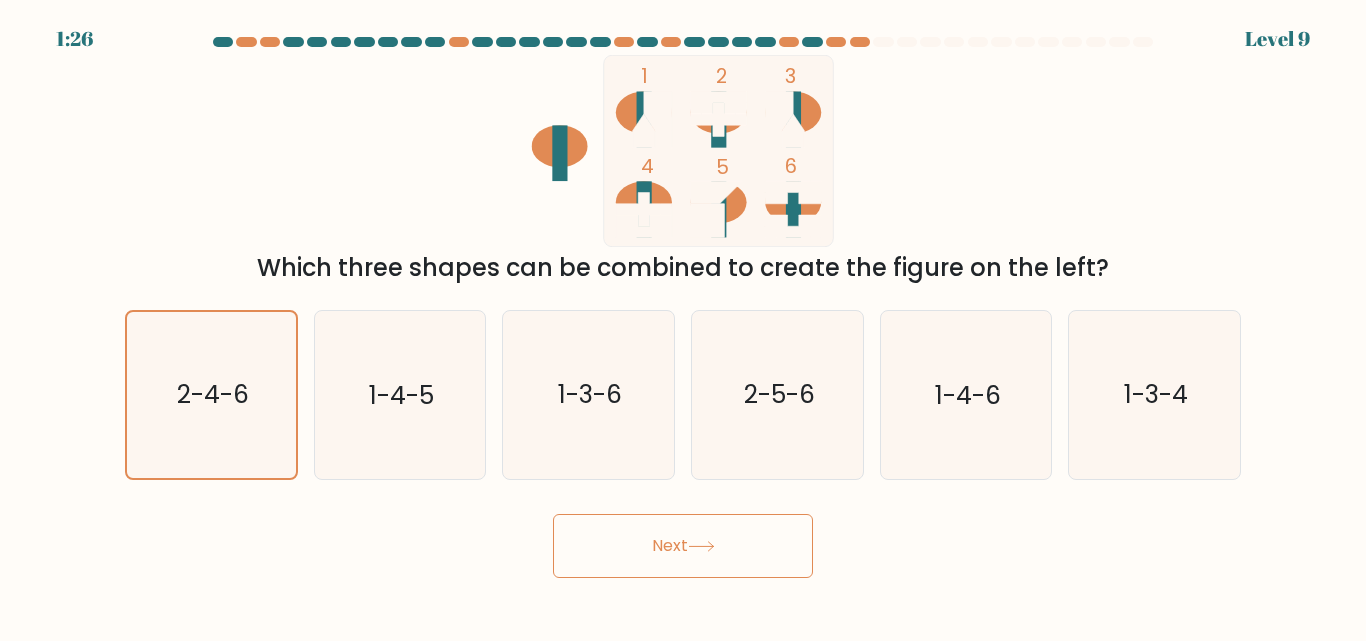 click on "Next" at bounding box center (683, 546) 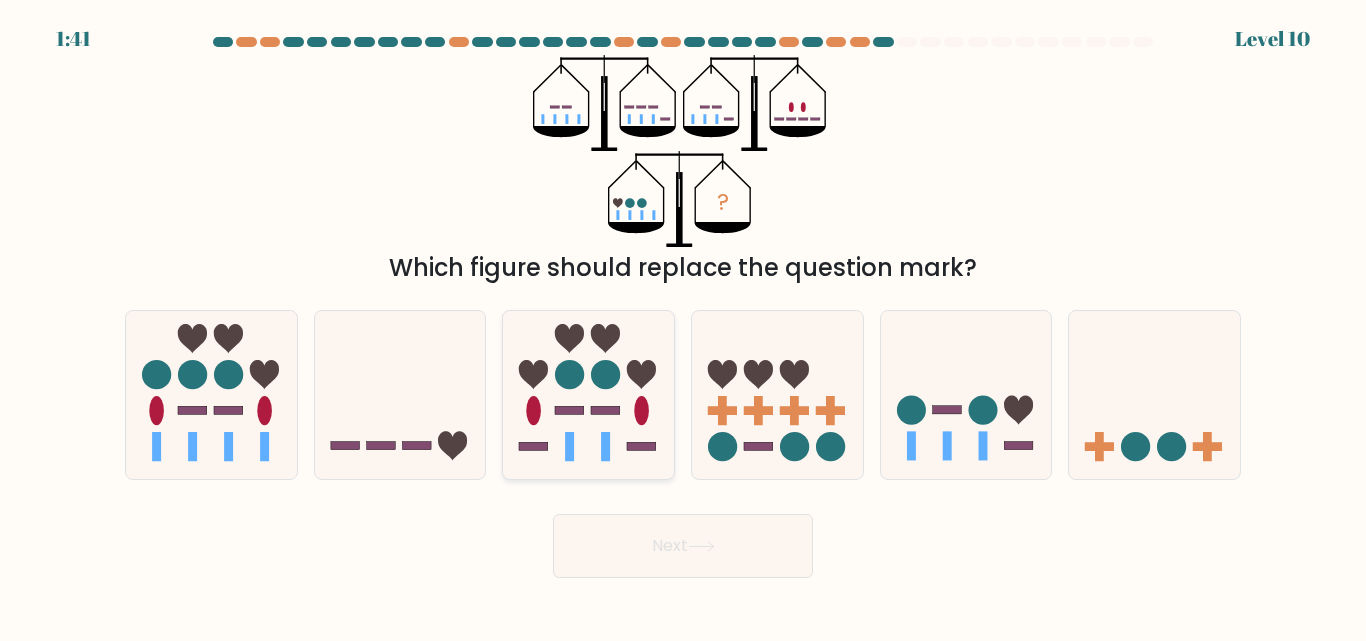 drag, startPoint x: 575, startPoint y: 423, endPoint x: 574, endPoint y: 433, distance: 10.049875 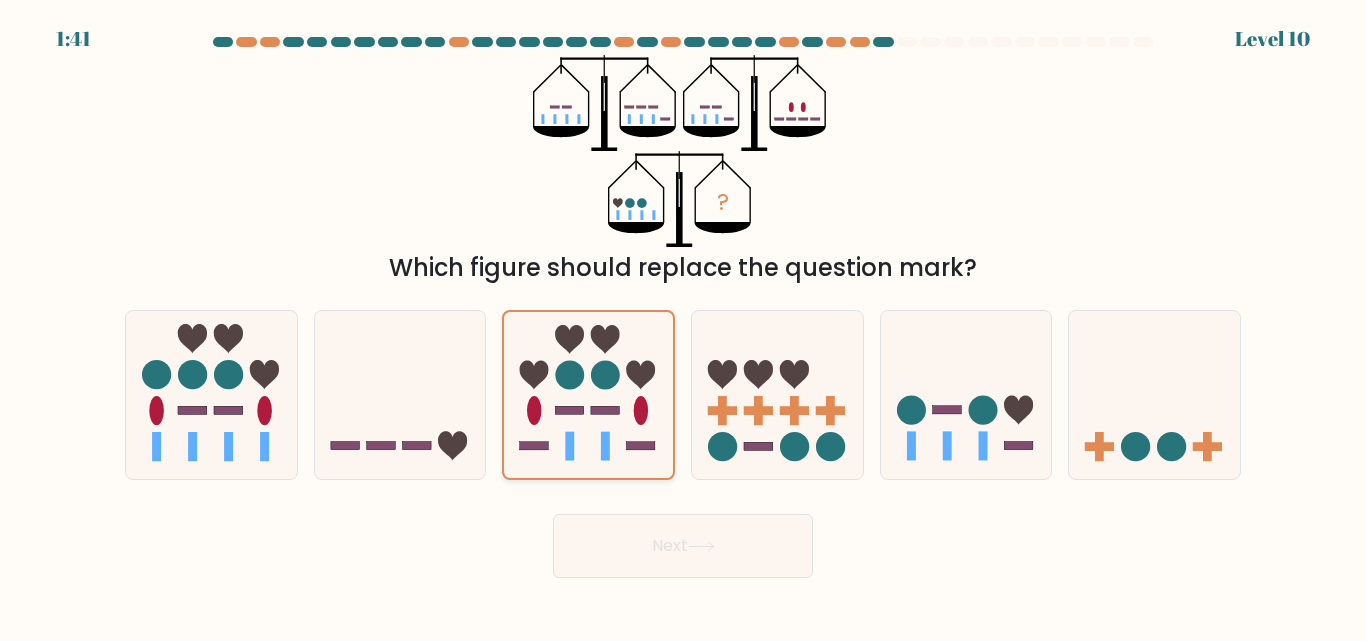 click 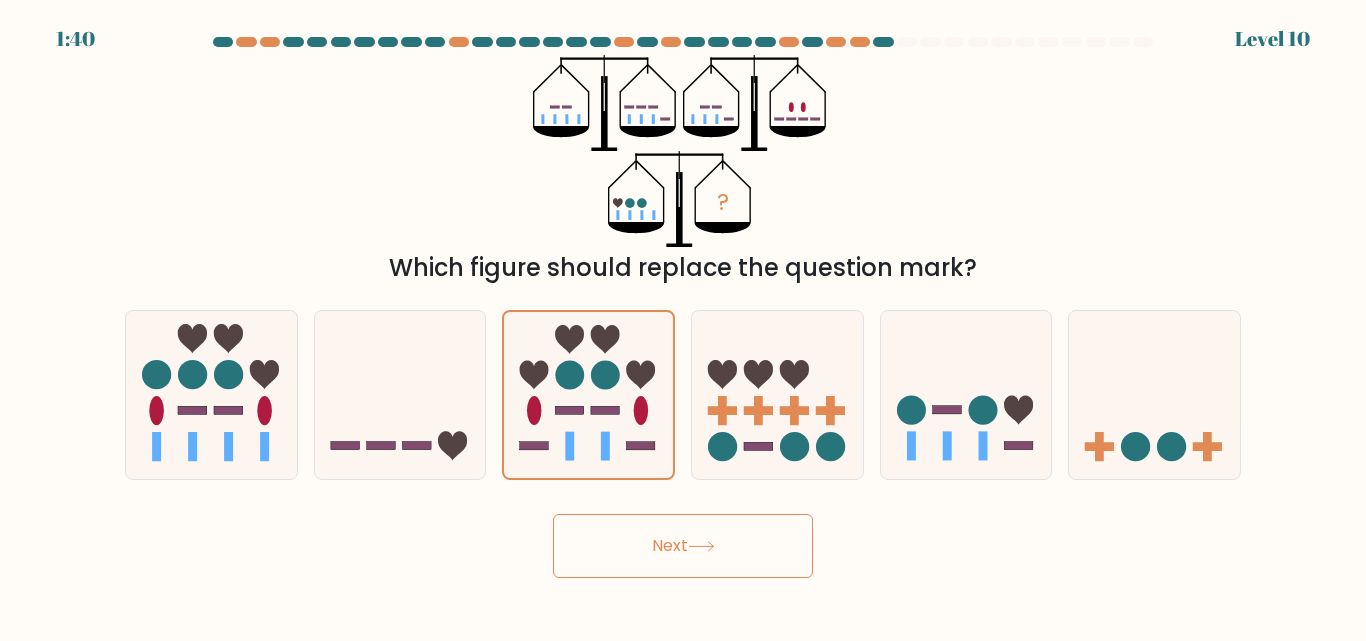 click 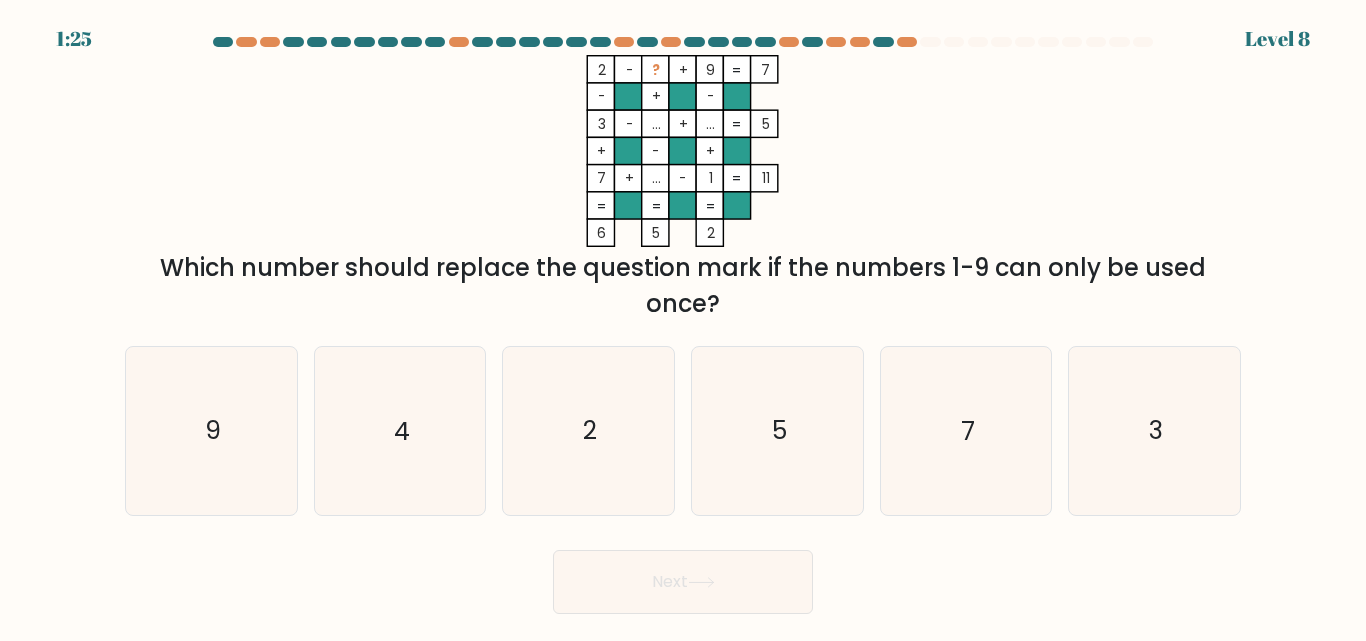 click on "2    -    ?    +    9    7    -    +    -    3    -    ...    +    ...    5    +    -    +    7    +    ...    -    1    =   11    =   =   =   =   6    5    2    =
Which number should replace the question mark if the numbers 1-9 can only be used once?" at bounding box center [683, 188] 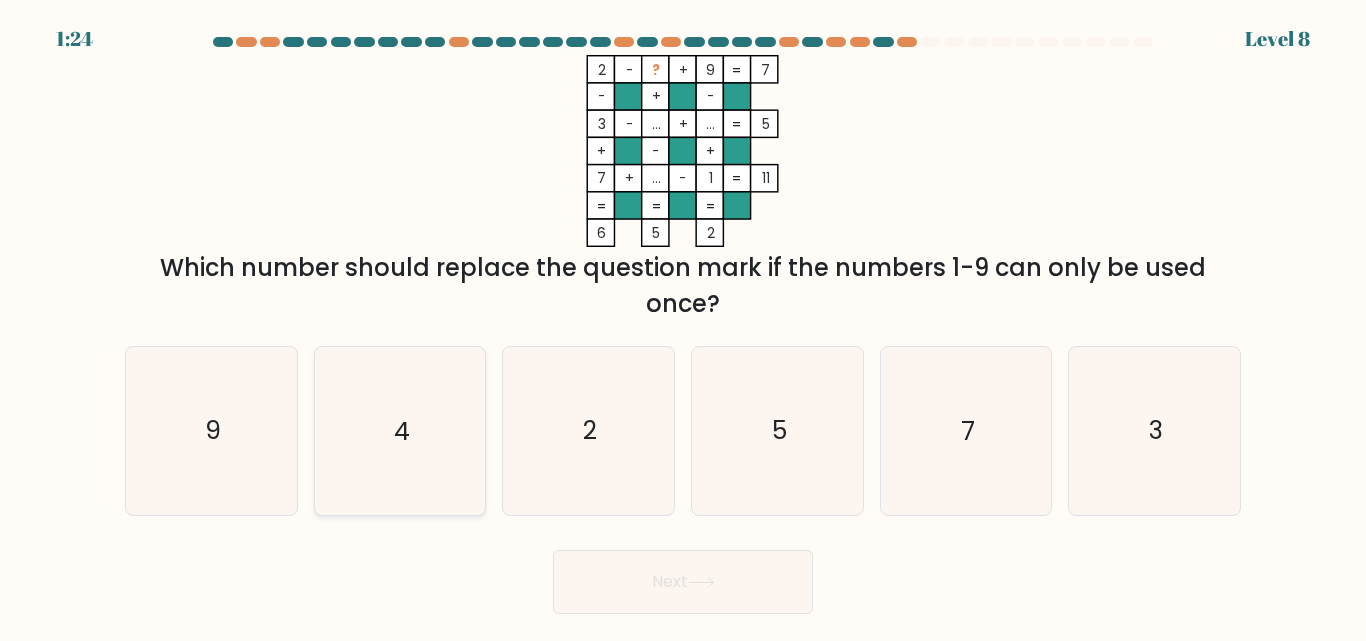 click on "4" 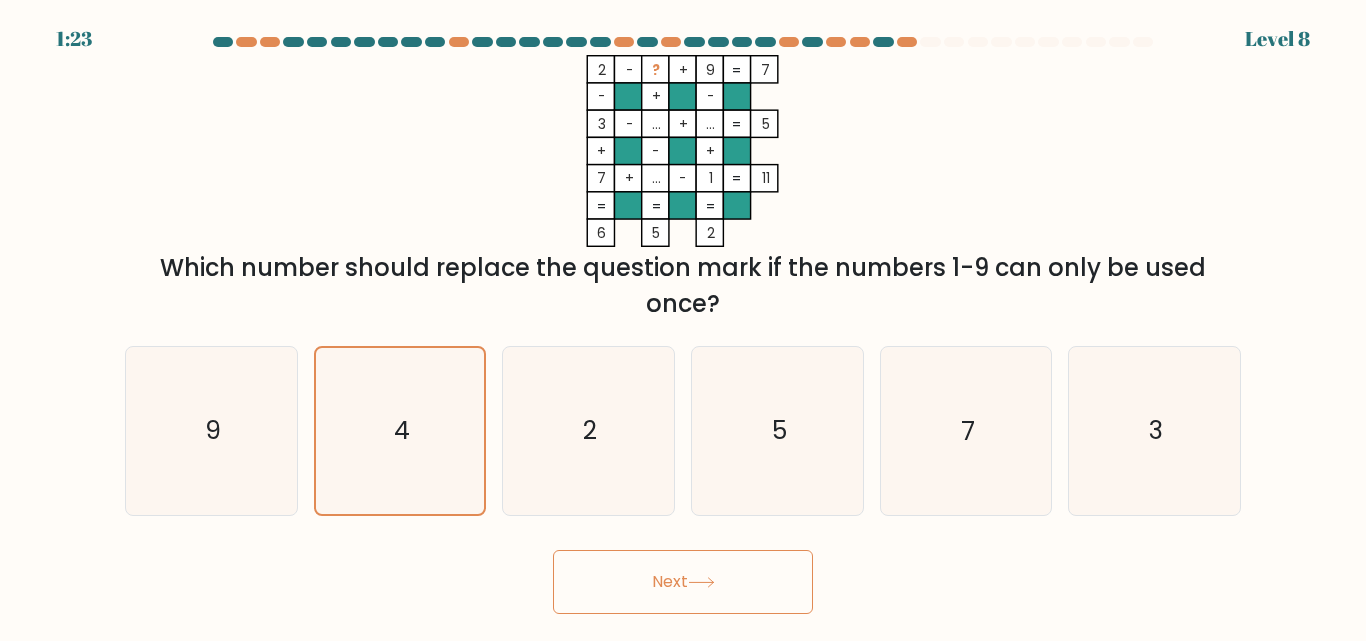 click on "Next" at bounding box center (683, 582) 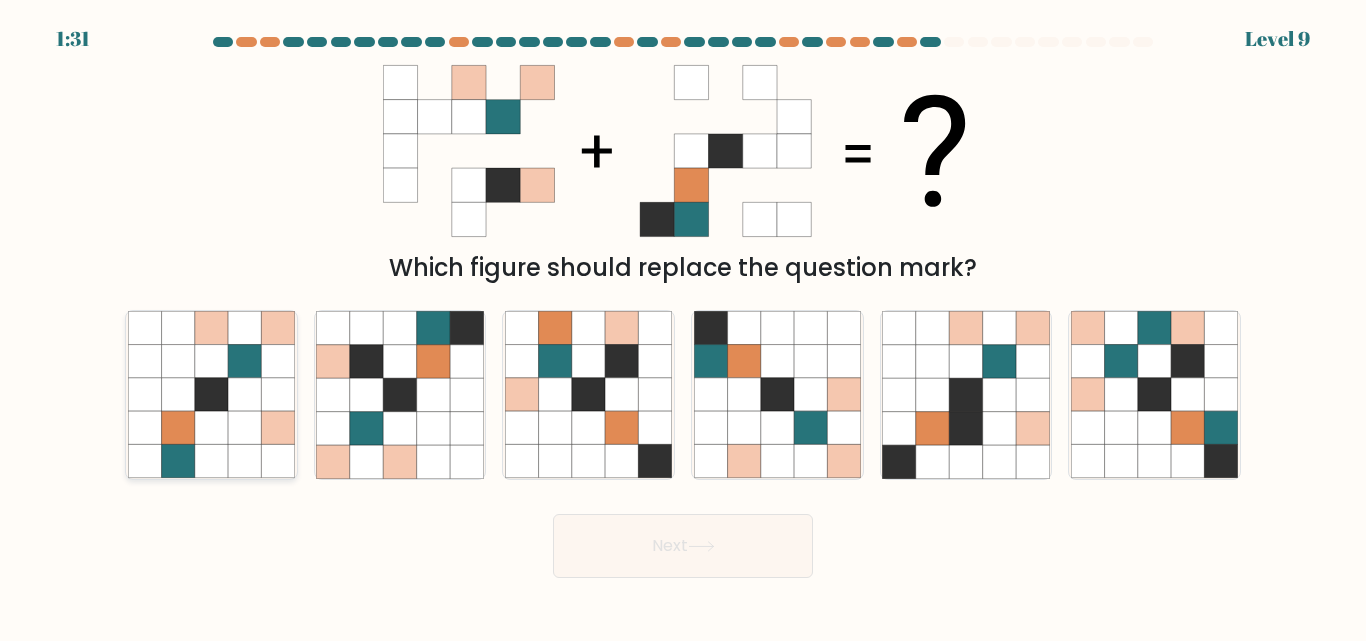 click 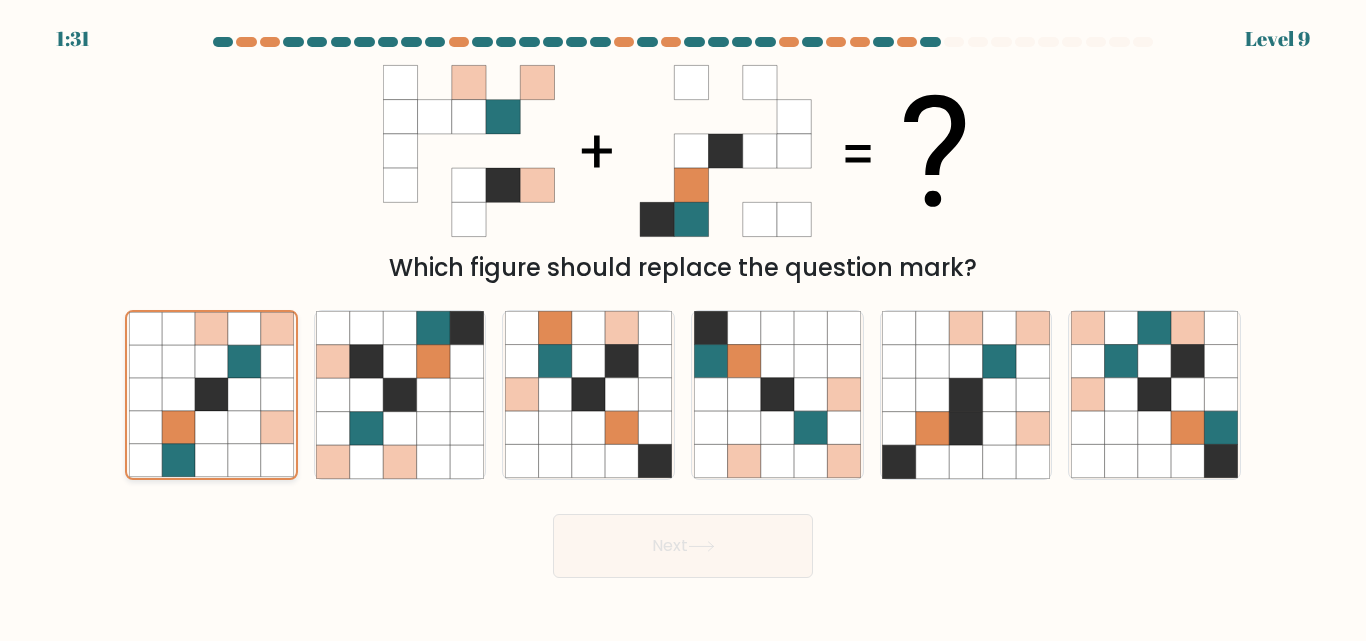 click 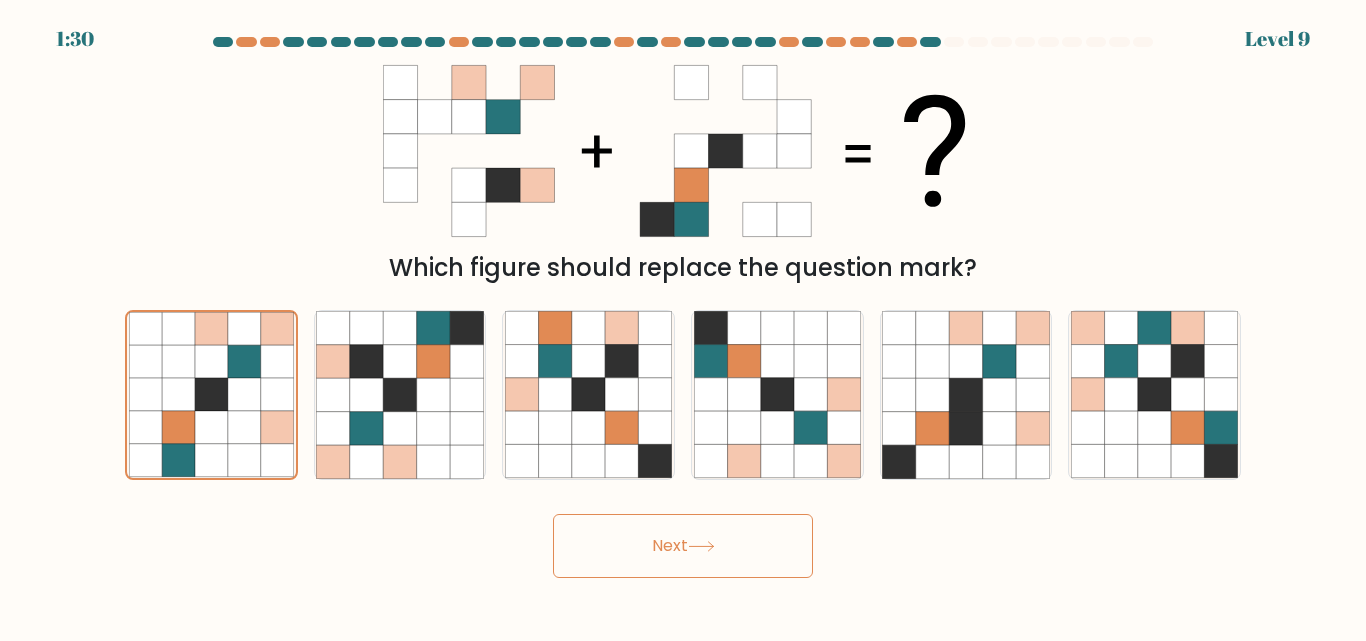 click on "Next" at bounding box center [683, 546] 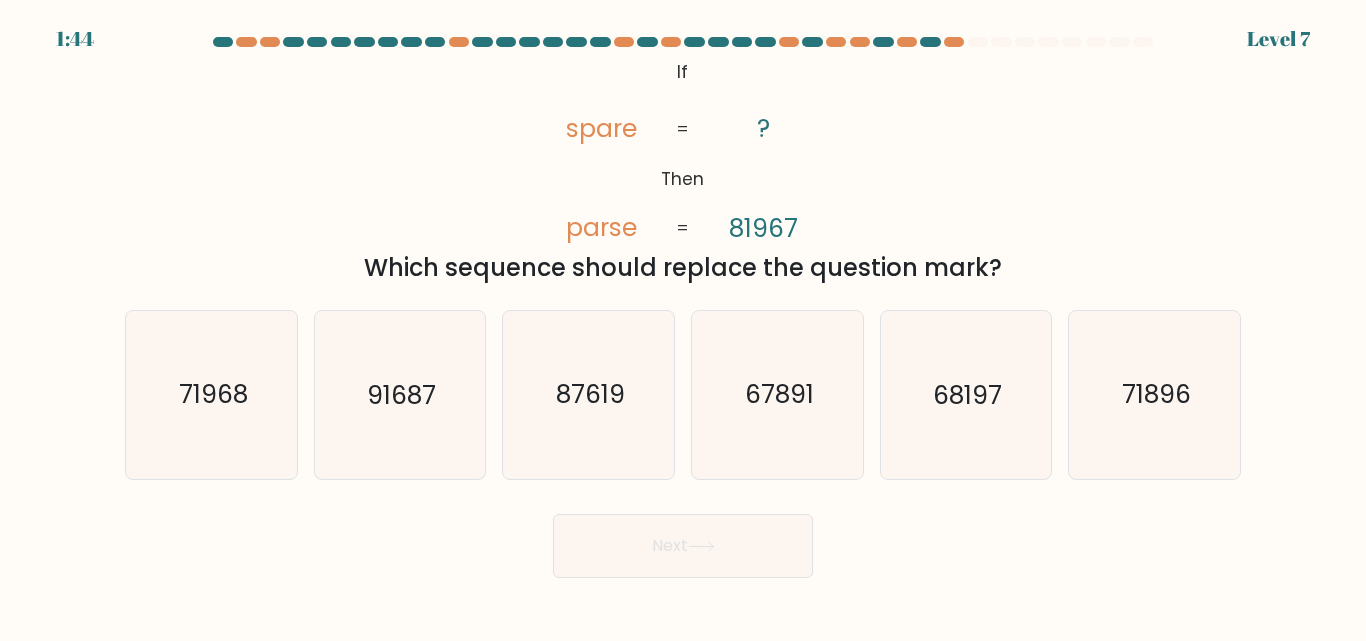 click on "parse" 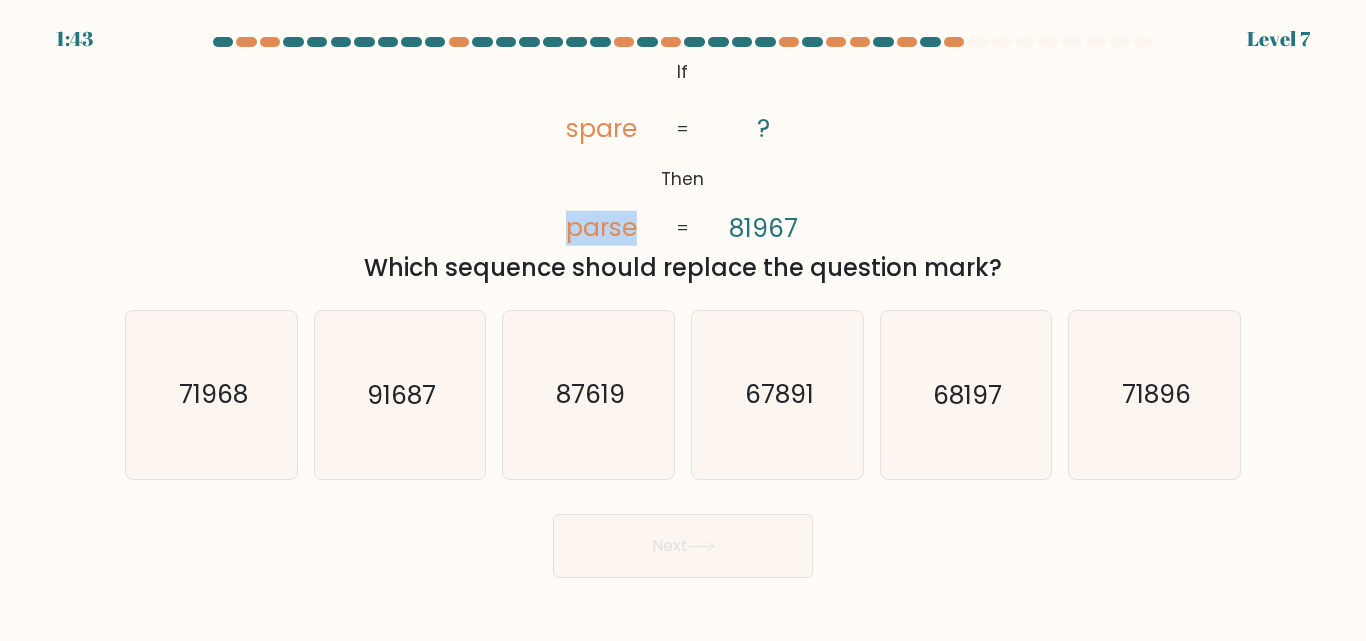 click on "parse" 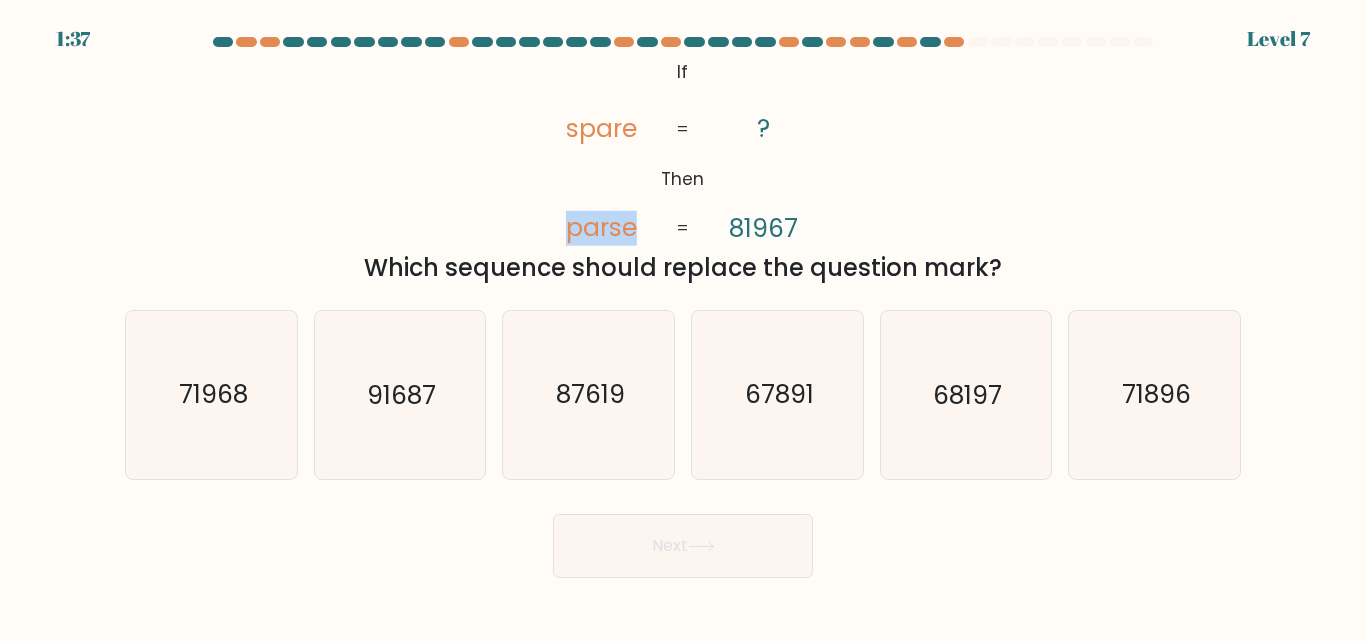 click on "parse" 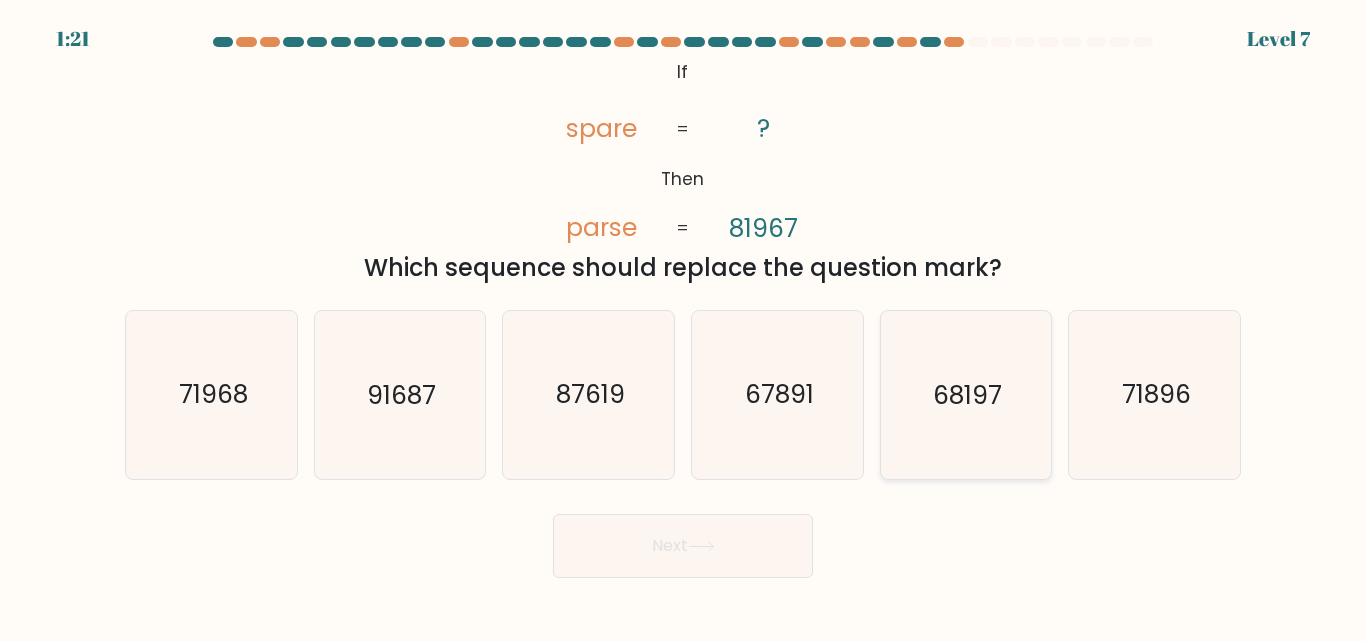 click on "68197" 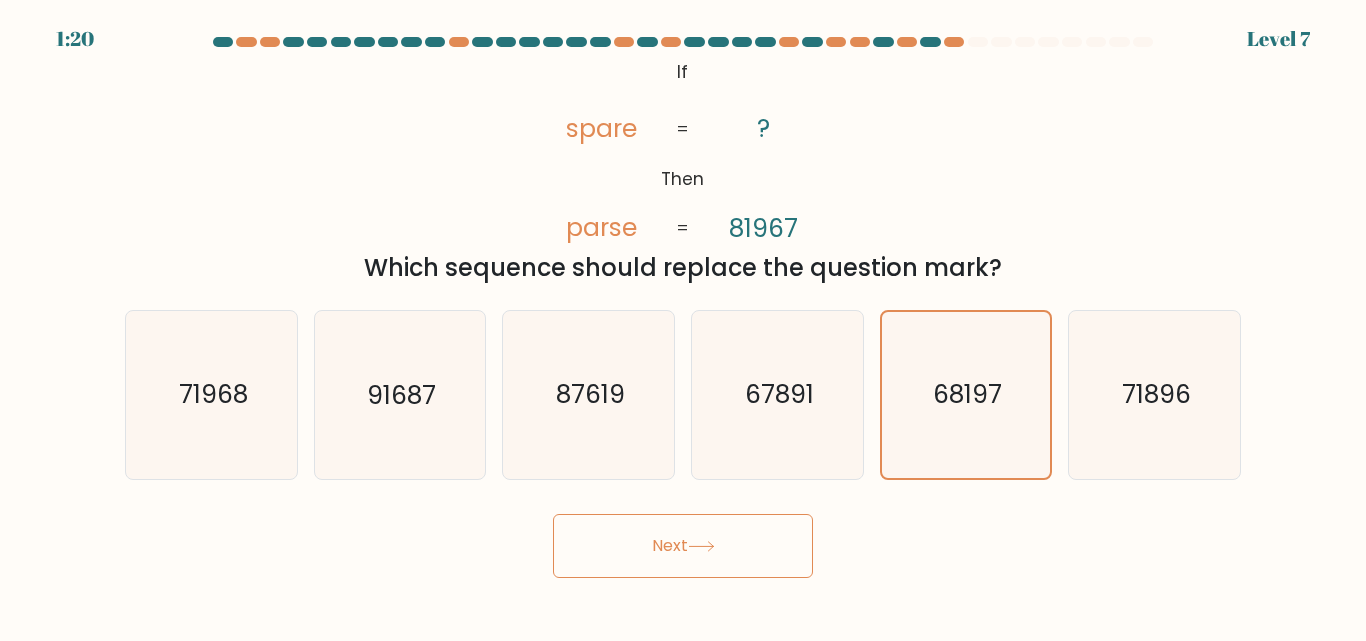 click on "Next" at bounding box center (683, 546) 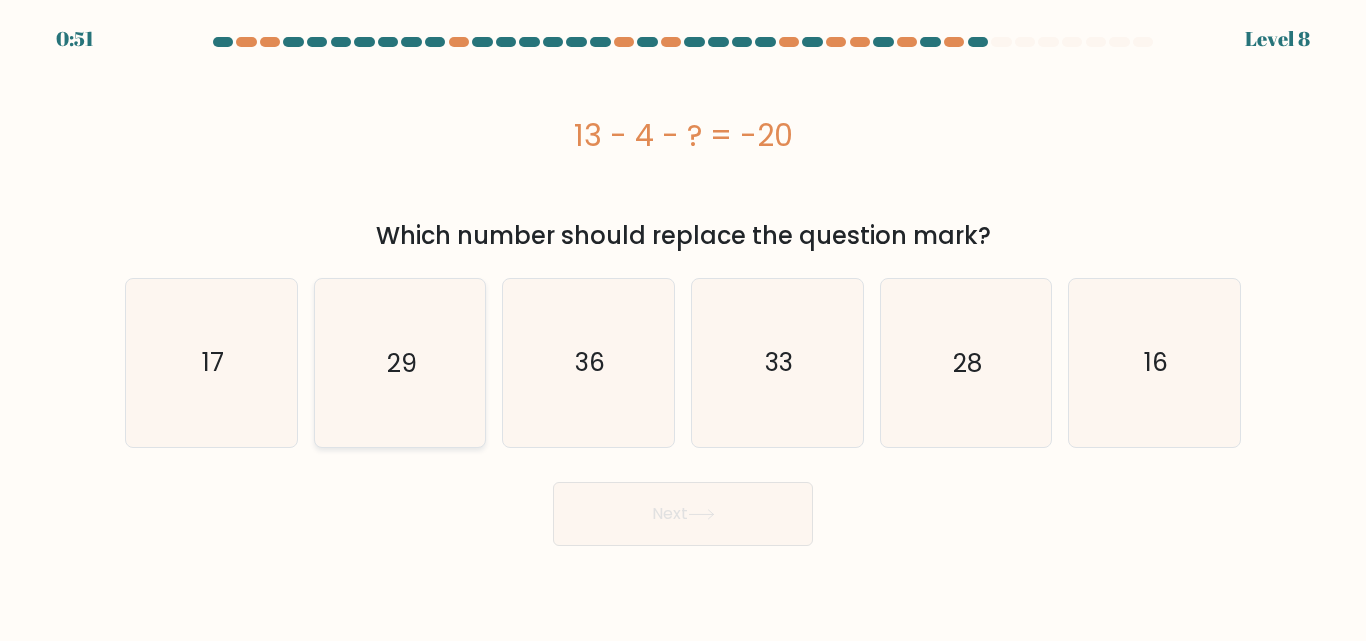 click on "29" 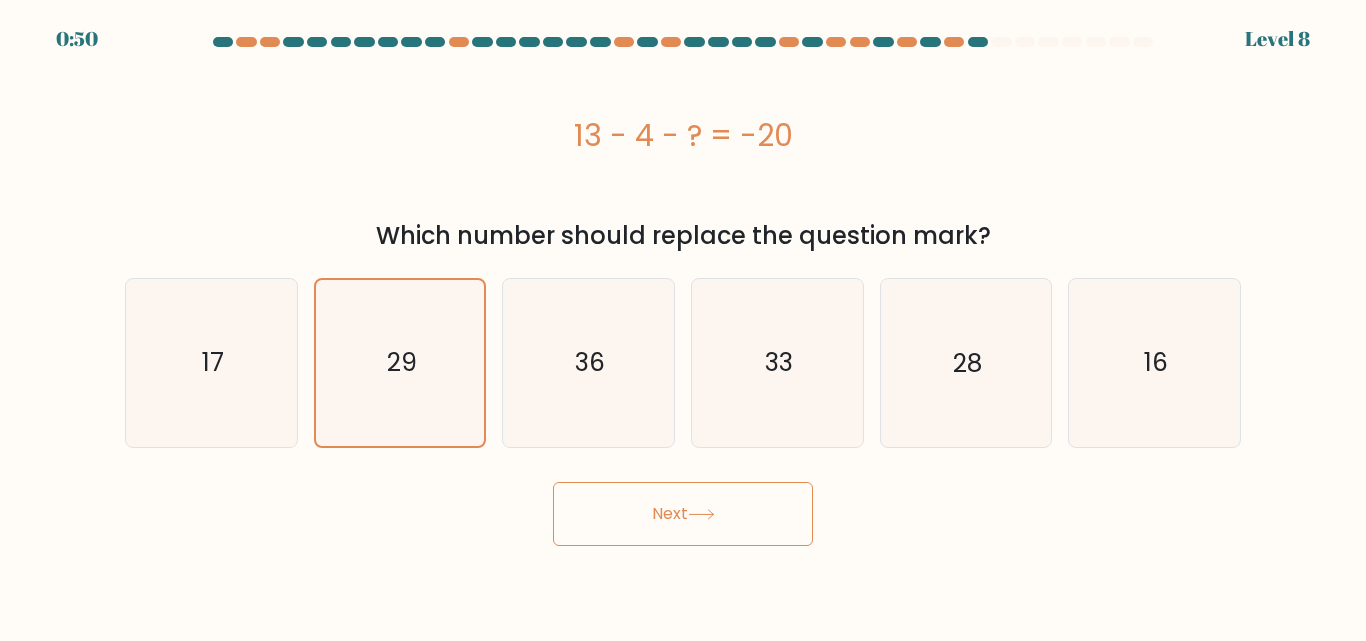 click on "Next" at bounding box center [683, 514] 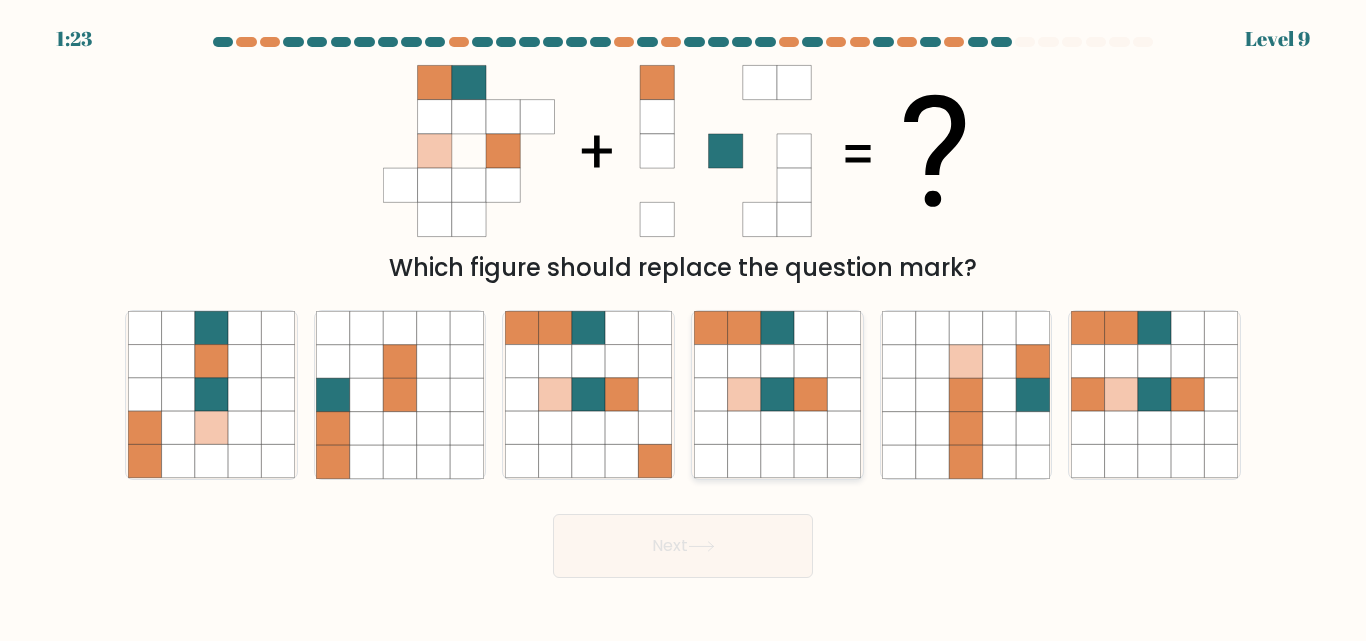 click 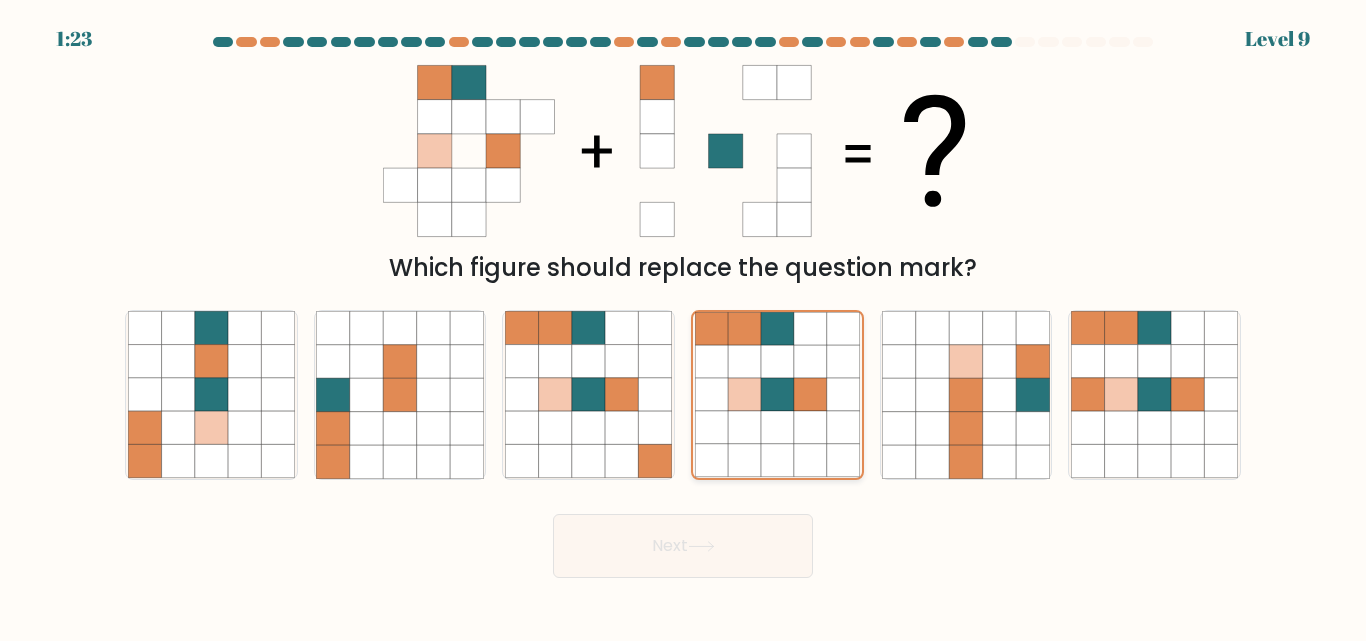 click 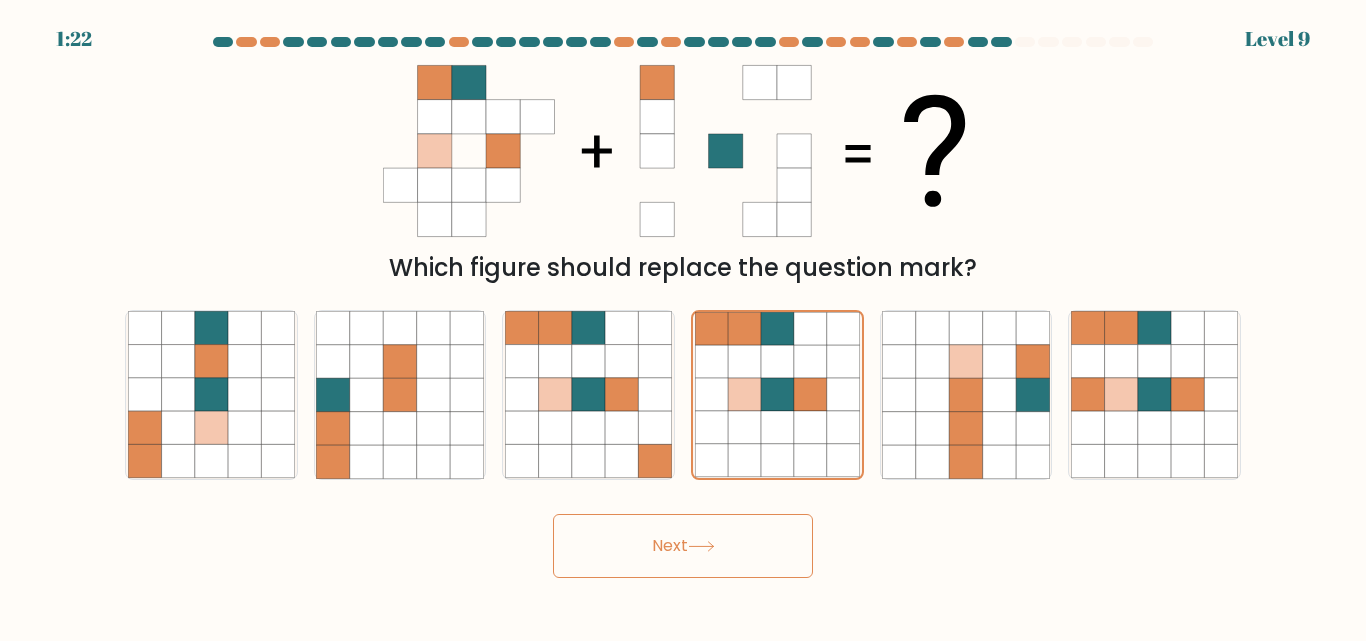 click on "Next" at bounding box center [683, 546] 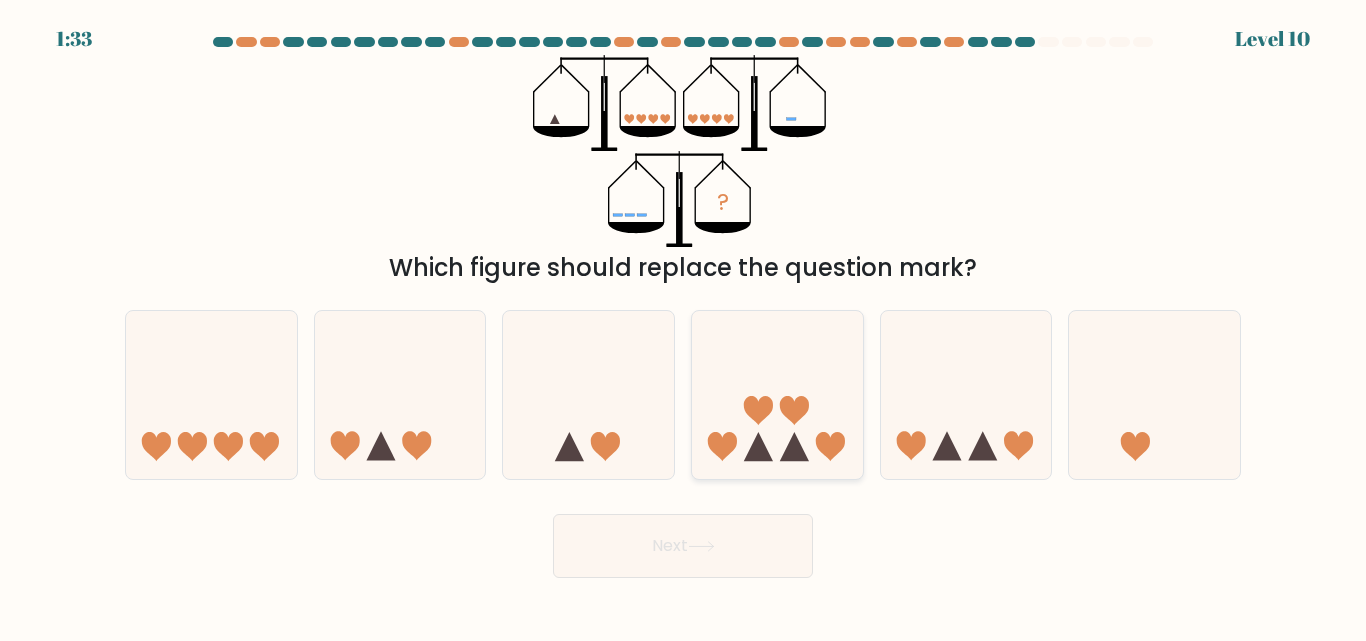 click 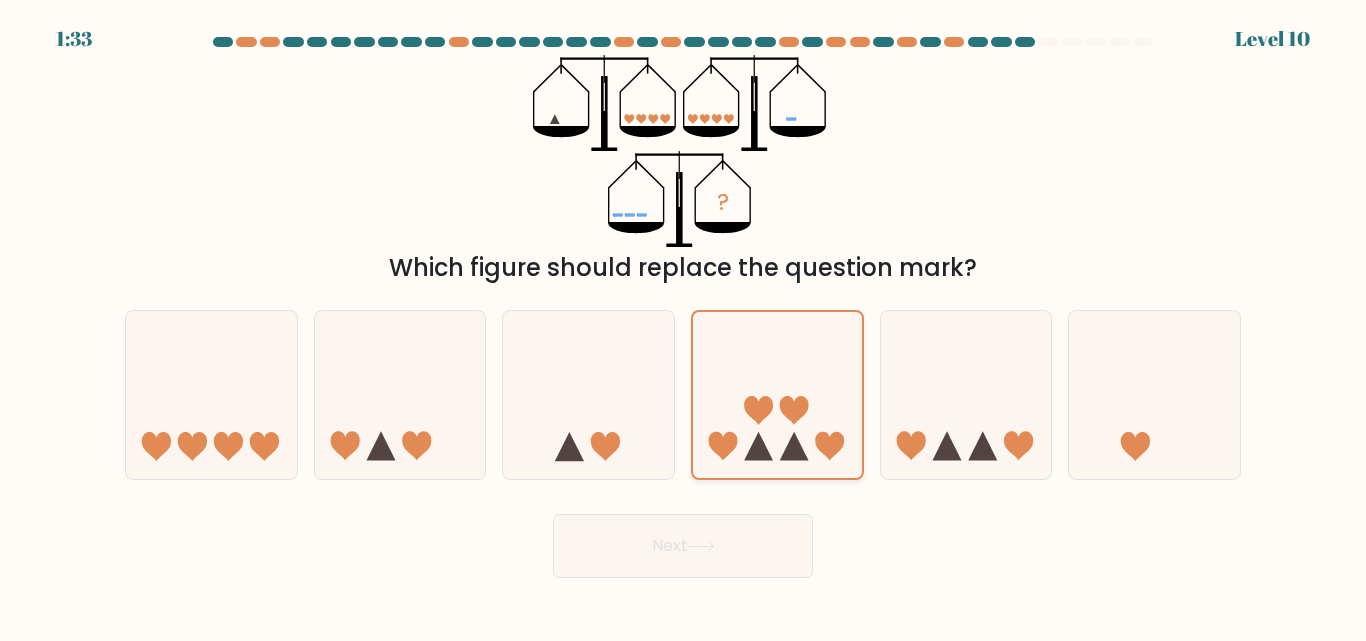 click 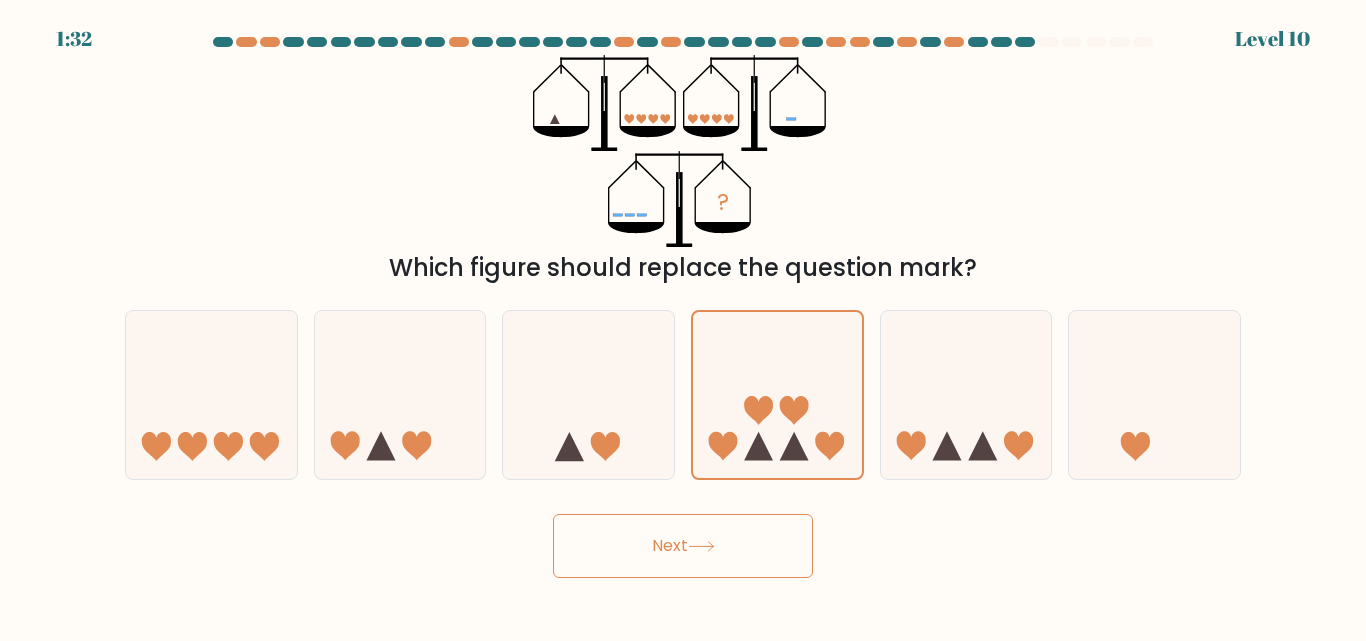 click on "Next" at bounding box center (683, 546) 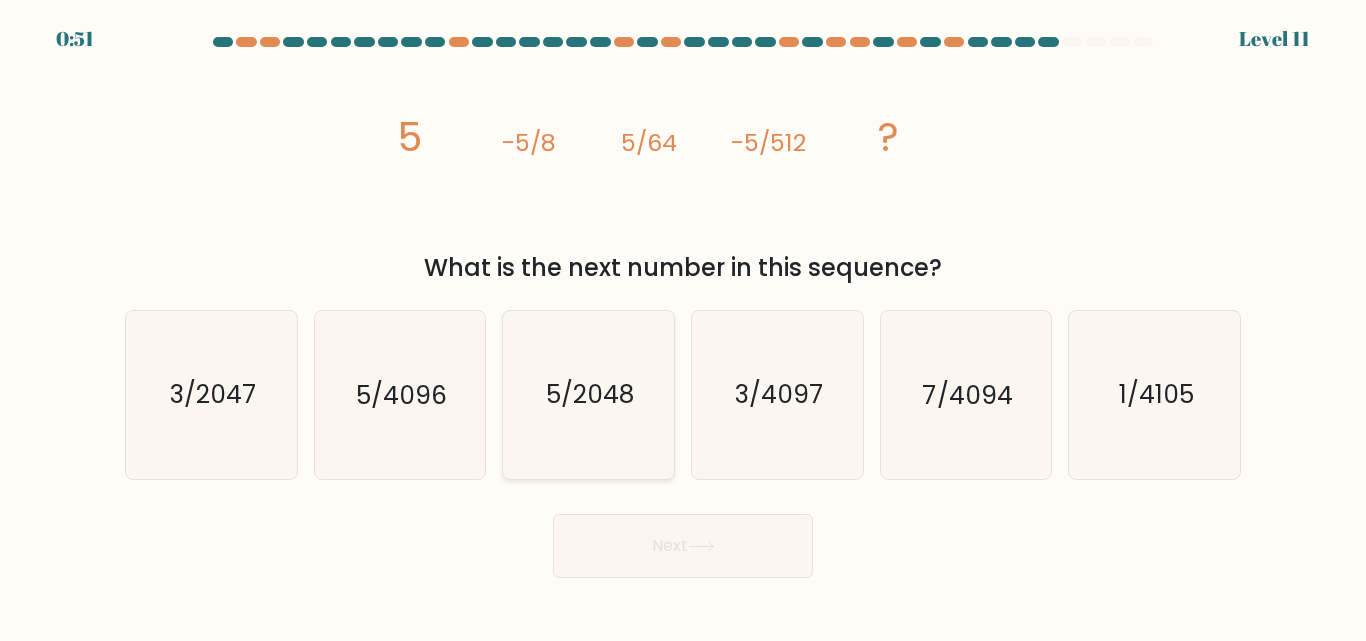 click on "5/2048" 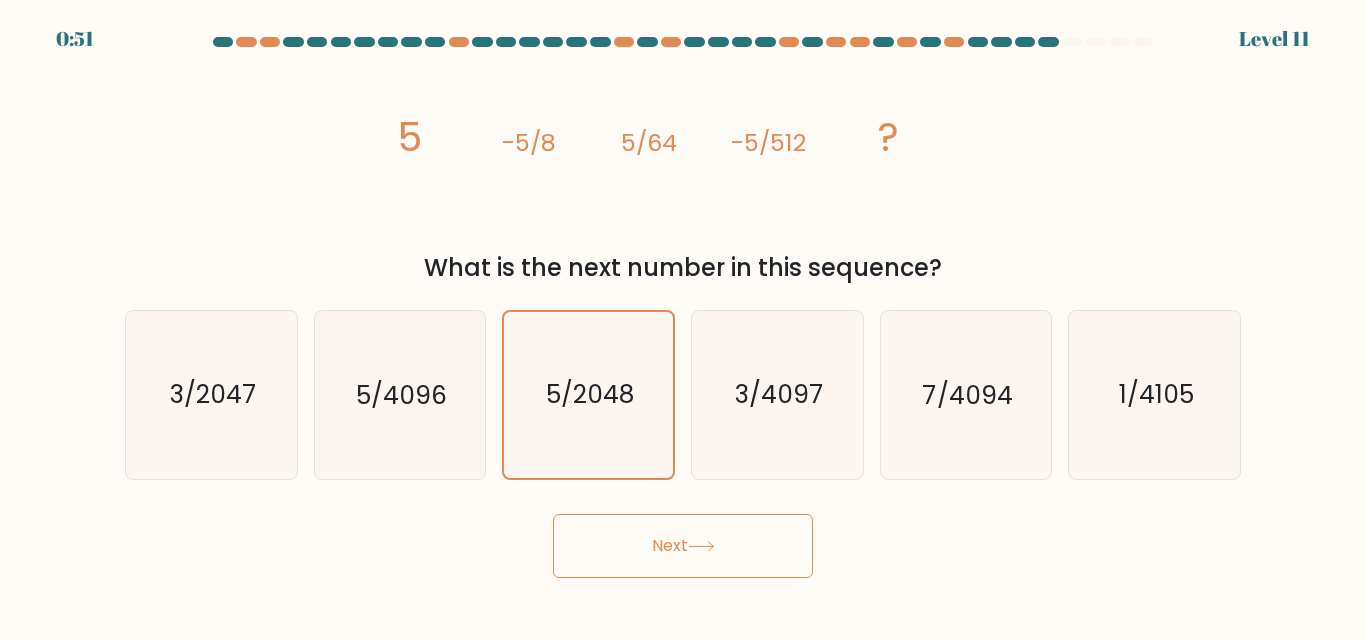 click on "Next" at bounding box center (683, 546) 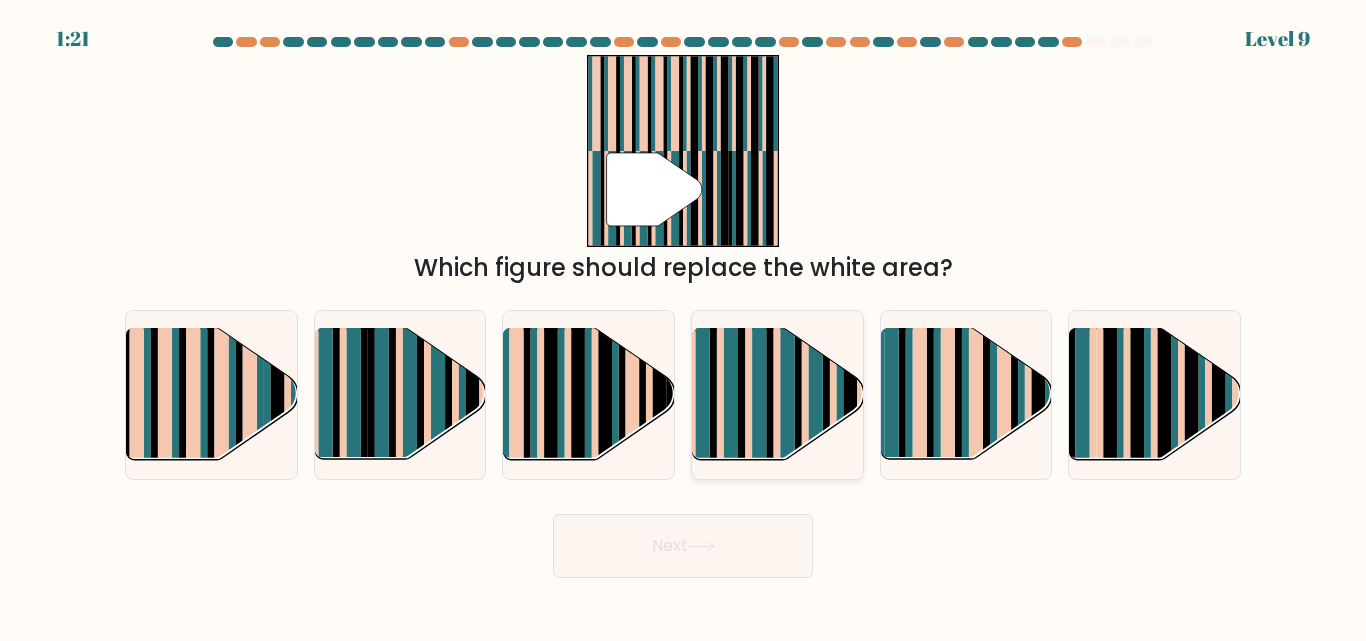 click 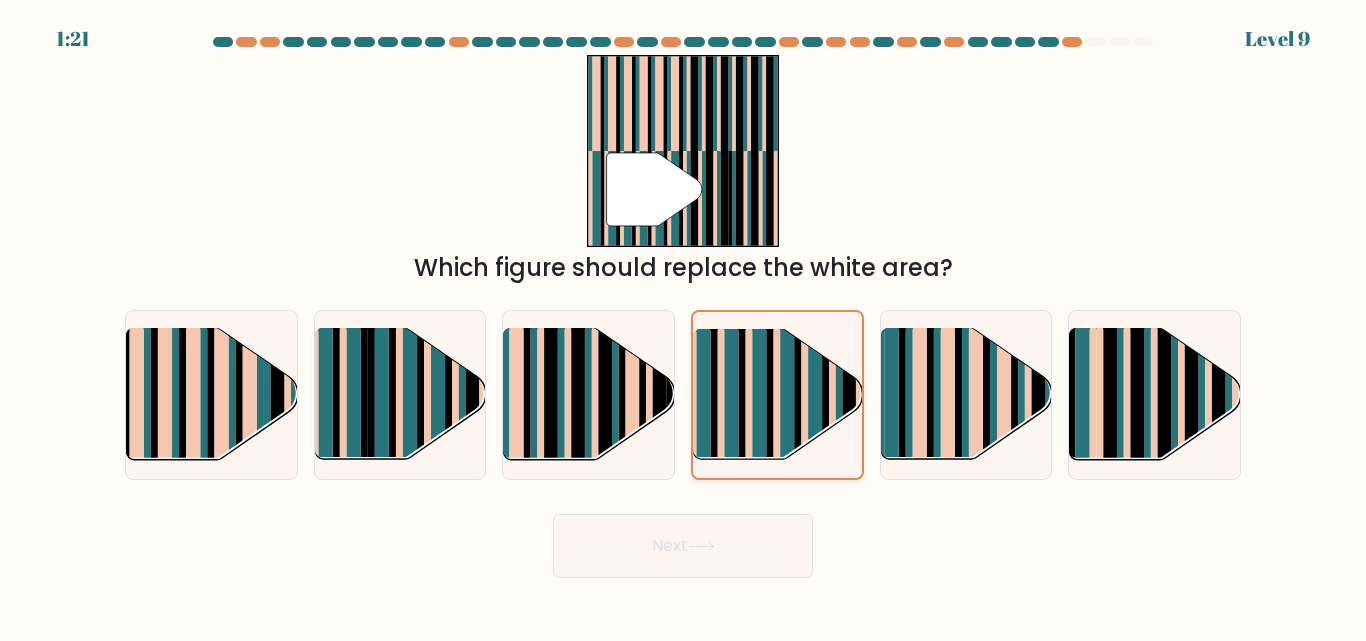 click 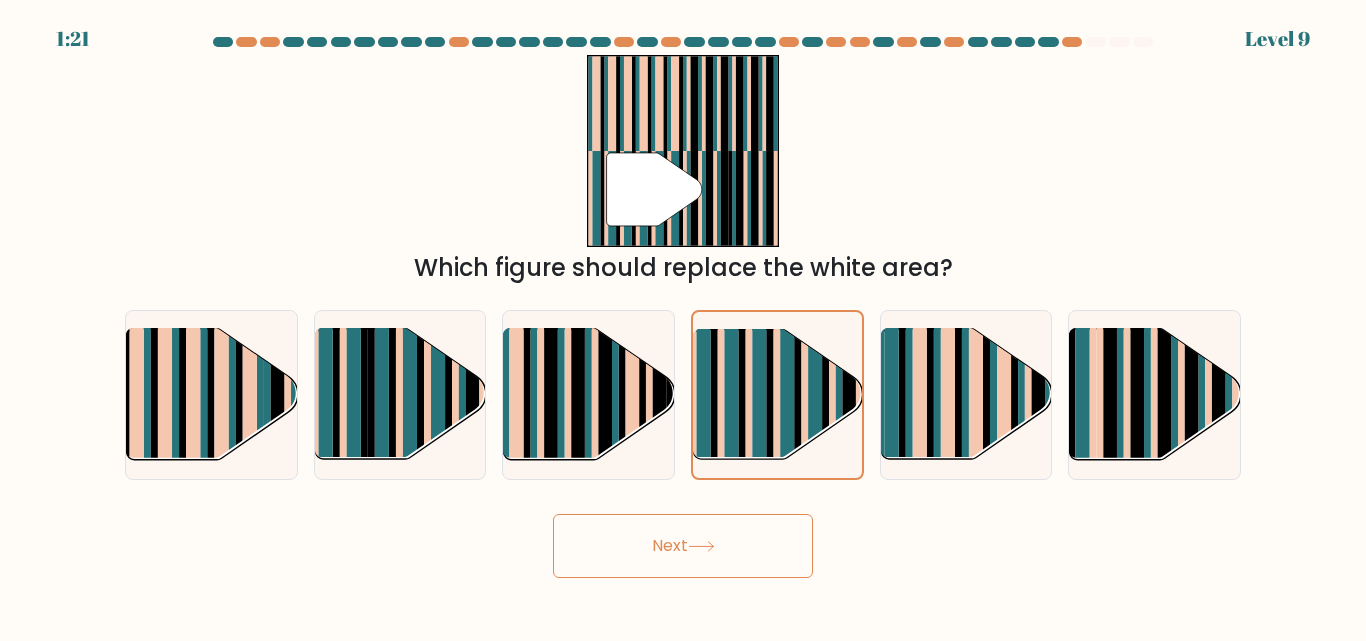 click on "Next" at bounding box center (683, 546) 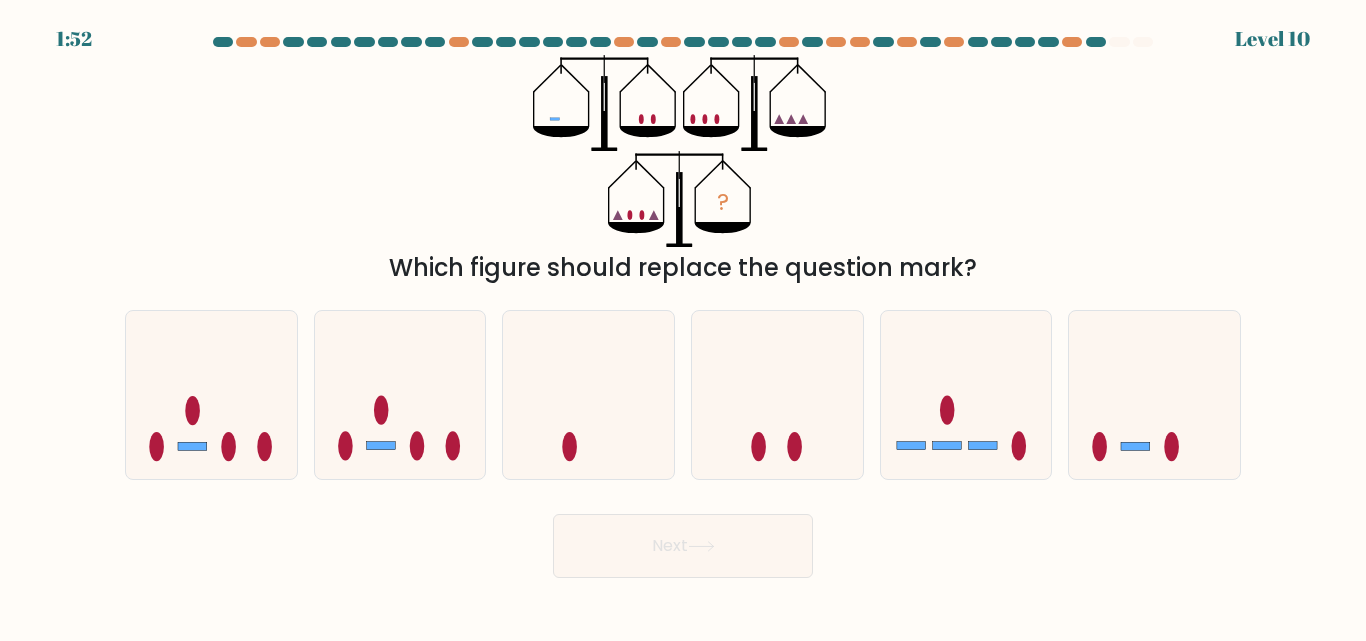 click at bounding box center [683, 307] 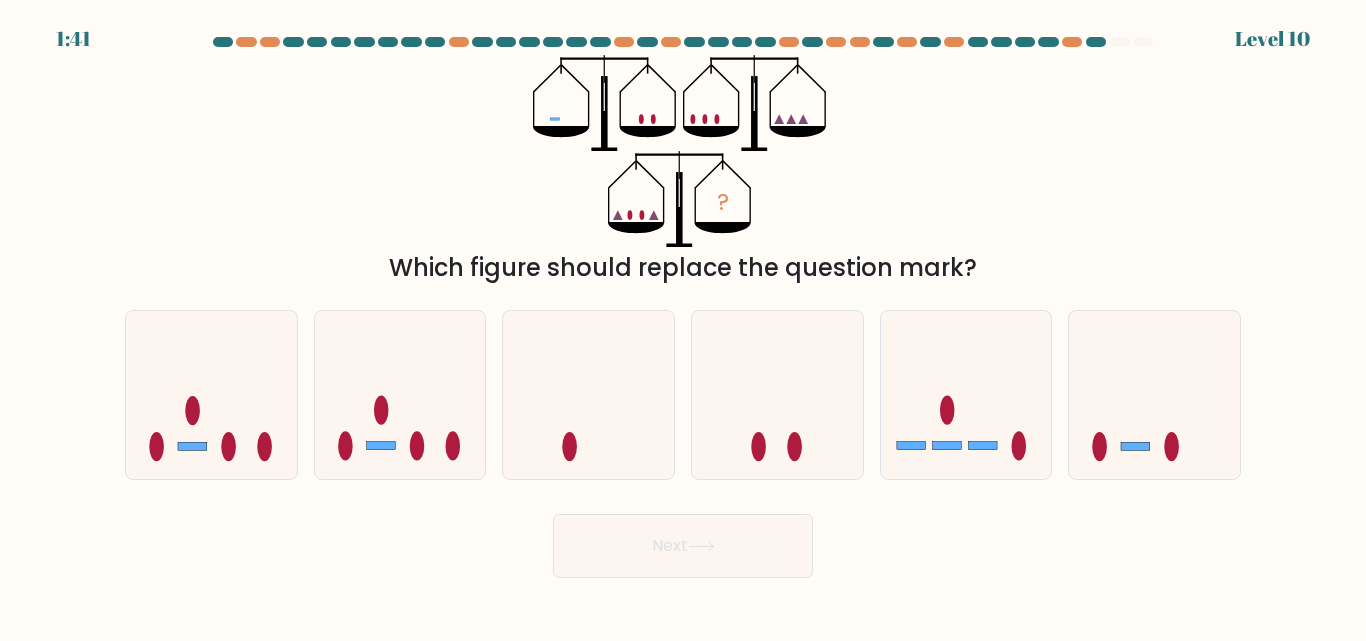 click at bounding box center [683, 307] 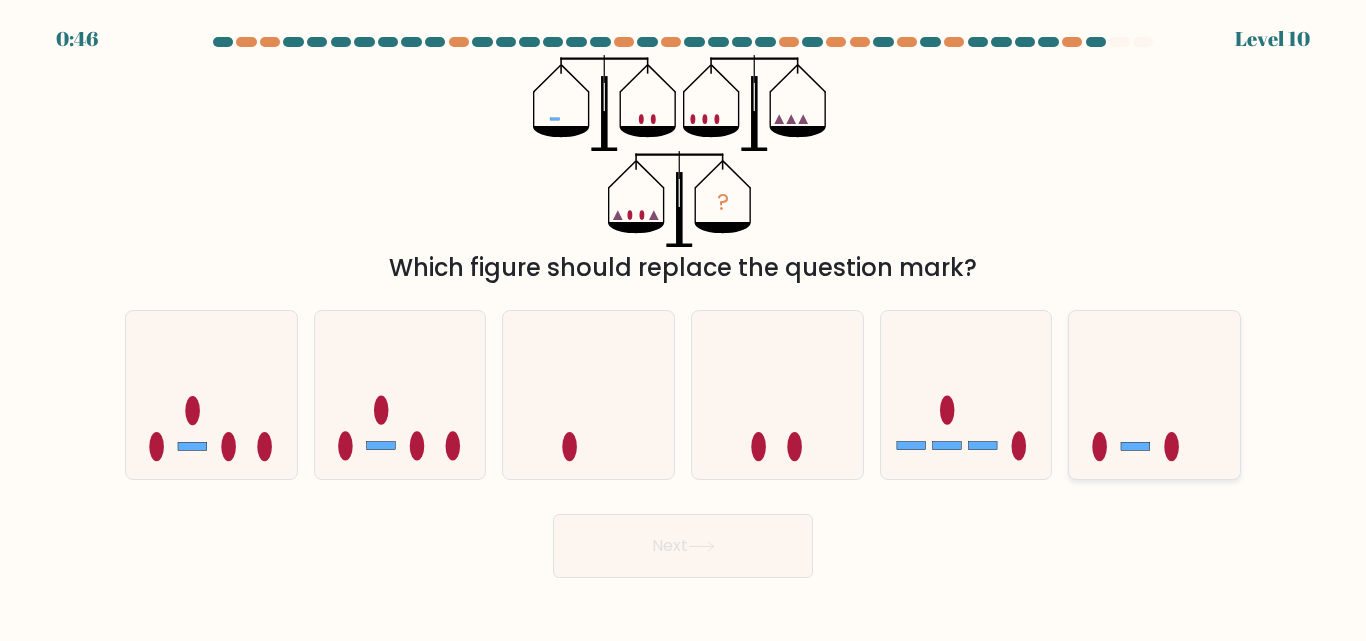 click 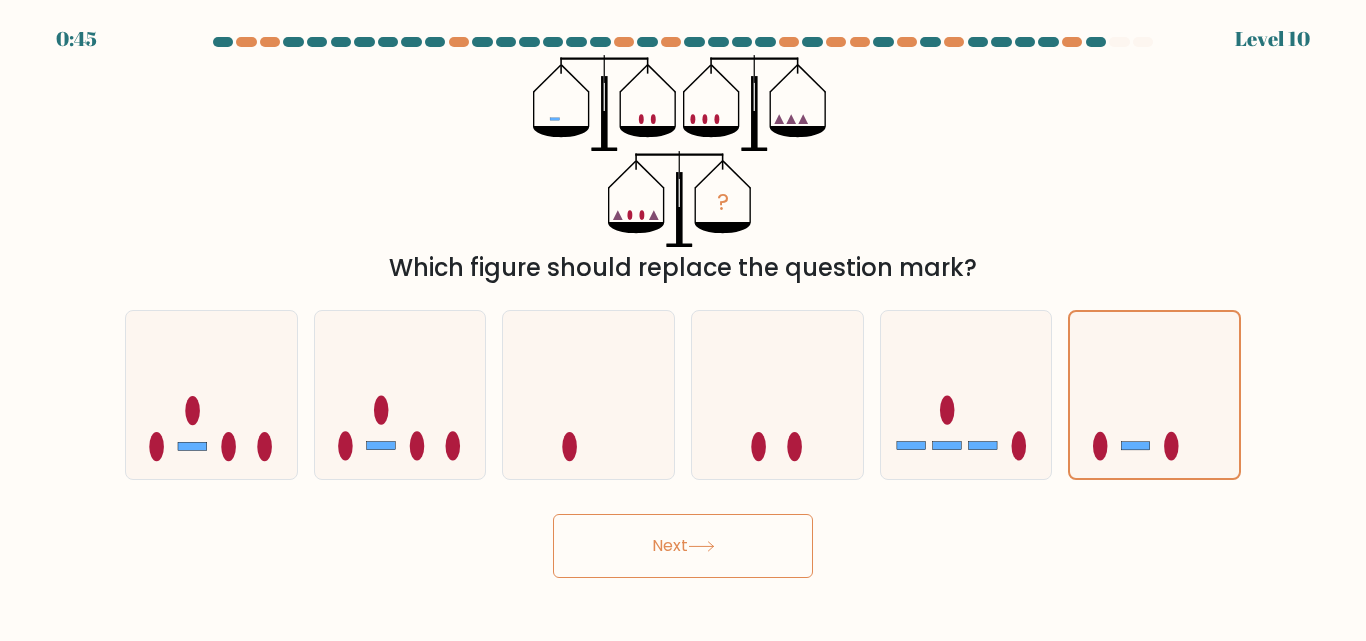 click on "Next" at bounding box center (683, 546) 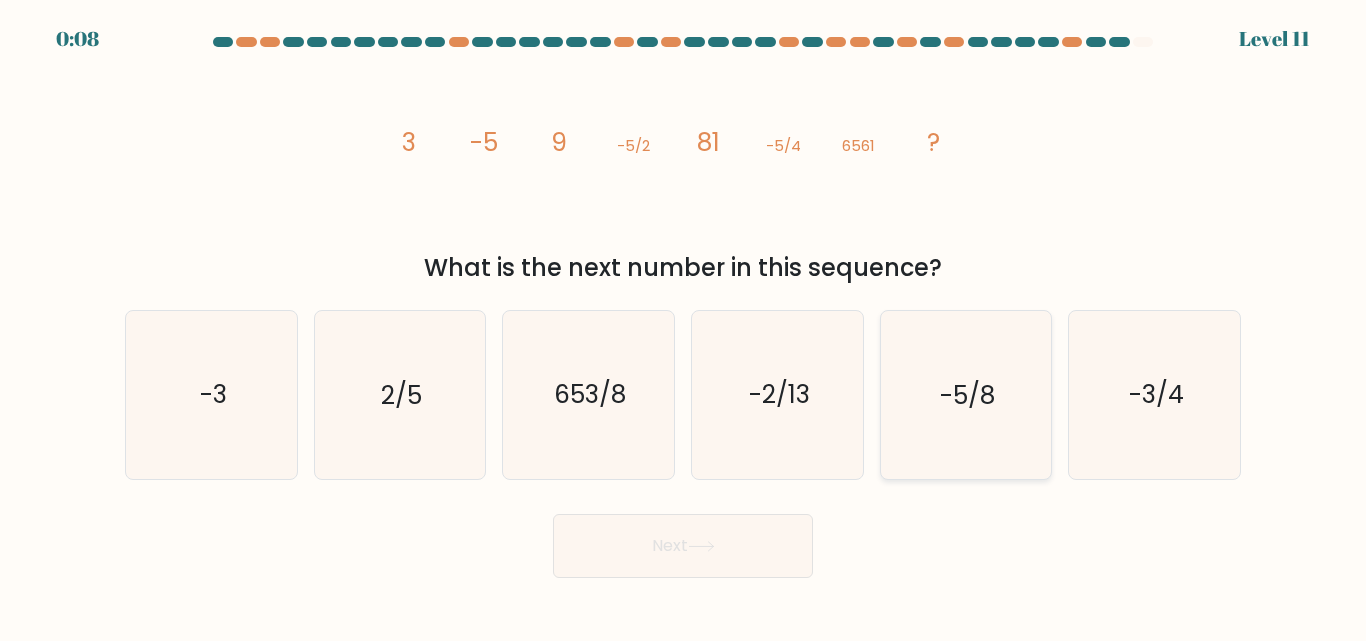 click on "-5/8" 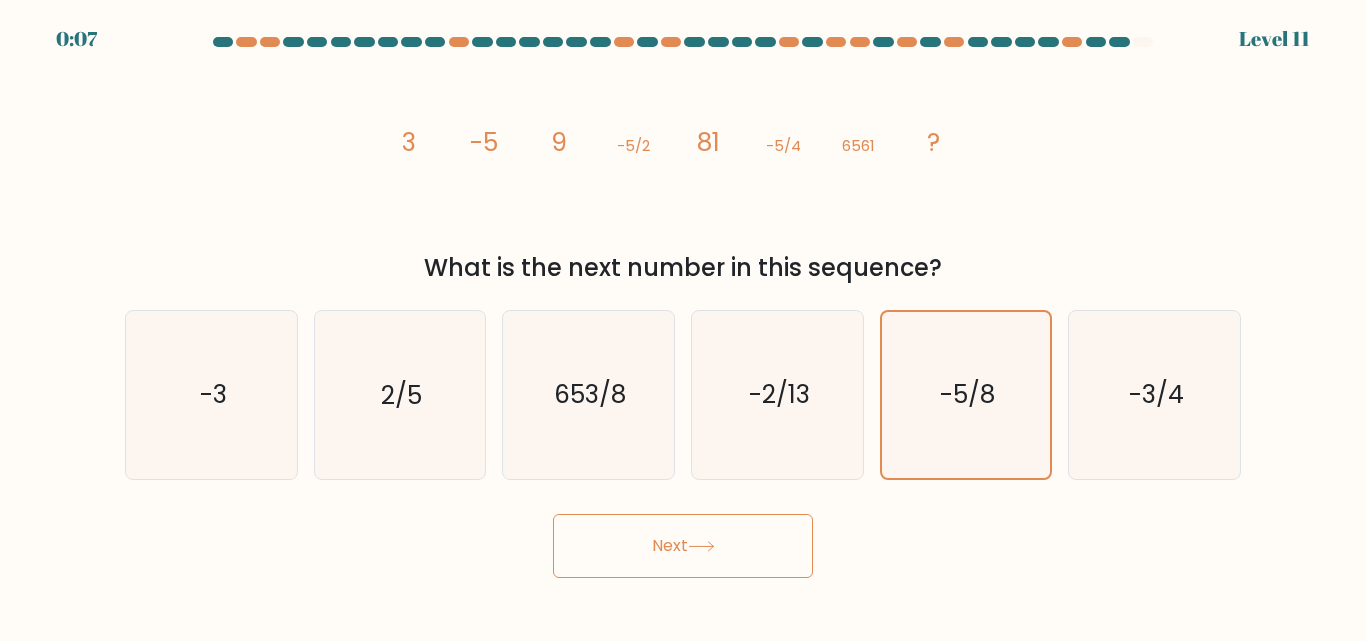 click on "Next" at bounding box center [683, 546] 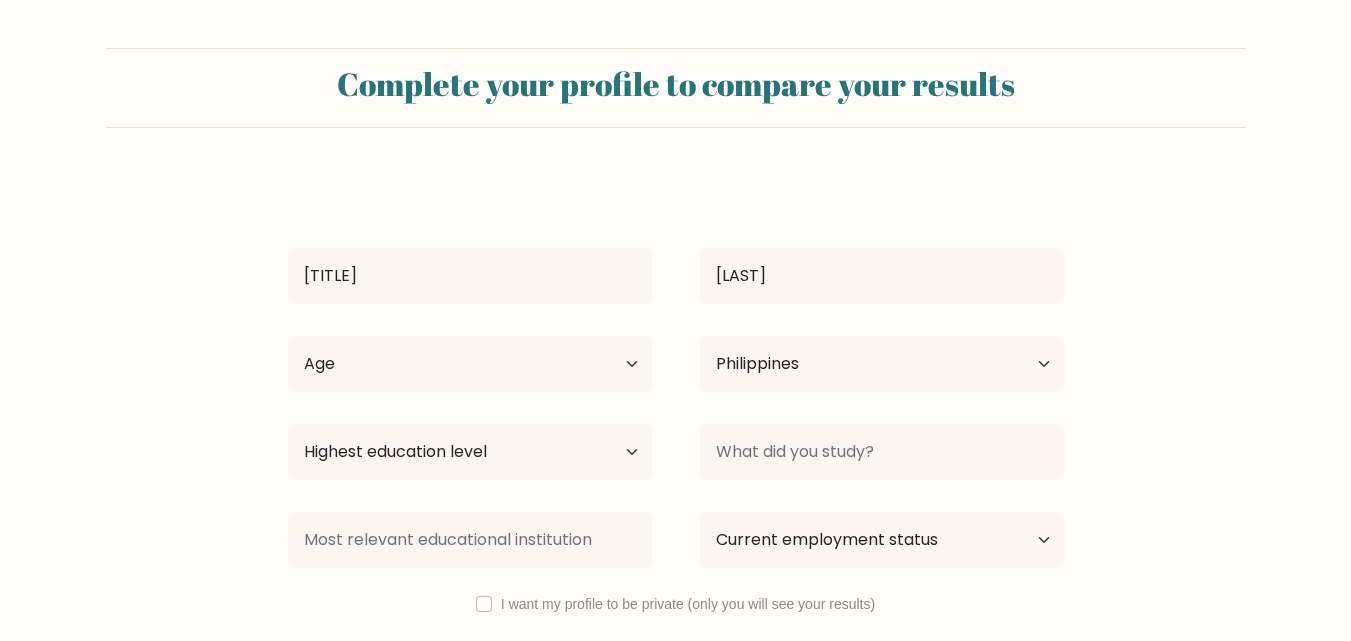 select on "PH" 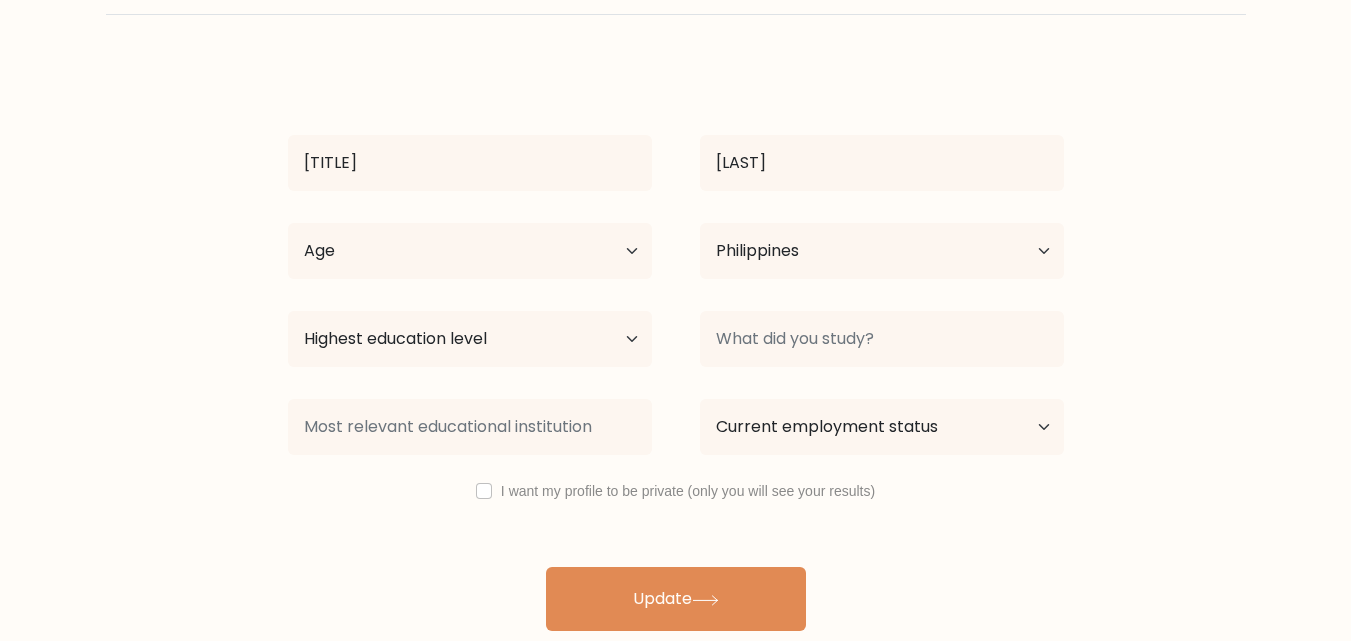 scroll, scrollTop: 117, scrollLeft: 0, axis: vertical 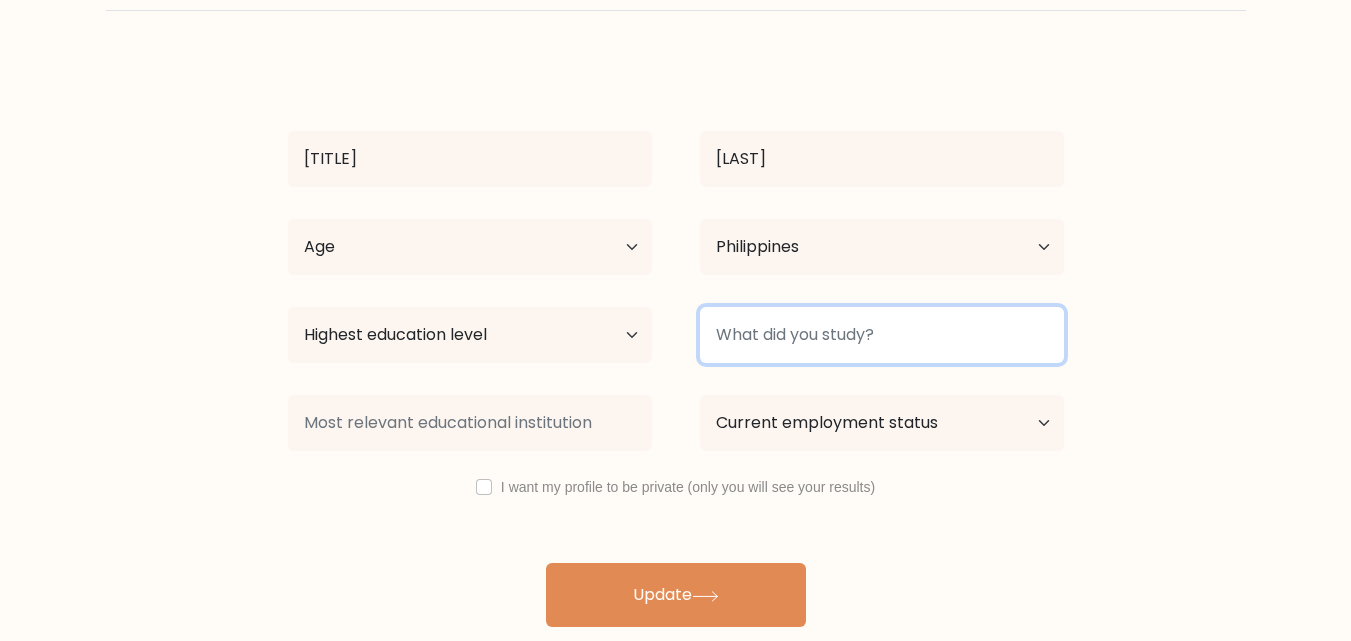 click at bounding box center (882, 335) 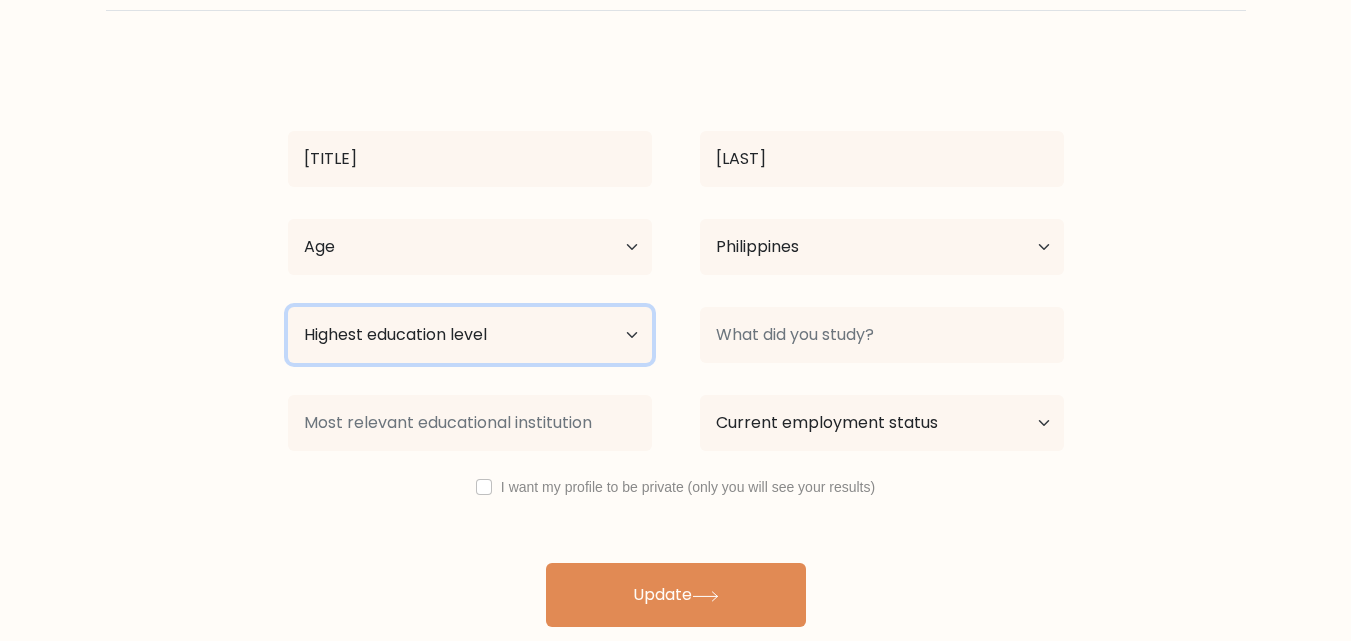 click on "Highest education level
No schooling
Primary
Lower Secondary
Upper Secondary
Occupation Specific
Bachelor's degree
Master's degree
Doctoral degree" at bounding box center [470, 335] 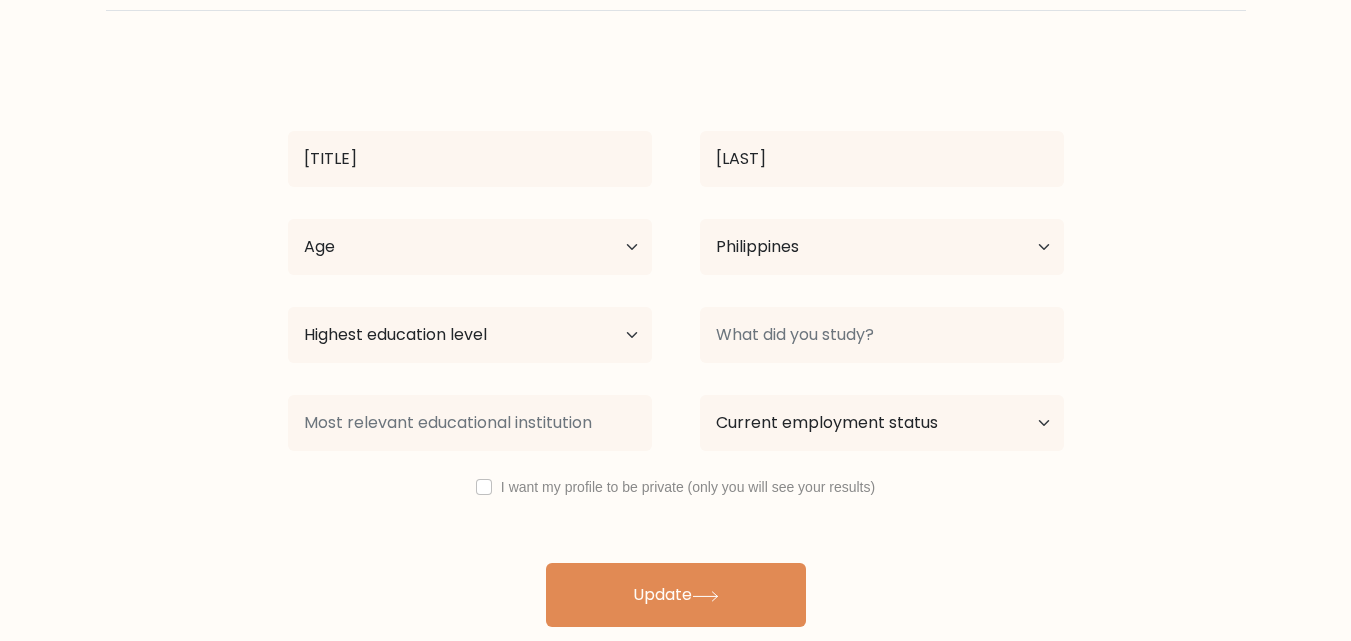 click on "Complete your profile to compare your results
Princess
Villanueva
Age
Under 18 years old
18-24 years old
25-34 years old
35-44 years old
45-54 years old
55-64 years old
65 years old and above
Country
Afghanistan
Albania
Algeria
Chad" at bounding box center [675, 279] 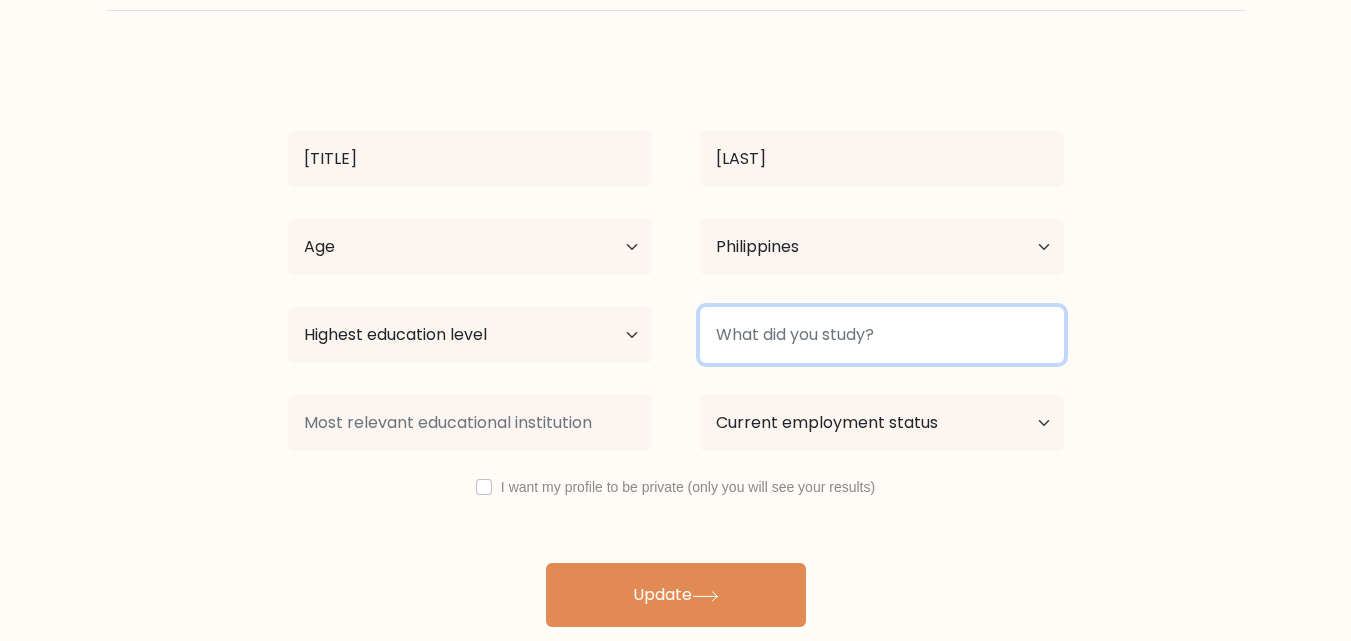 click at bounding box center [882, 335] 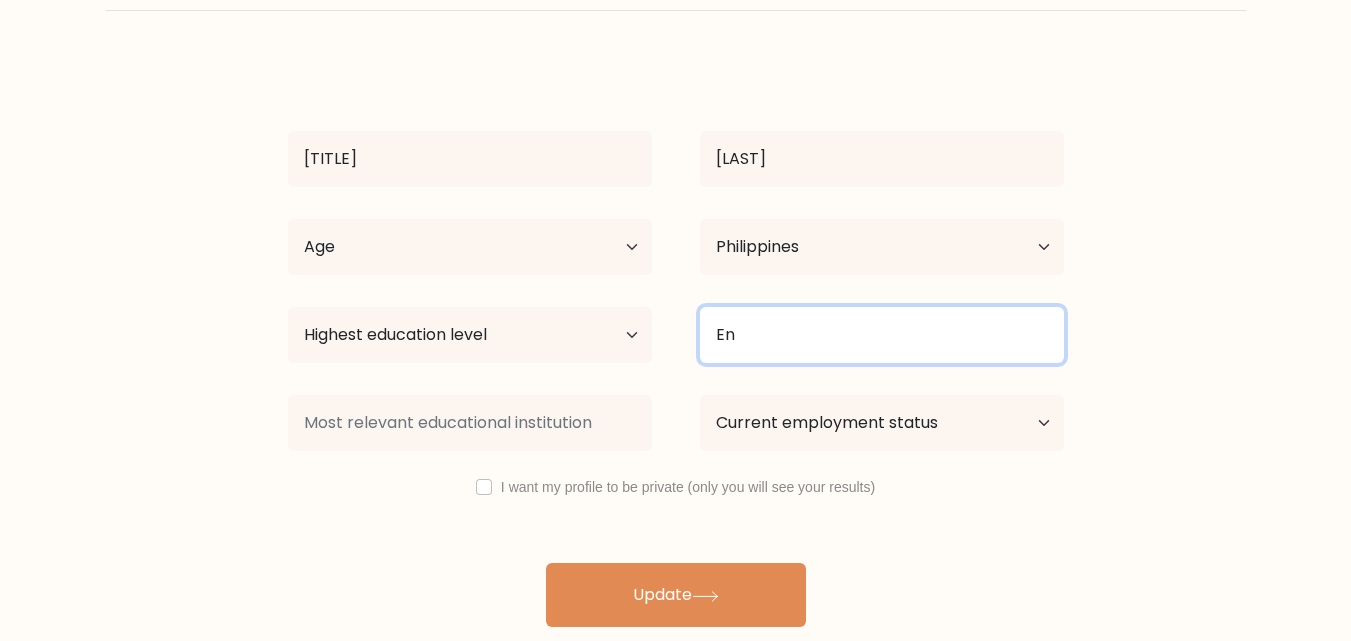type on "E" 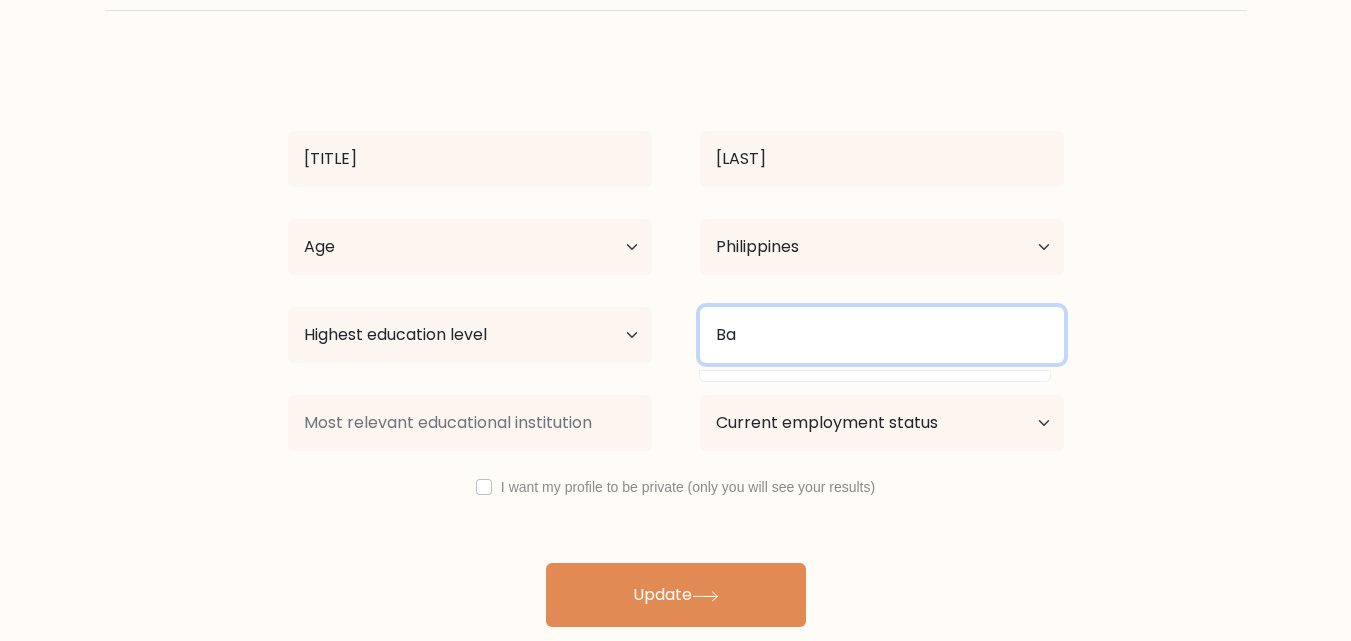 type on "B" 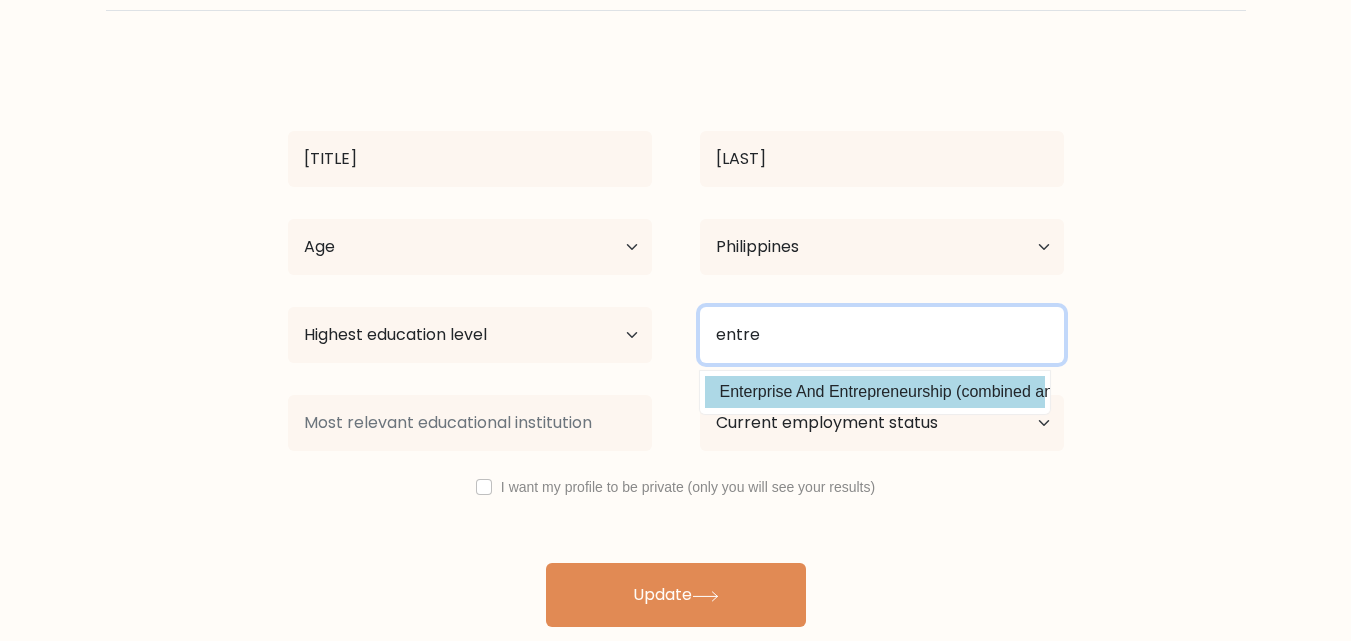 type on "entre" 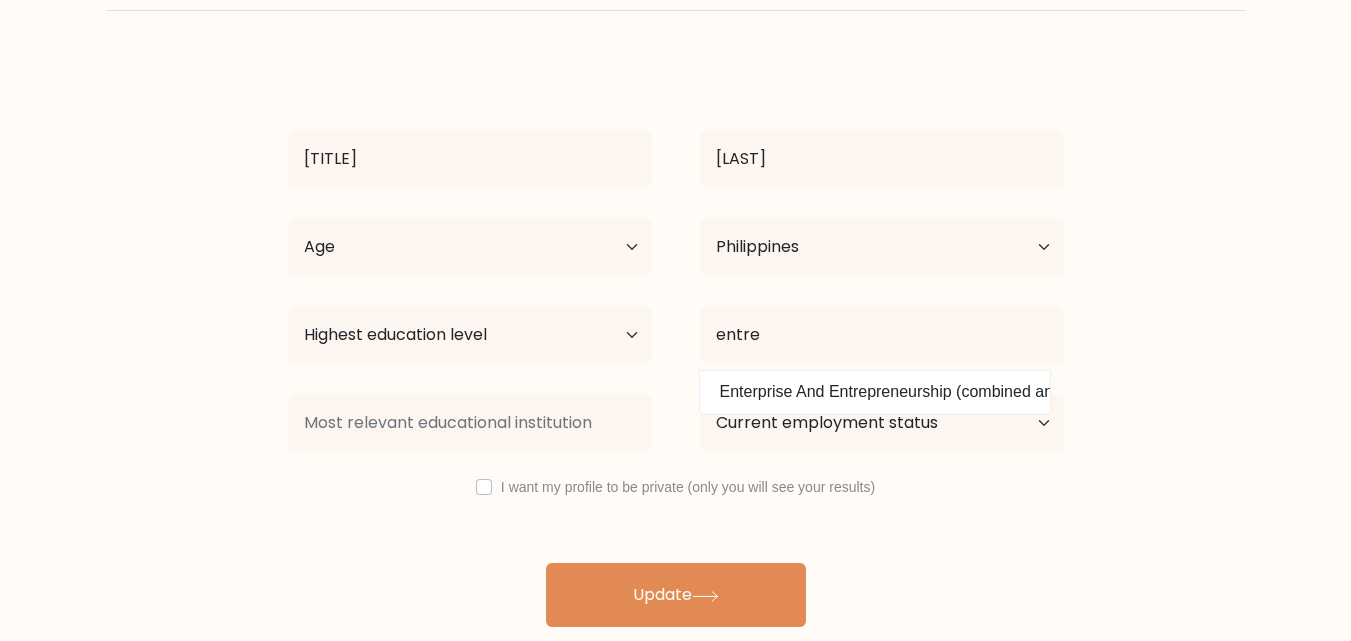 click on "Princess
Villanueva
Age
Under 18 years old
18-24 years old
25-34 years old
35-44 years old
45-54 years old
55-64 years old
65 years old and above
Country
Afghanistan
Albania
Algeria
American Samoa
Andorra
Angola
Anguilla
Antarctica
Antigua and Barbuda
Argentina
Armenia
Aruba
Australia
Austria
Azerbaijan
Bahamas
Bahrain
Bangladesh
Barbados
Belarus
Belgium
Belize
Benin
Bermuda
Bhutan" at bounding box center (676, 343) 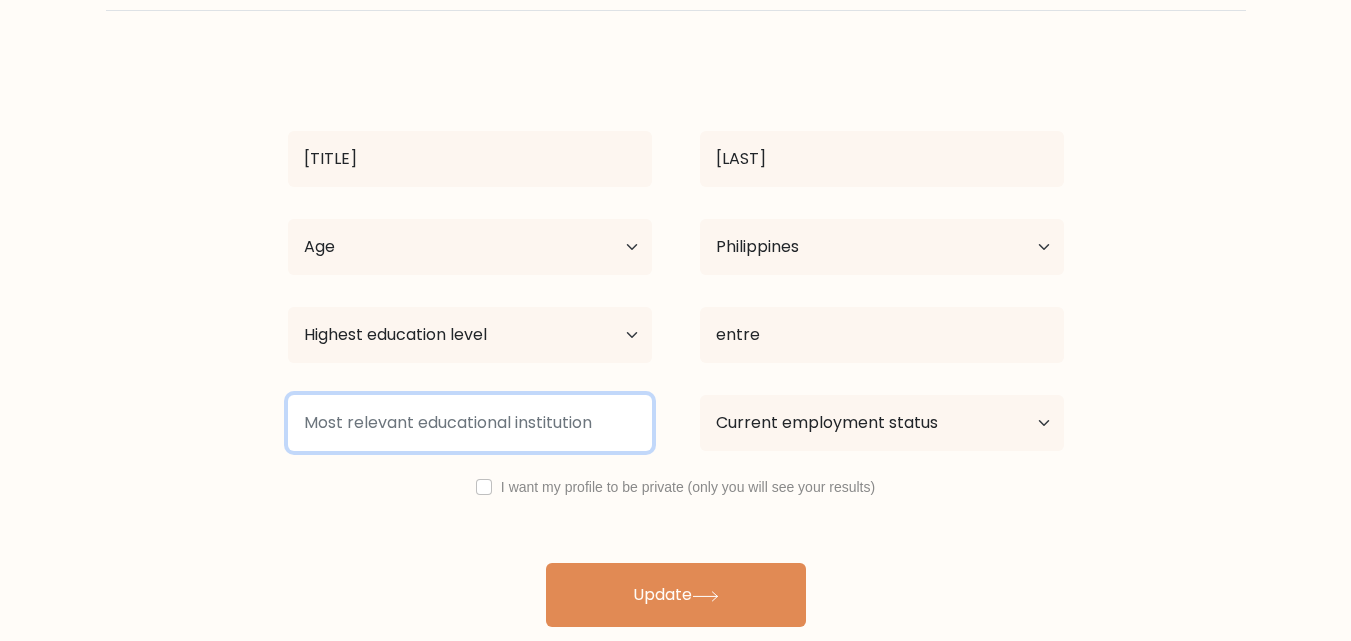 click at bounding box center (470, 423) 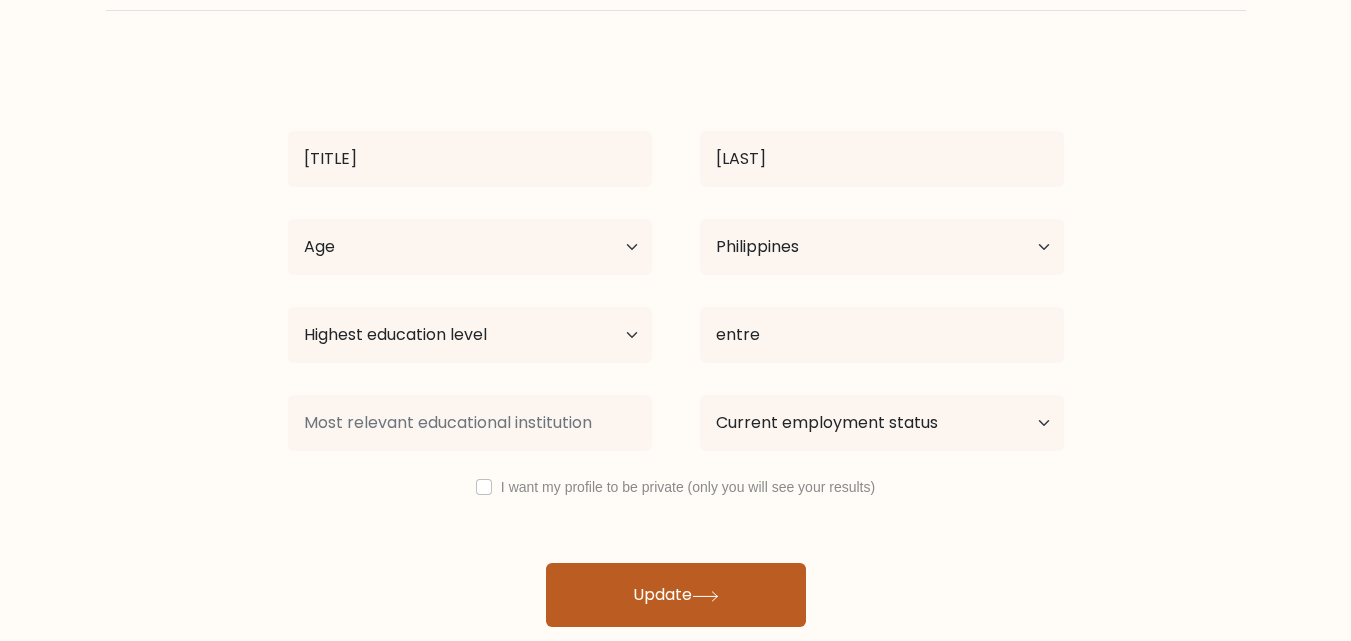 click on "Update" at bounding box center [676, 595] 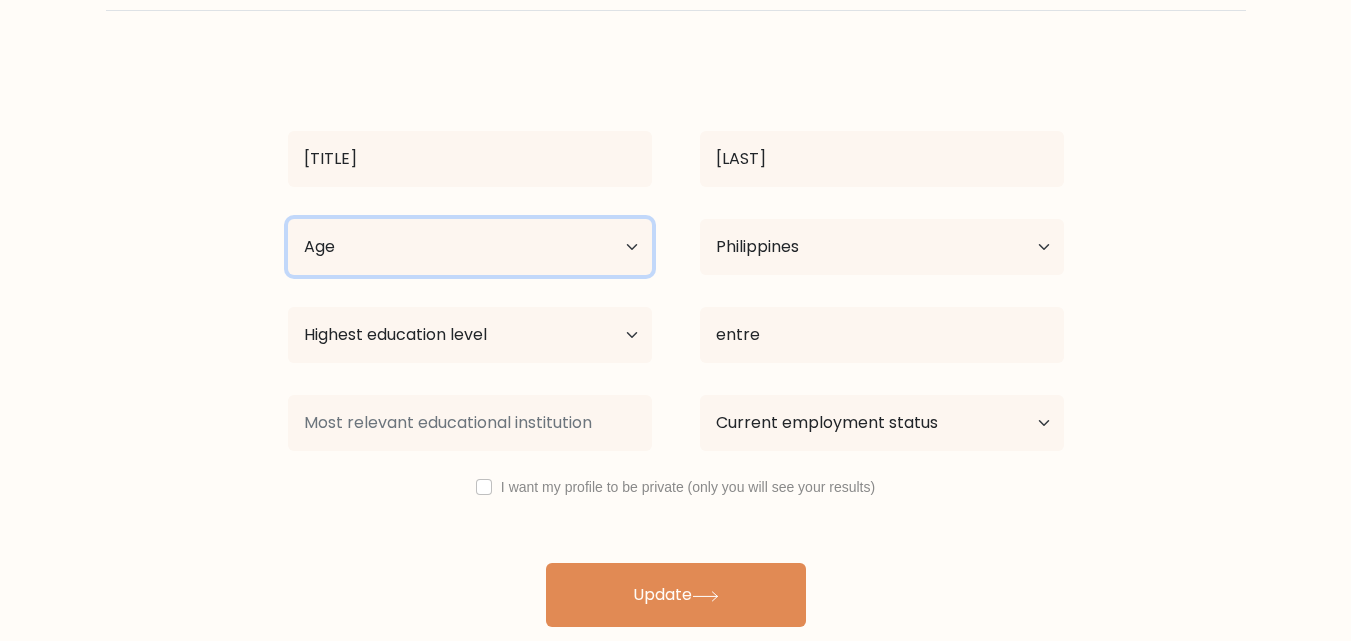 click on "Age
Under 18 years old
18-24 years old
25-34 years old
35-44 years old
45-54 years old
55-64 years old
65 years old and above" at bounding box center (470, 247) 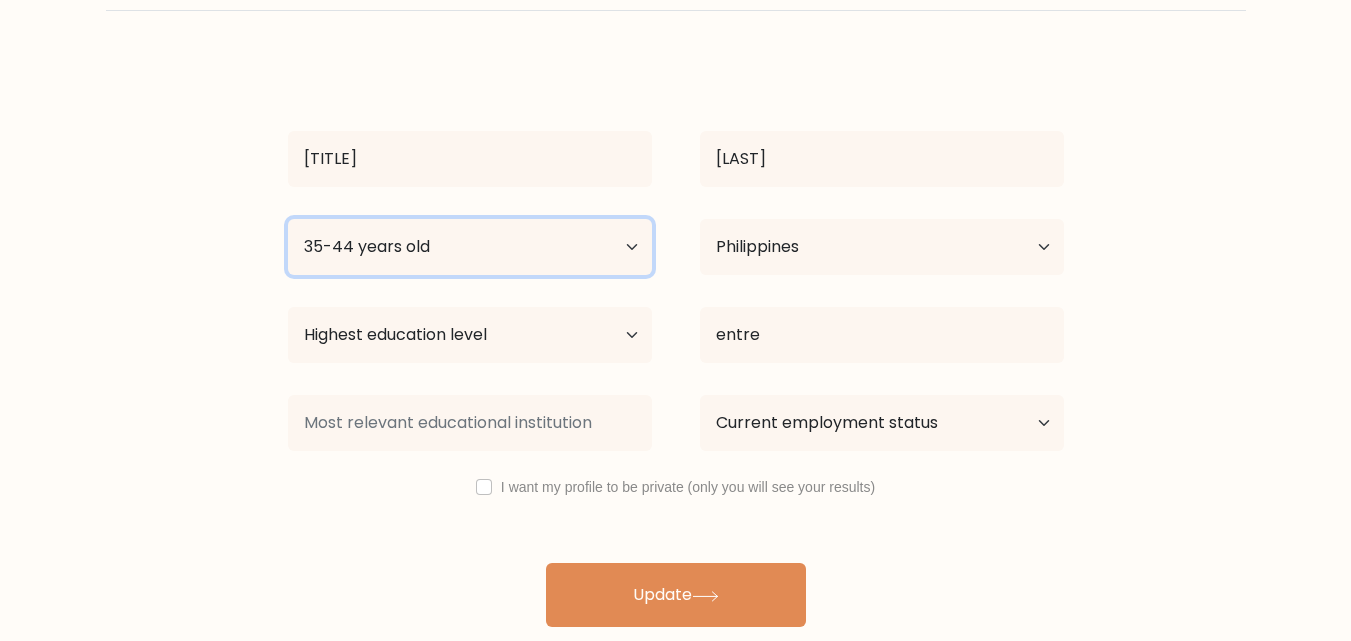 click on "Age
Under 18 years old
18-24 years old
25-34 years old
35-44 years old
45-54 years old
55-64 years old
65 years old and above" at bounding box center (470, 247) 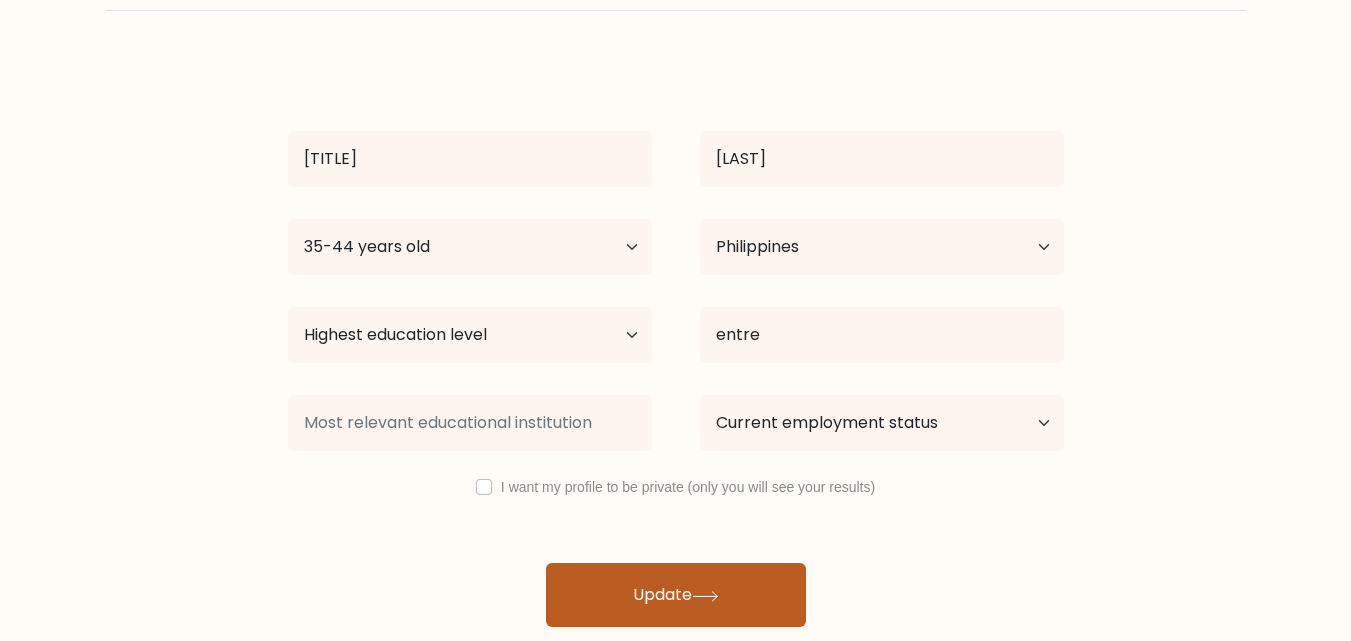 click on "Update" at bounding box center [676, 595] 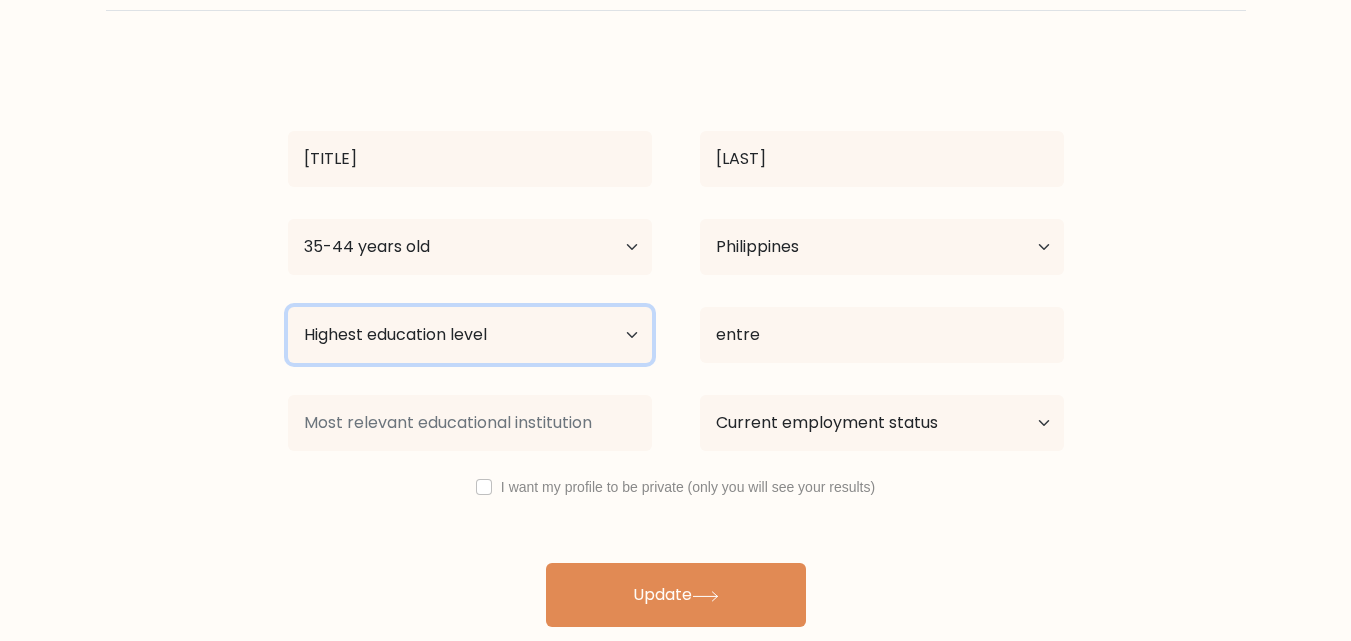click on "Highest education level
No schooling
Primary
Lower Secondary
Upper Secondary
Occupation Specific
Bachelor's degree
Master's degree
Doctoral degree" at bounding box center (470, 335) 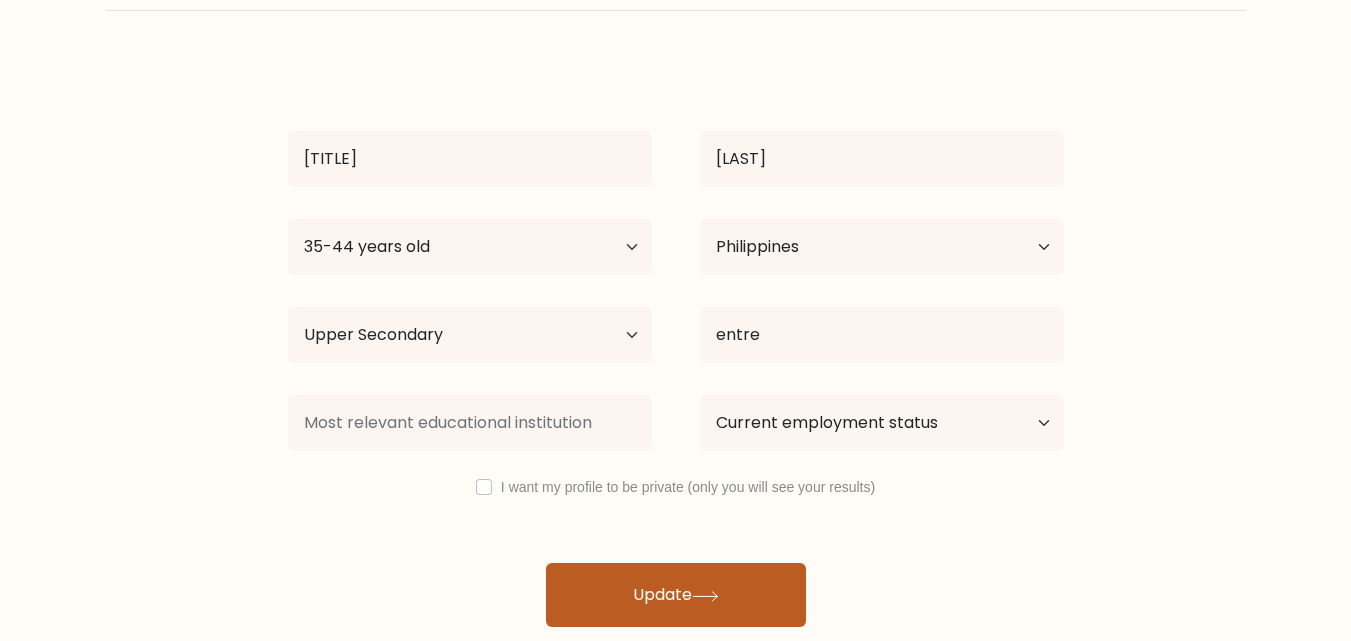 click on "Update" at bounding box center [676, 595] 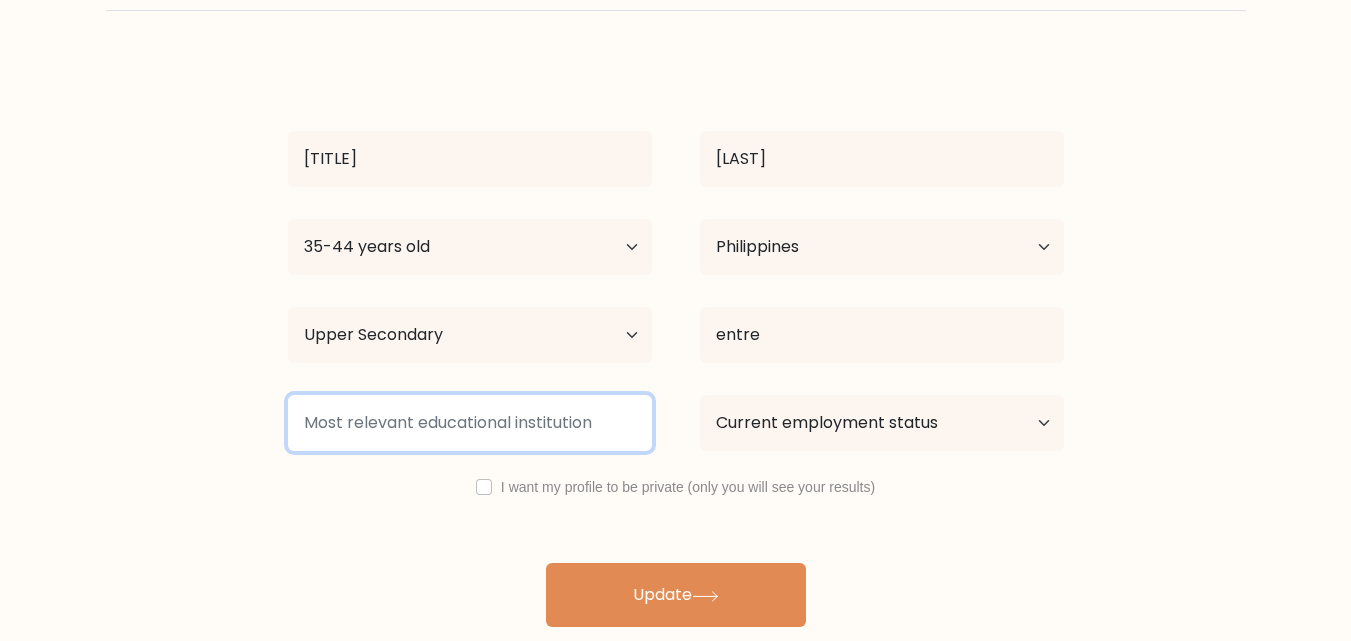 click at bounding box center [470, 423] 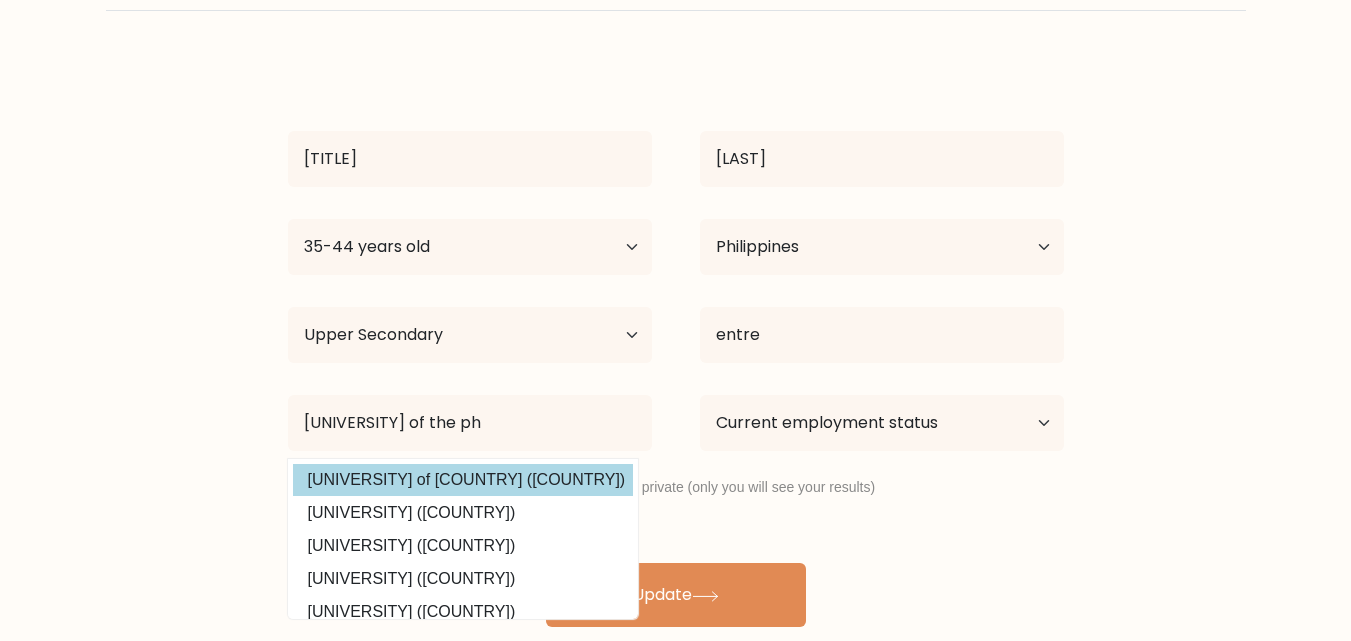 click on "Polytechnic University of the Philippines (Philippines)" at bounding box center (463, 480) 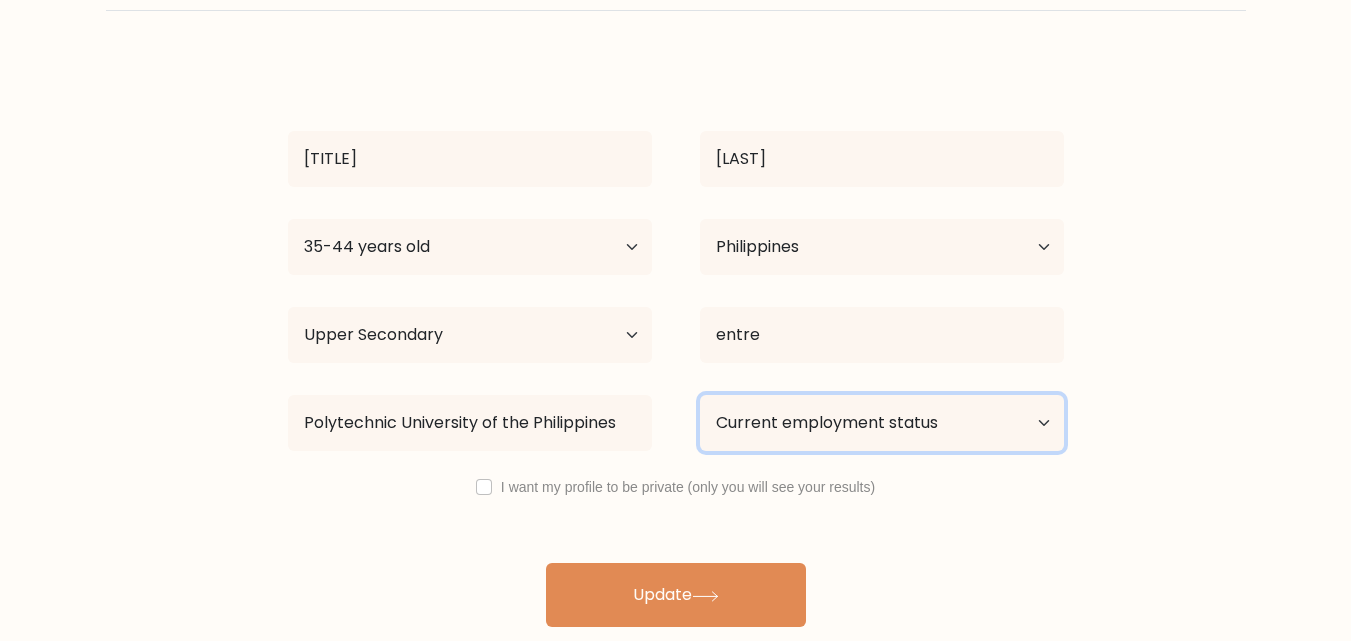 click on "Current employment status
Employed
Student
Retired
Other / prefer not to answer" at bounding box center (882, 423) 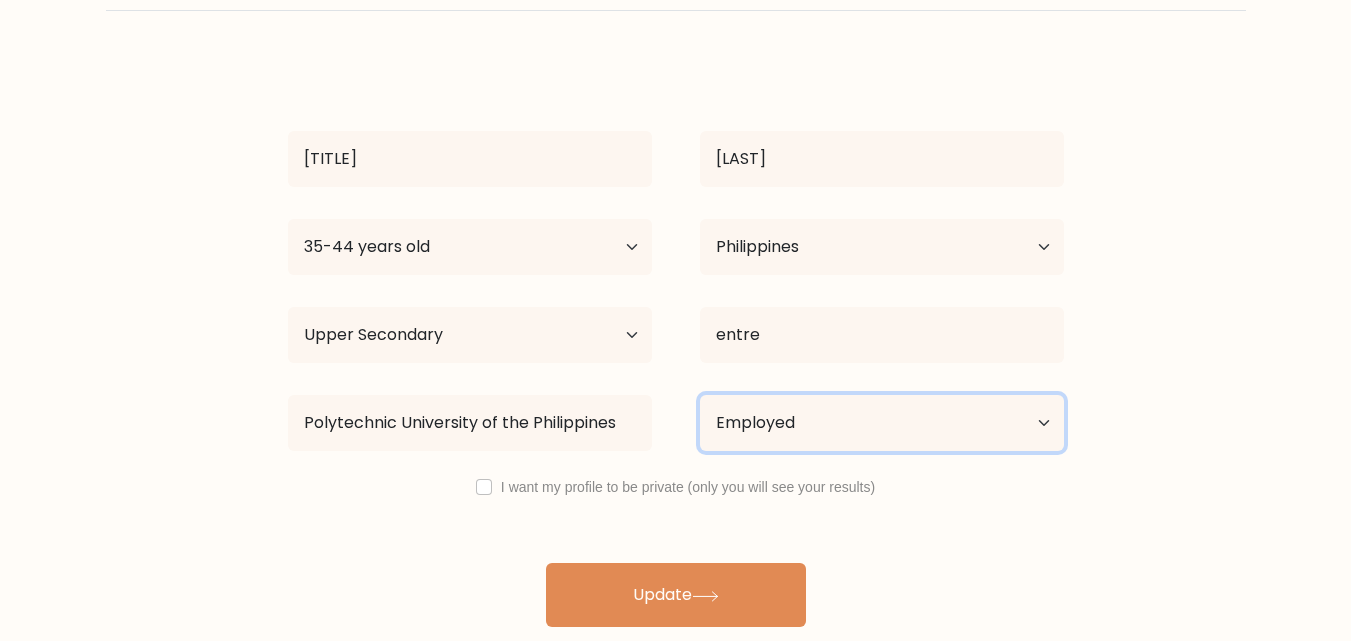 click on "Current employment status
Employed
Student
Retired
Other / prefer not to answer" at bounding box center [882, 423] 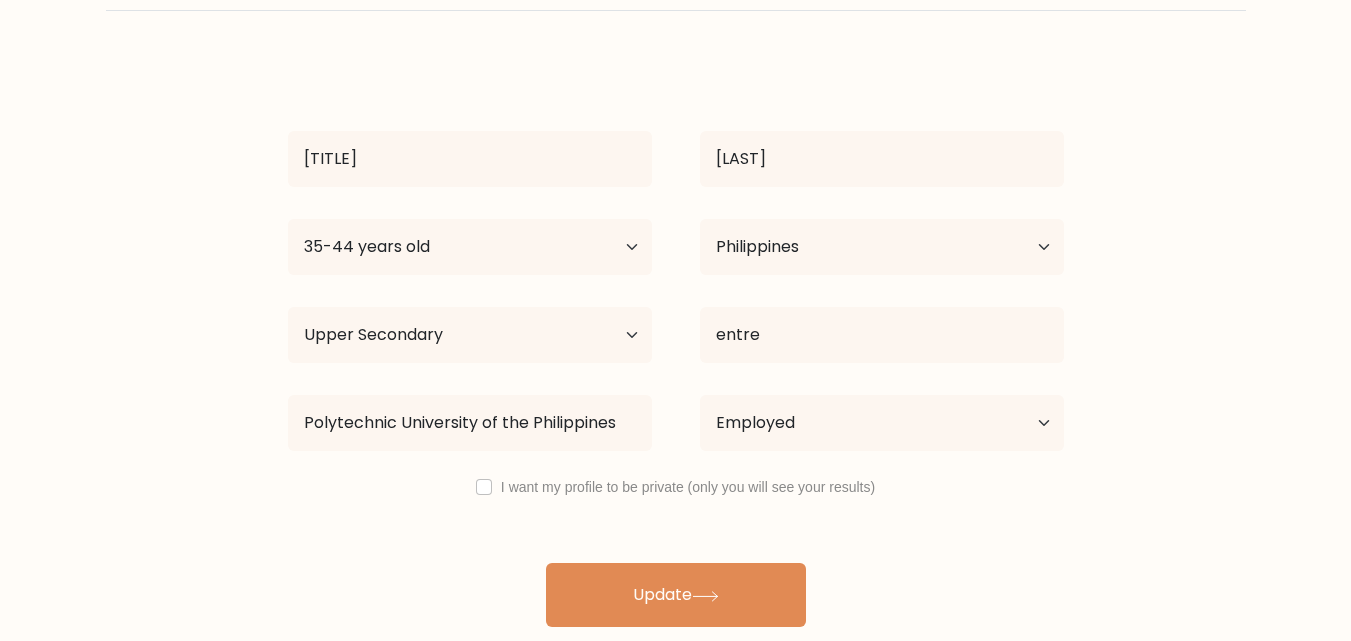 drag, startPoint x: 848, startPoint y: 444, endPoint x: 819, endPoint y: 479, distance: 45.453274 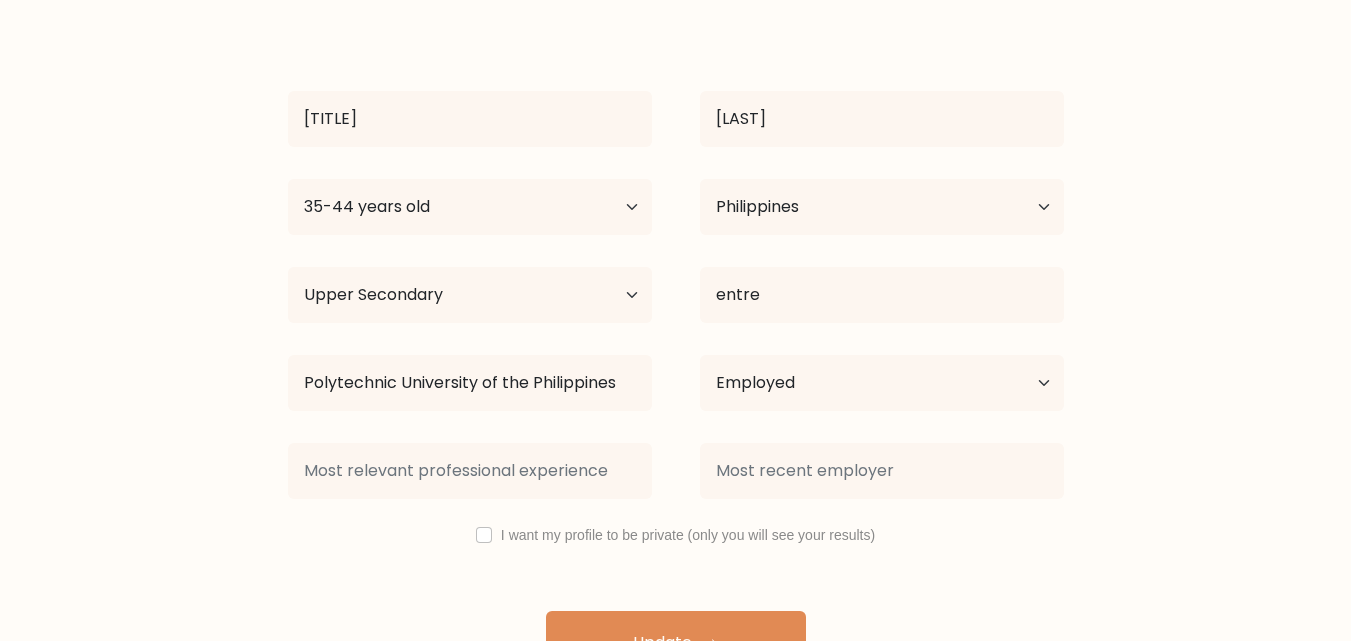 scroll, scrollTop: 191, scrollLeft: 0, axis: vertical 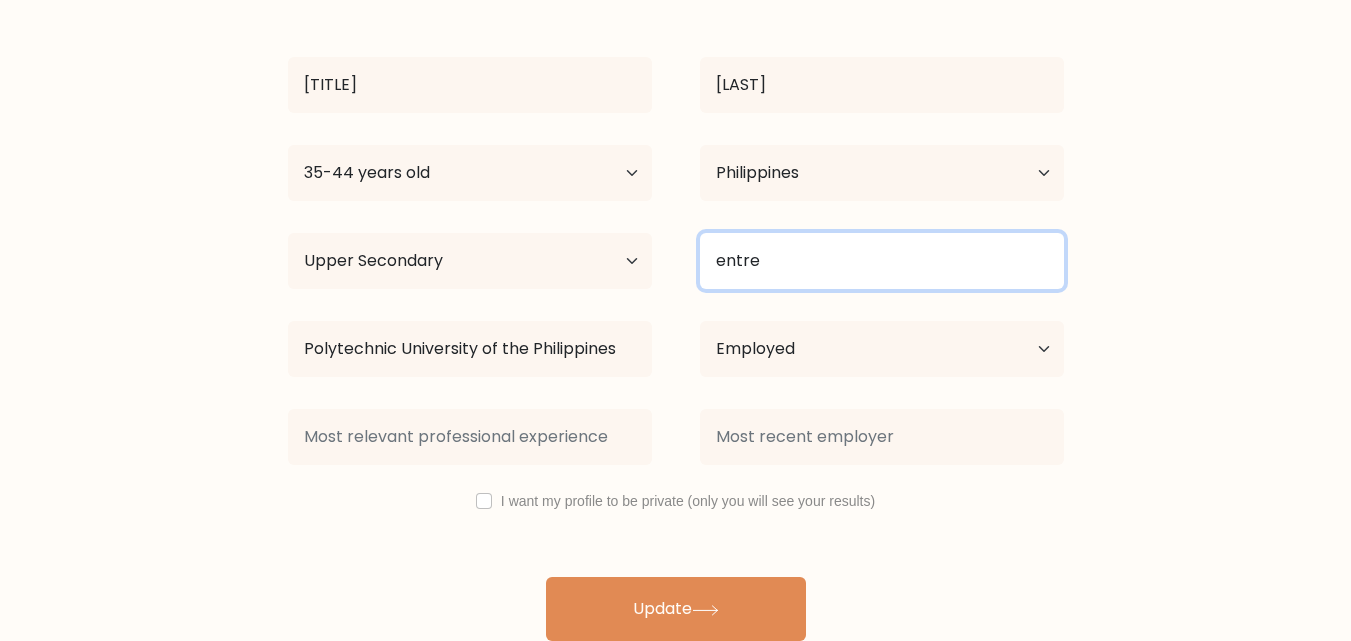 click on "entre" at bounding box center (882, 261) 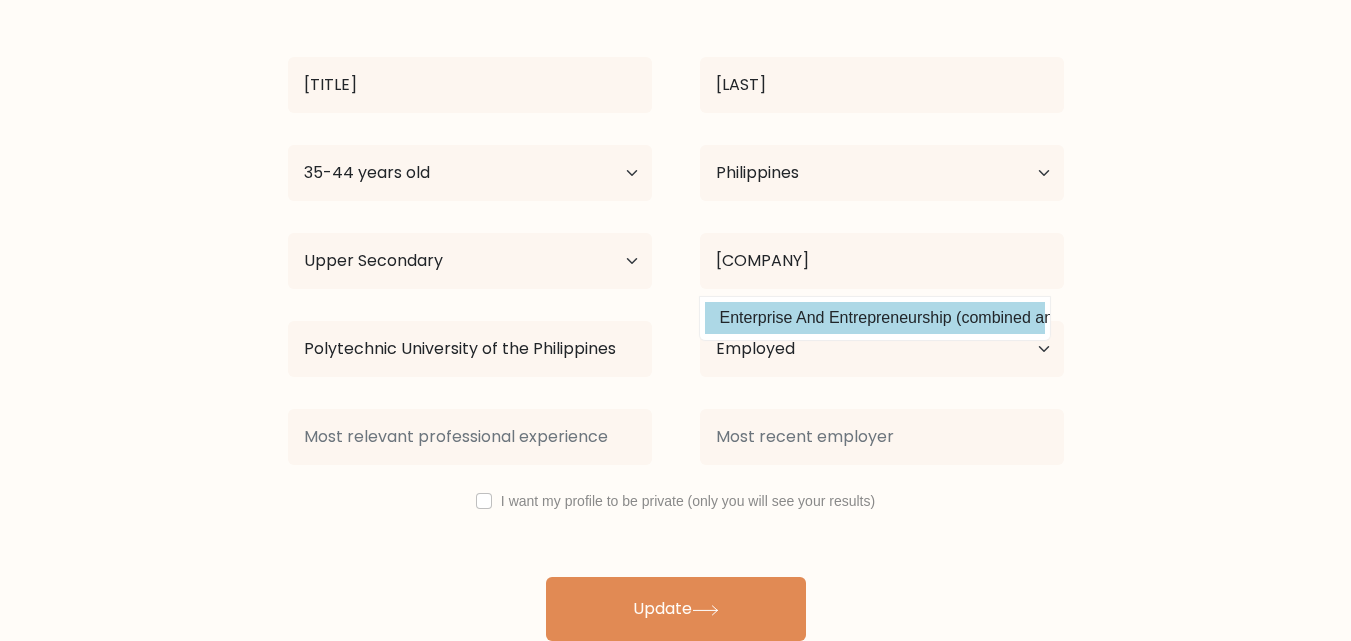 click on "Enterprise And Entrepreneurship (combined and general studies)" at bounding box center [875, 318] 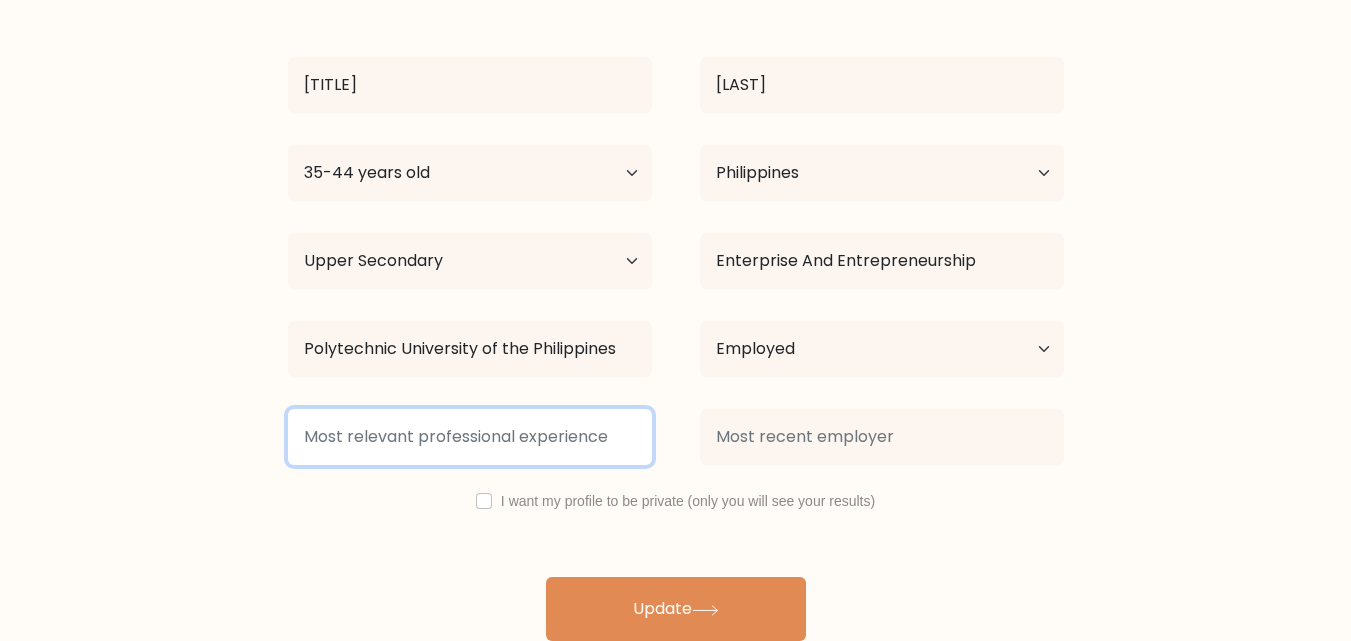 click at bounding box center (470, 437) 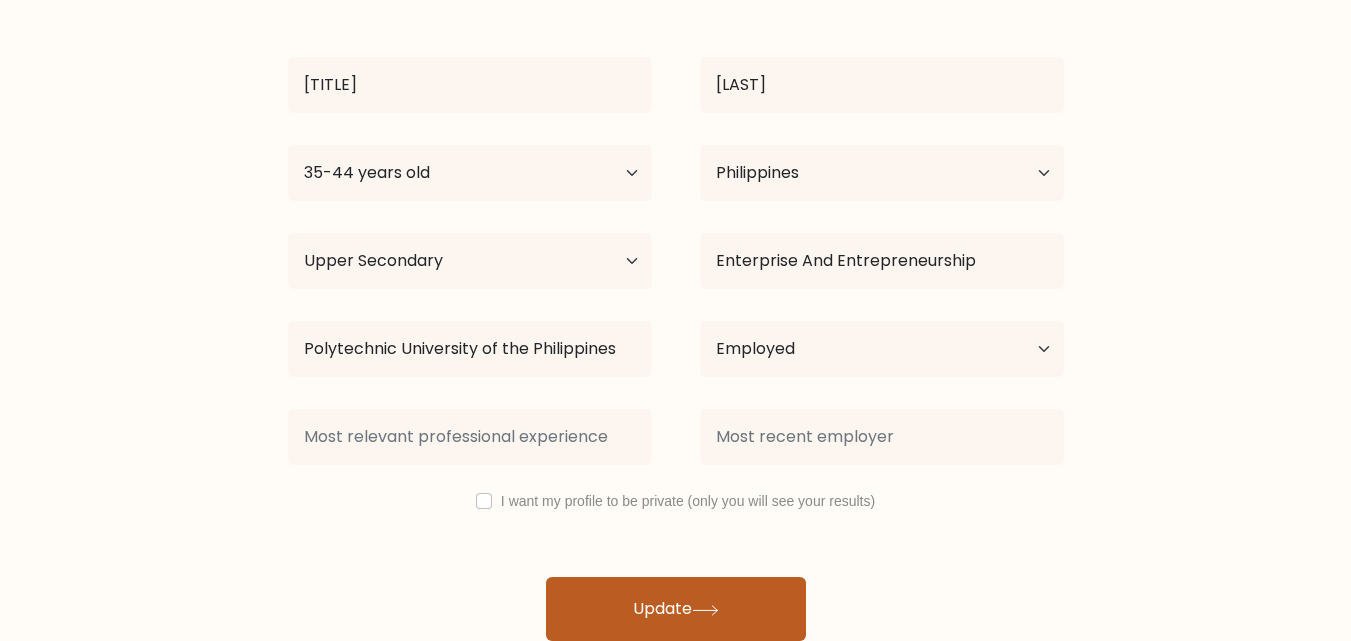 click on "Update" at bounding box center (676, 609) 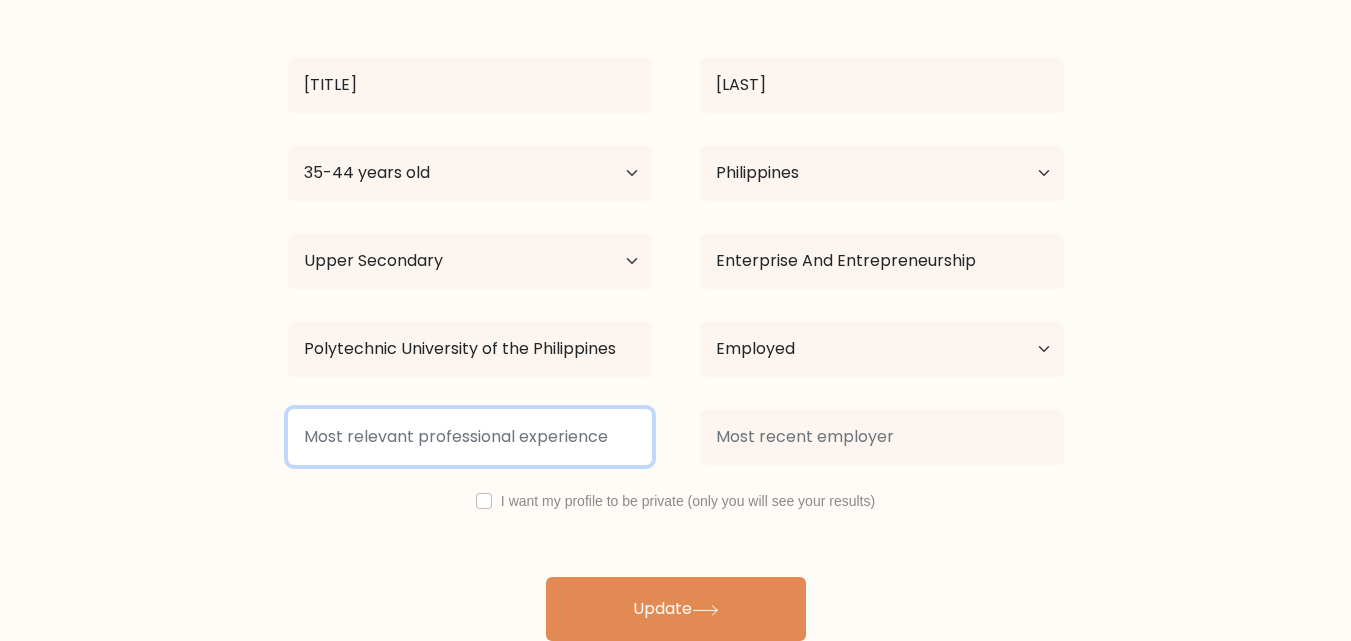 click at bounding box center (470, 437) 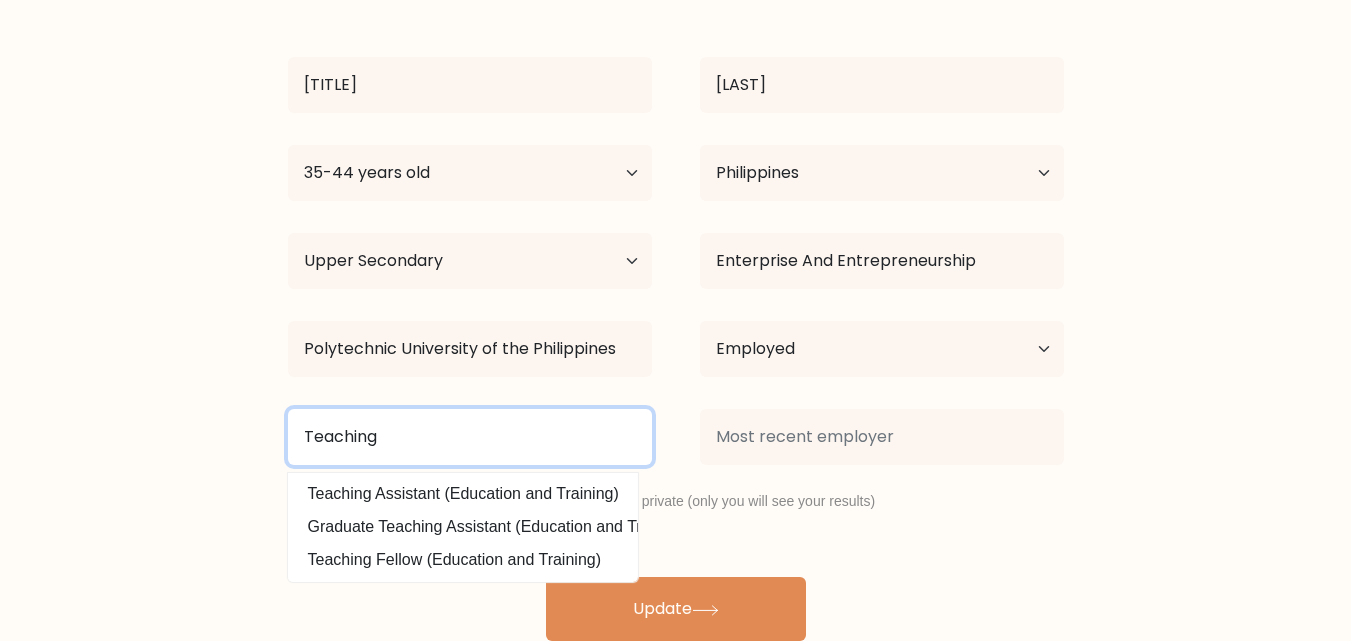 type on "Teaching" 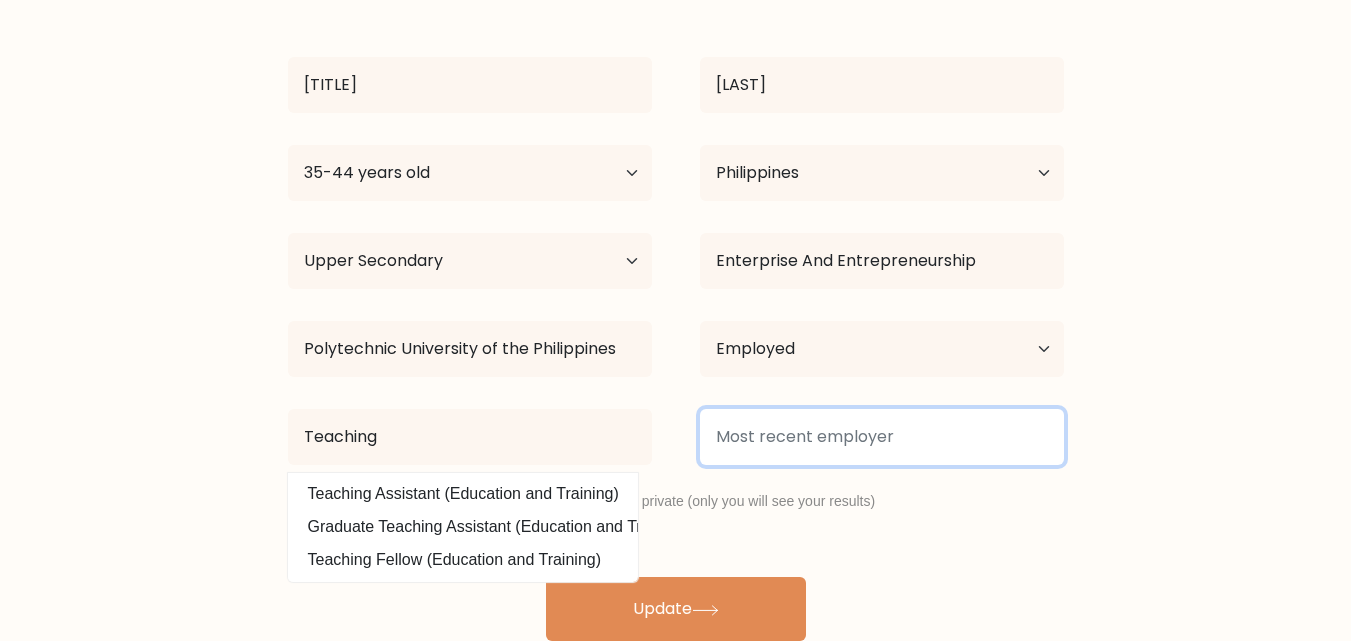 click at bounding box center (882, 437) 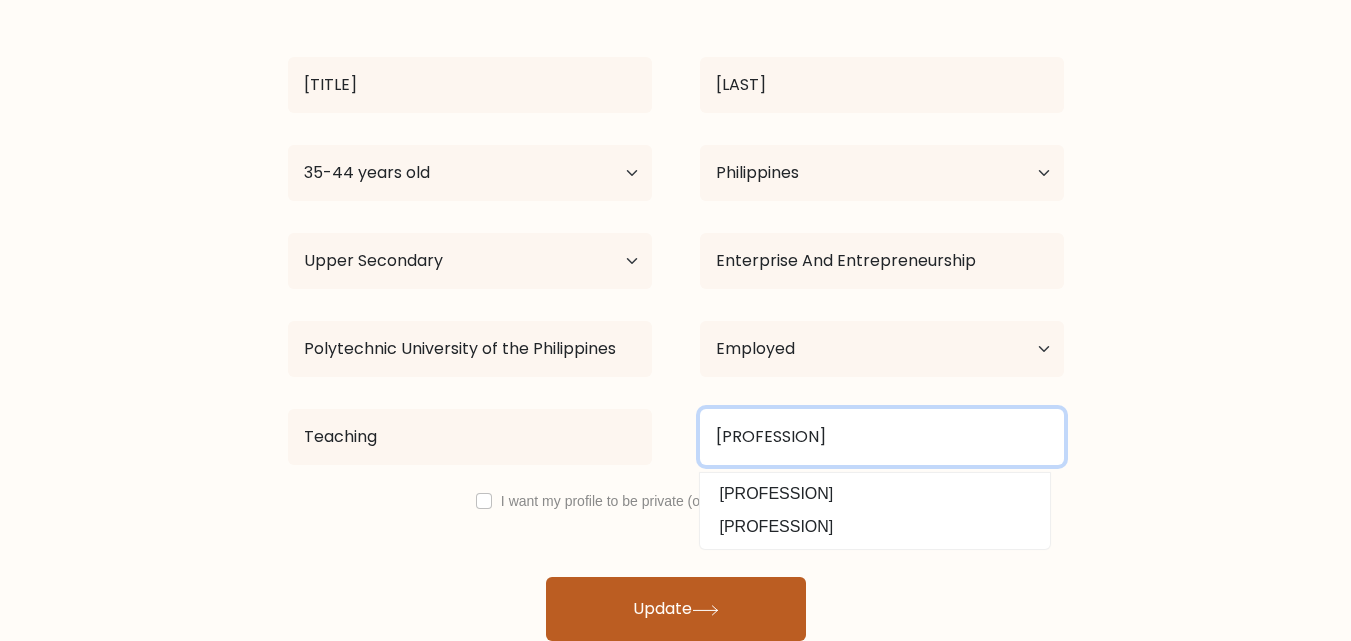 type on "Freelancer" 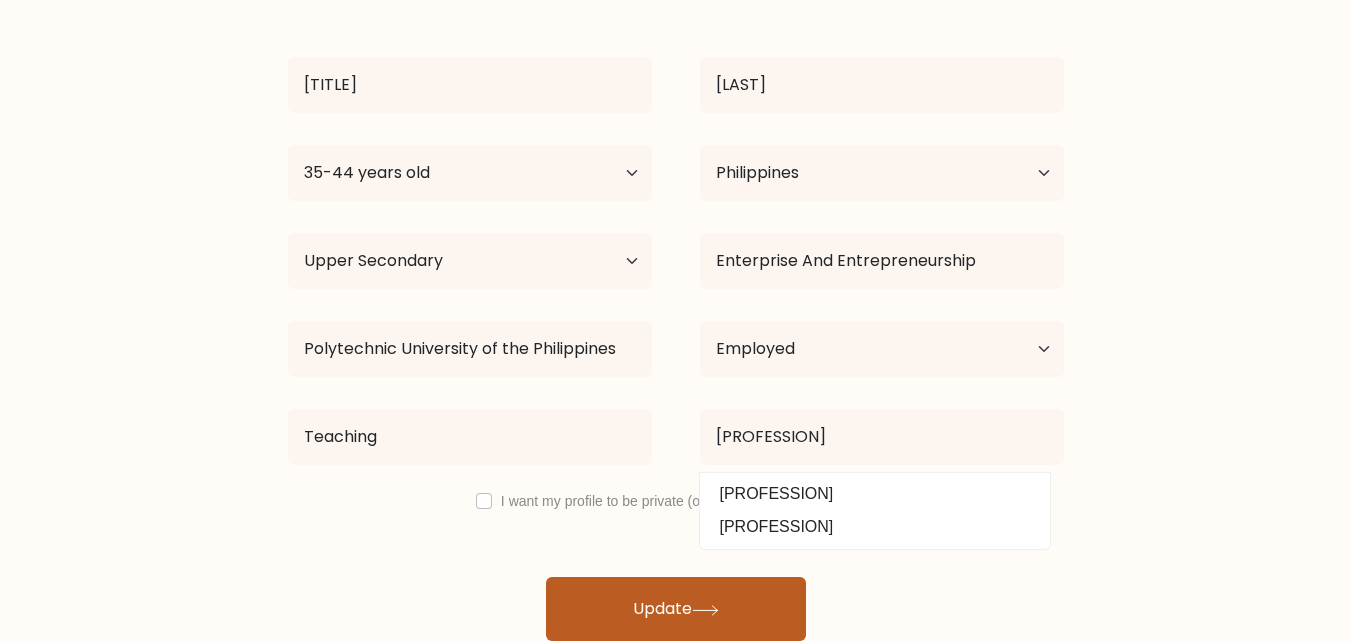 click on "Update" at bounding box center [676, 609] 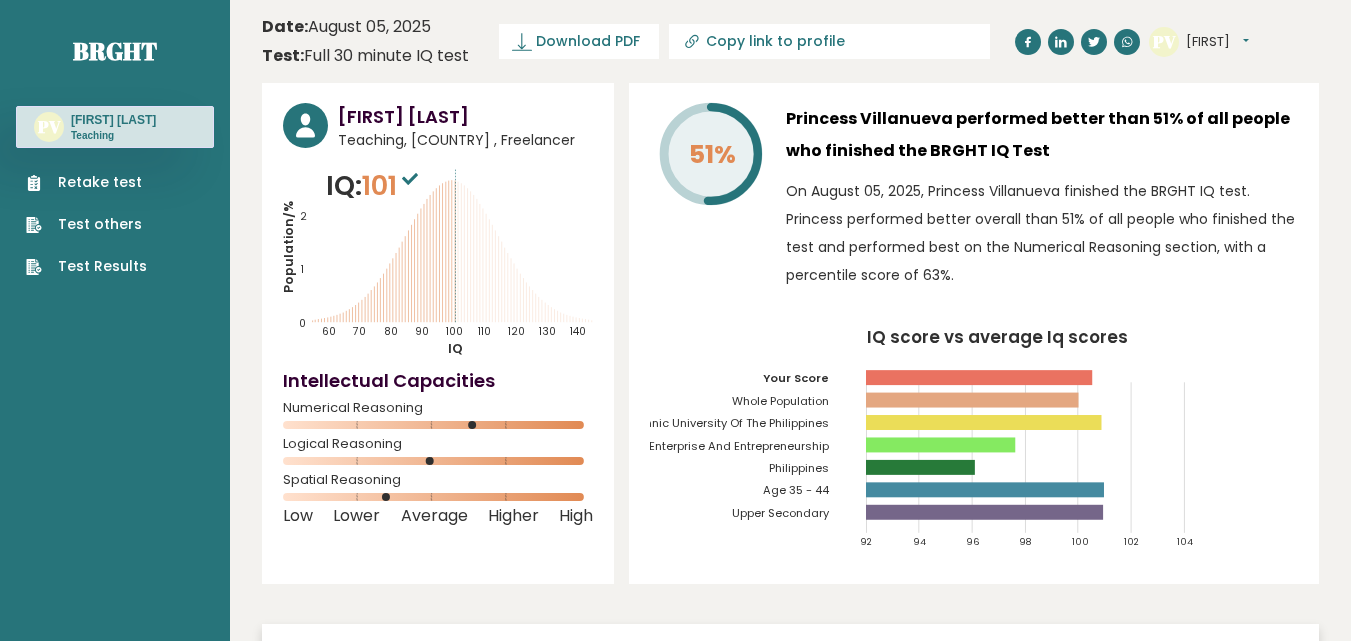 scroll, scrollTop: 0, scrollLeft: 0, axis: both 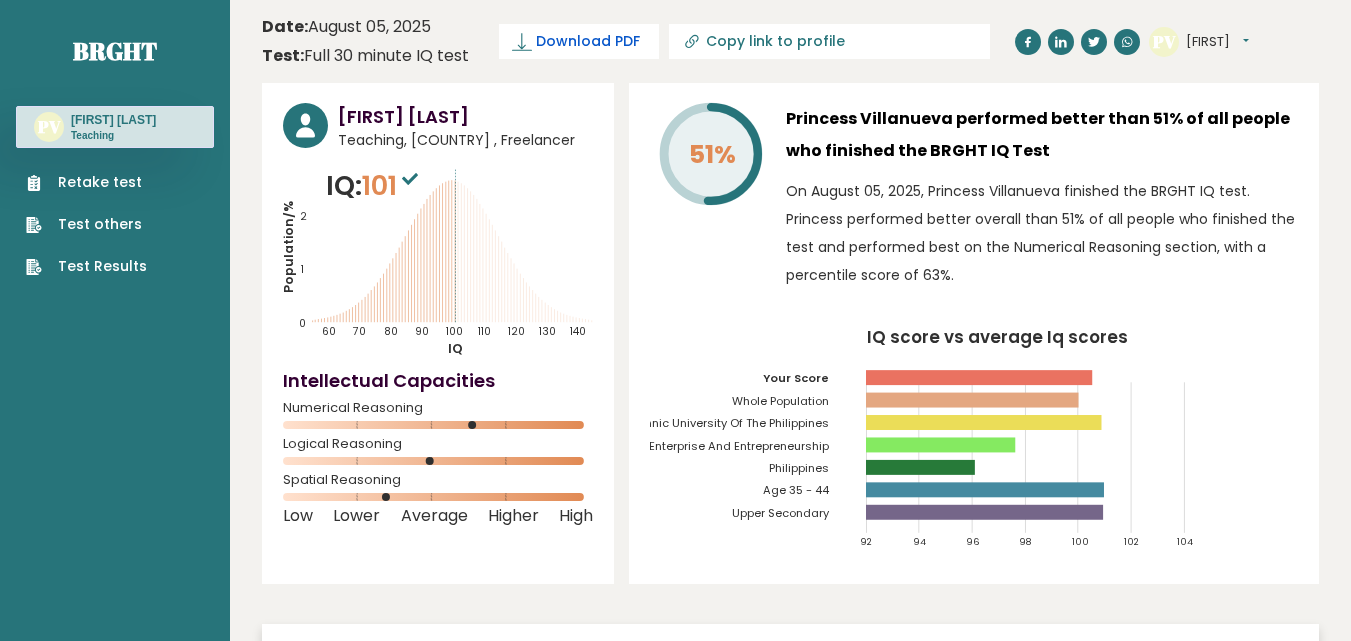 click on "Download PDF" at bounding box center [588, 41] 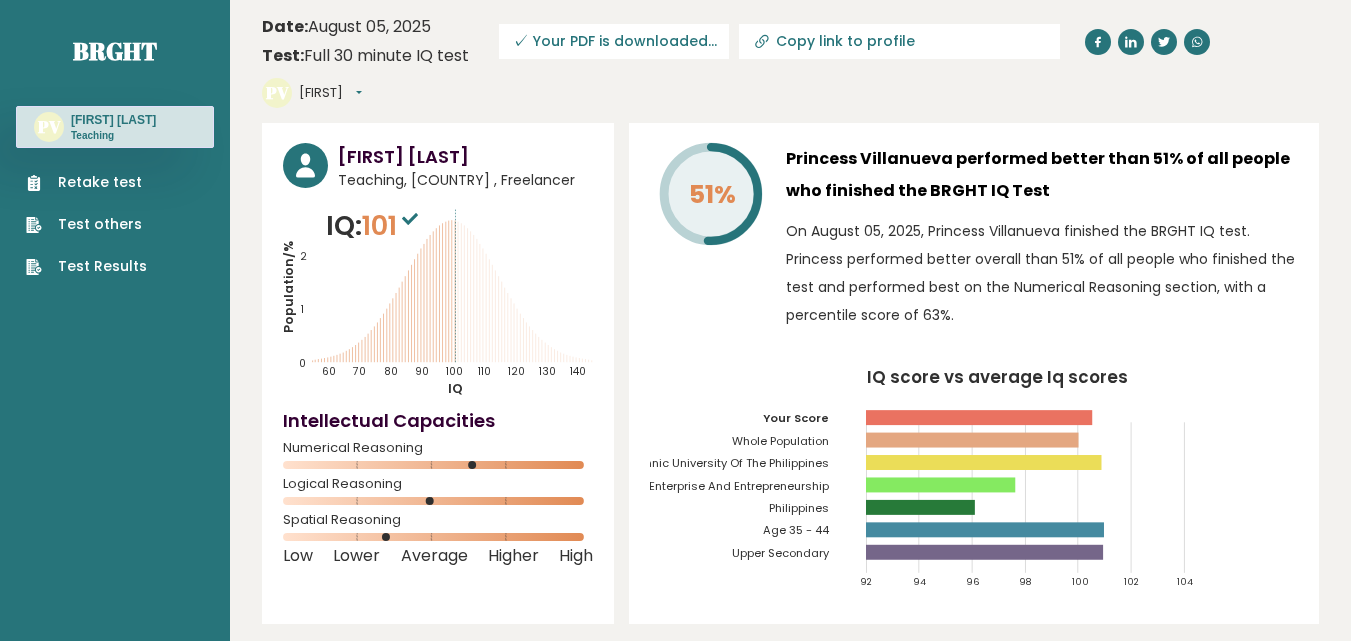 click on "51%
Princess Villanueva performed better than
51% of all
people who finished the BRGHT IQ Test
On August 05, 2025, Princess
Villanueva finished the BRGHT IQ test. Princess performed better overall than
51% of all people who finished the test and
performed best on the
Numerical Reasoning section, with
a percentile score of 63%.
IQ score vs average Iq scores
92
94
96
98
100
102
104
Your Score
Whole Population" at bounding box center (974, 373) 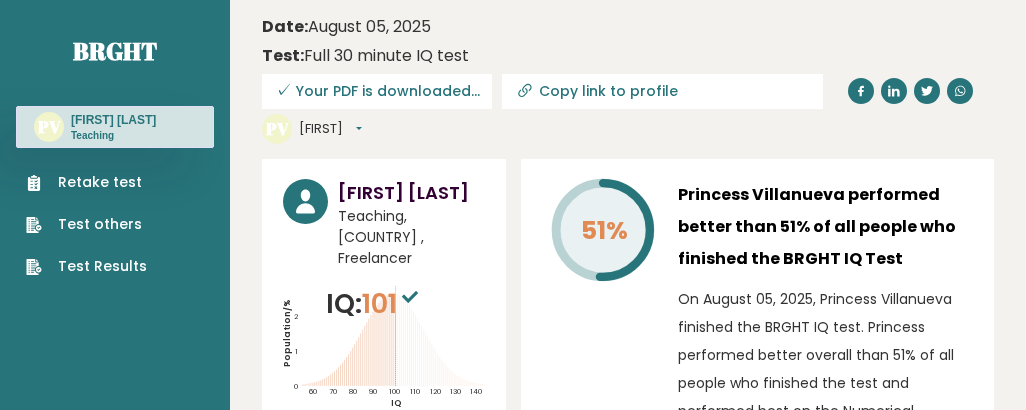 click on "51%" at bounding box center [602, 335] 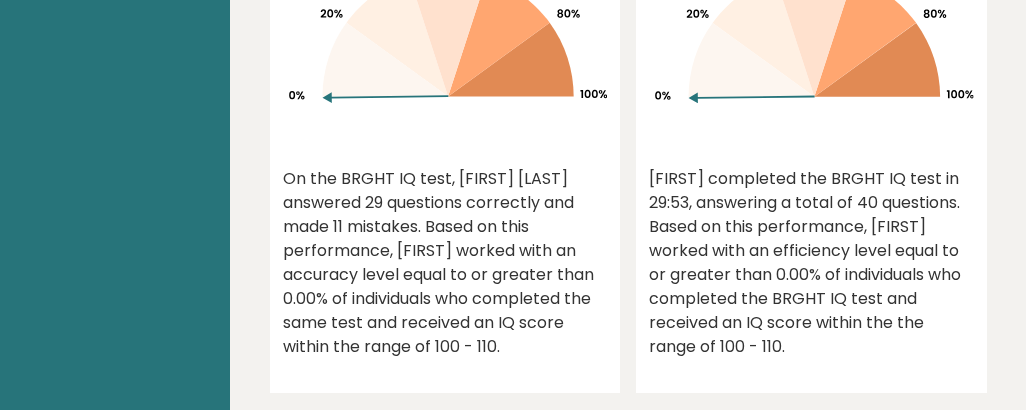 scroll, scrollTop: 1500, scrollLeft: 0, axis: vertical 